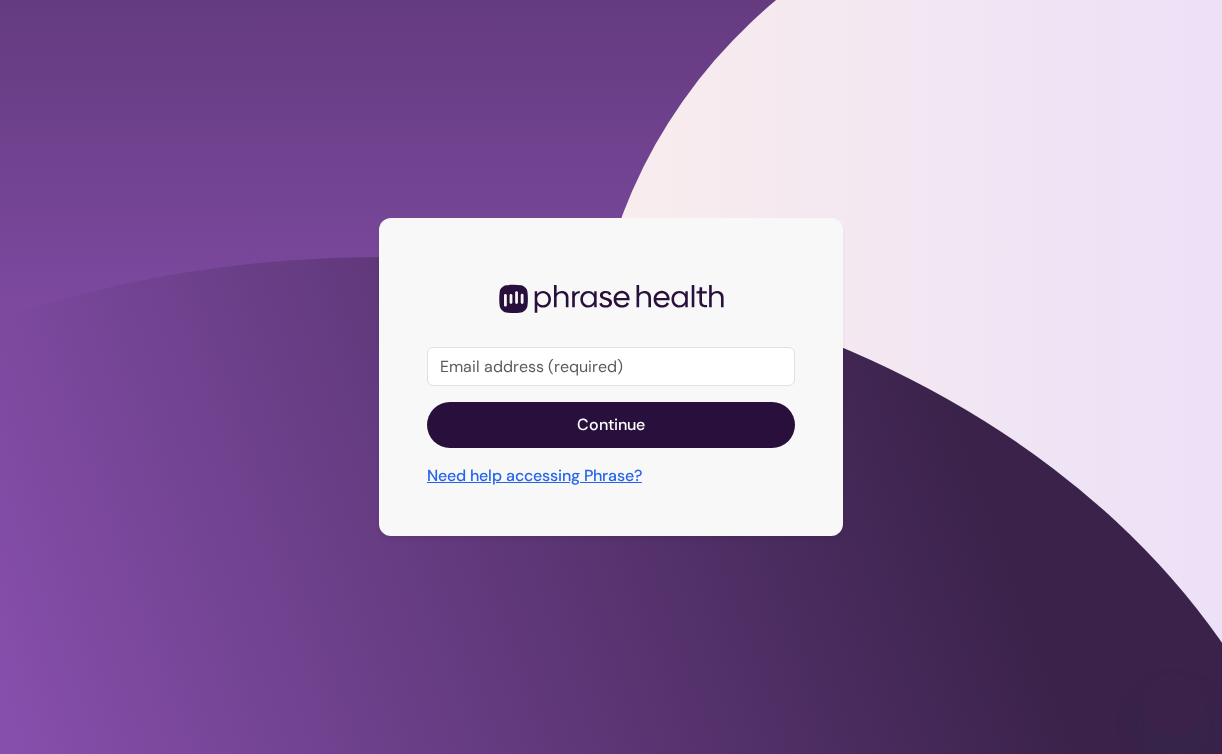 scroll, scrollTop: 0, scrollLeft: 0, axis: both 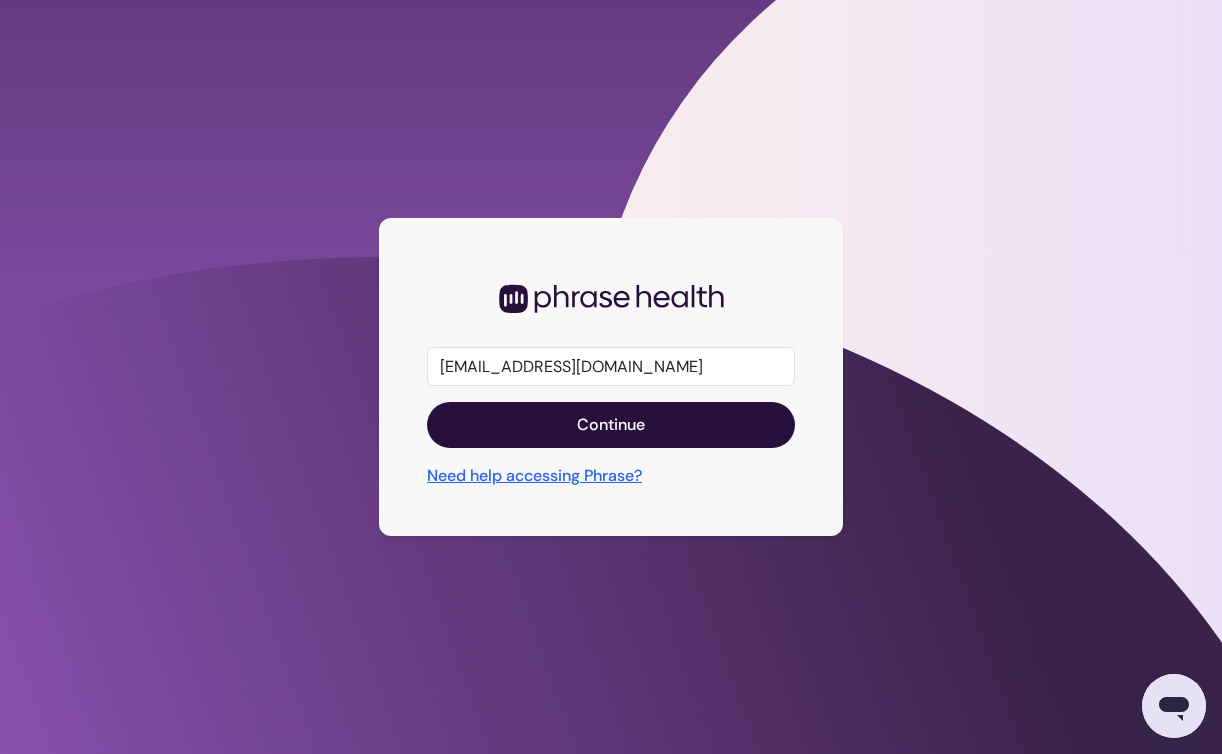 type on "[EMAIL_ADDRESS][DOMAIN_NAME]" 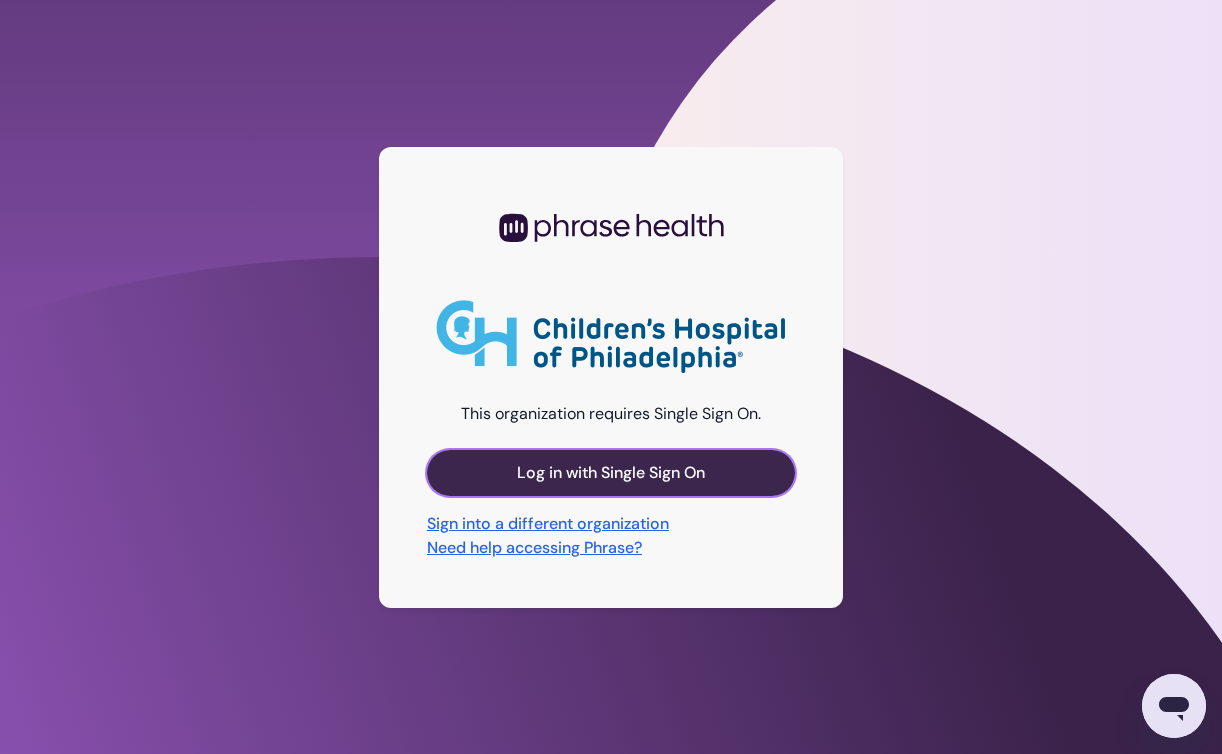 click on "Log in with Single Sign On" at bounding box center (611, 473) 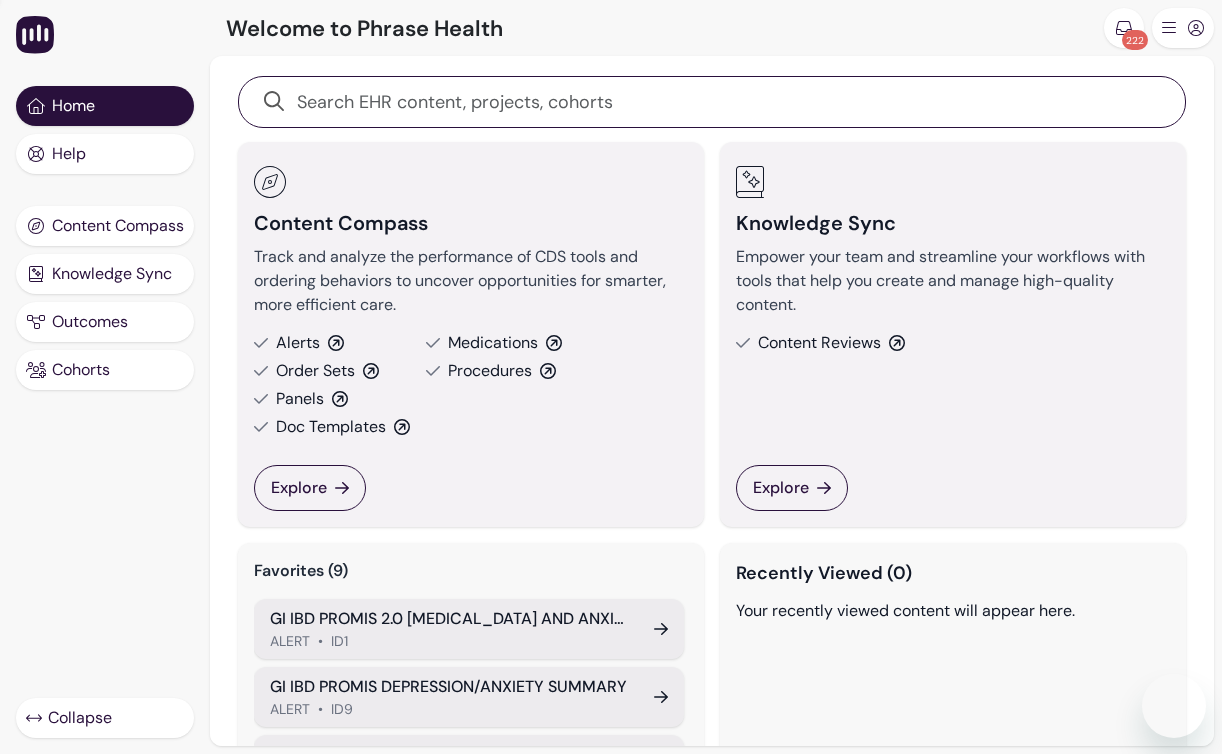 scroll, scrollTop: 0, scrollLeft: 0, axis: both 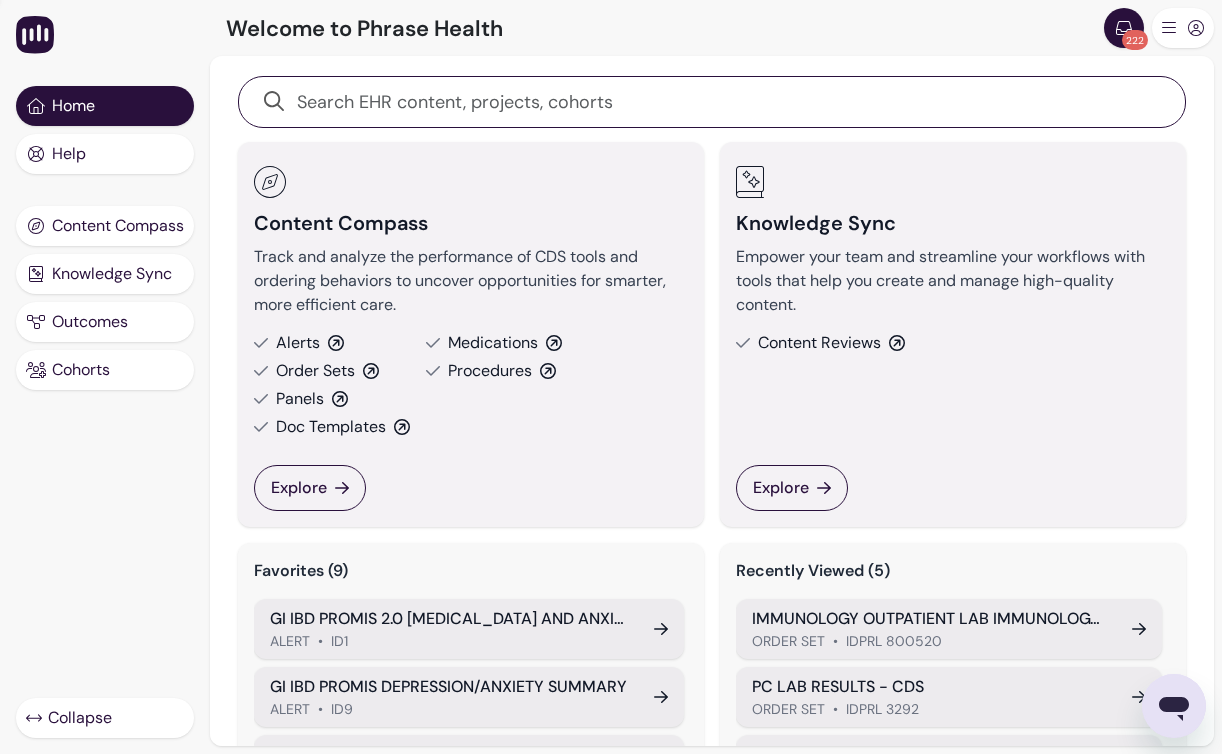 click at bounding box center (1124, 28) 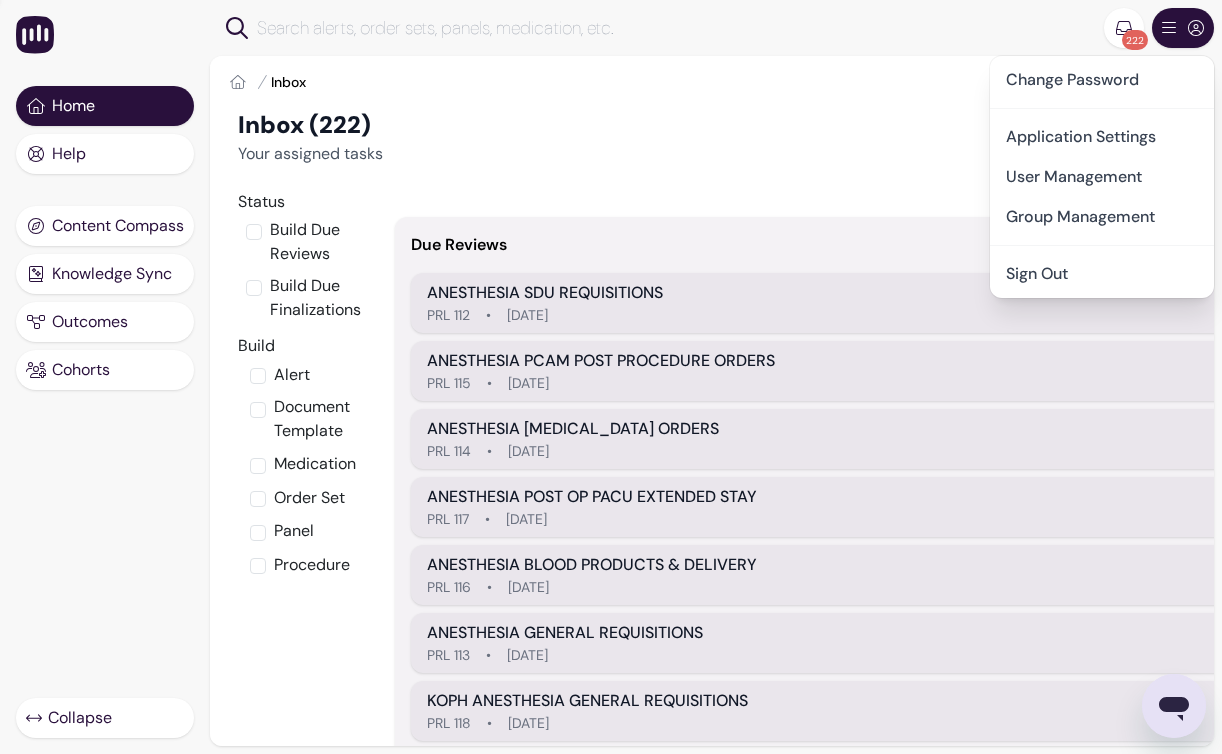 click at bounding box center (1183, 28) 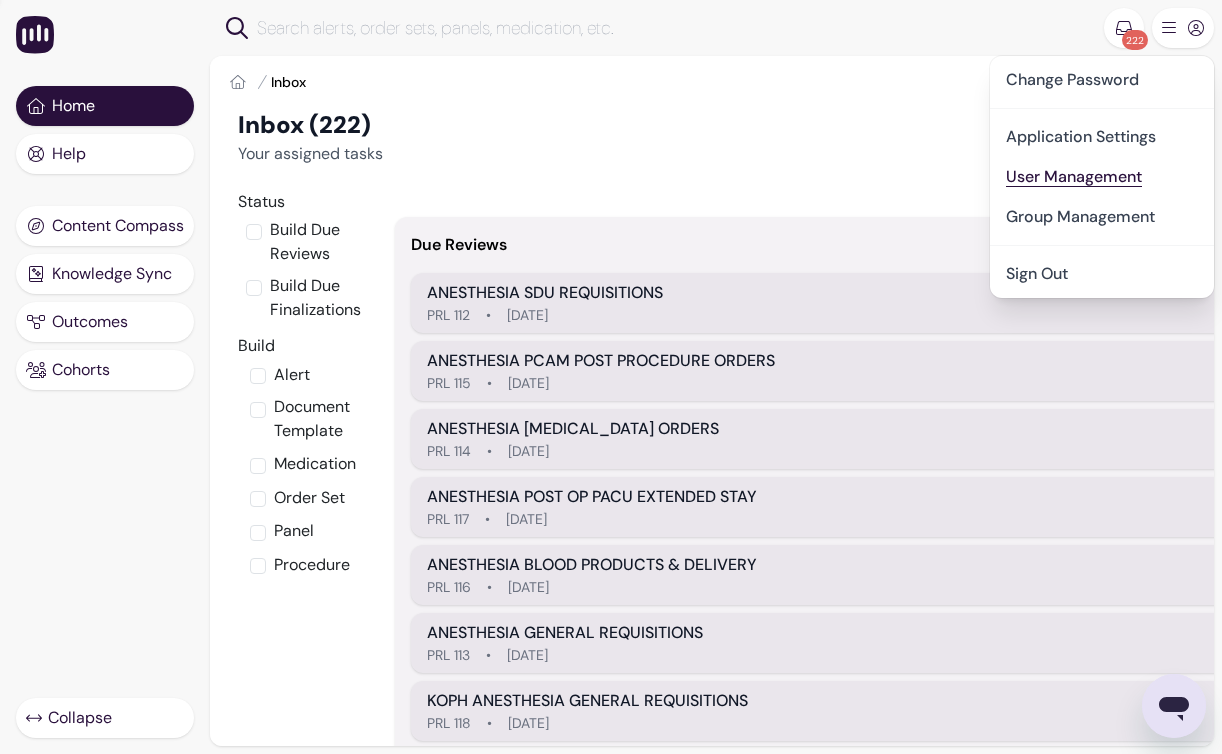 click on "User Management" at bounding box center (1102, 177) 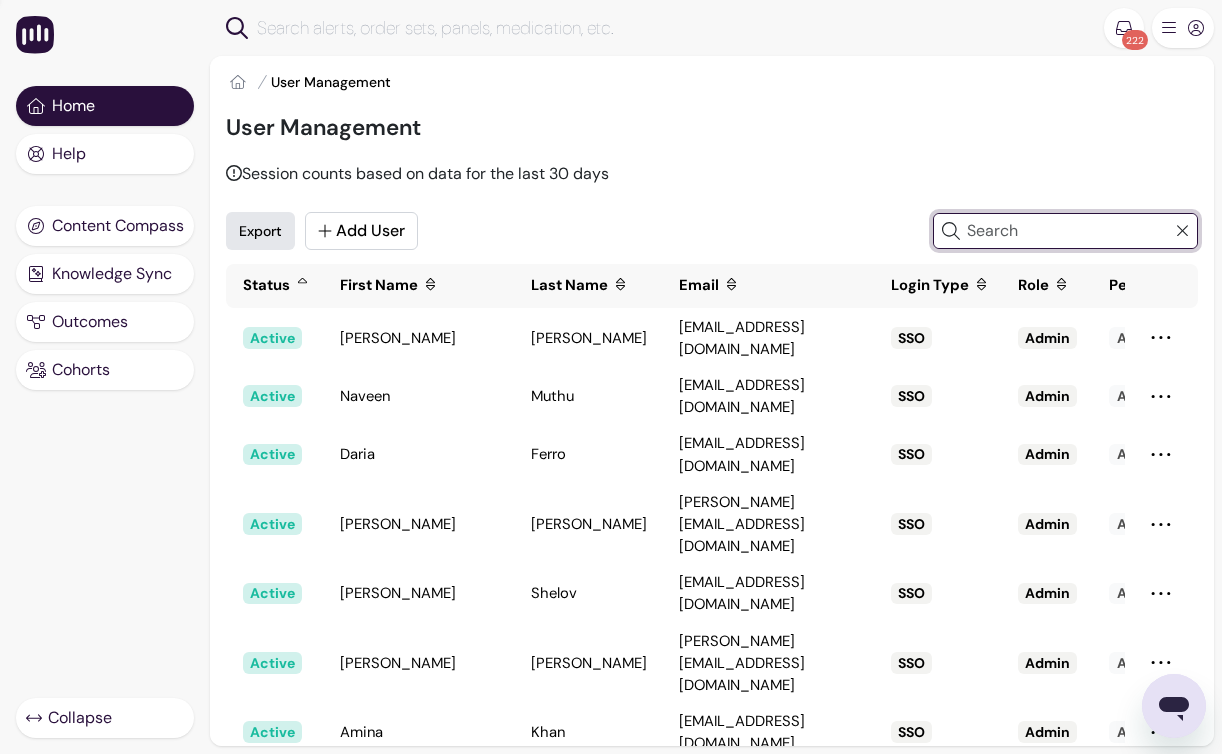 click at bounding box center (1068, 231) 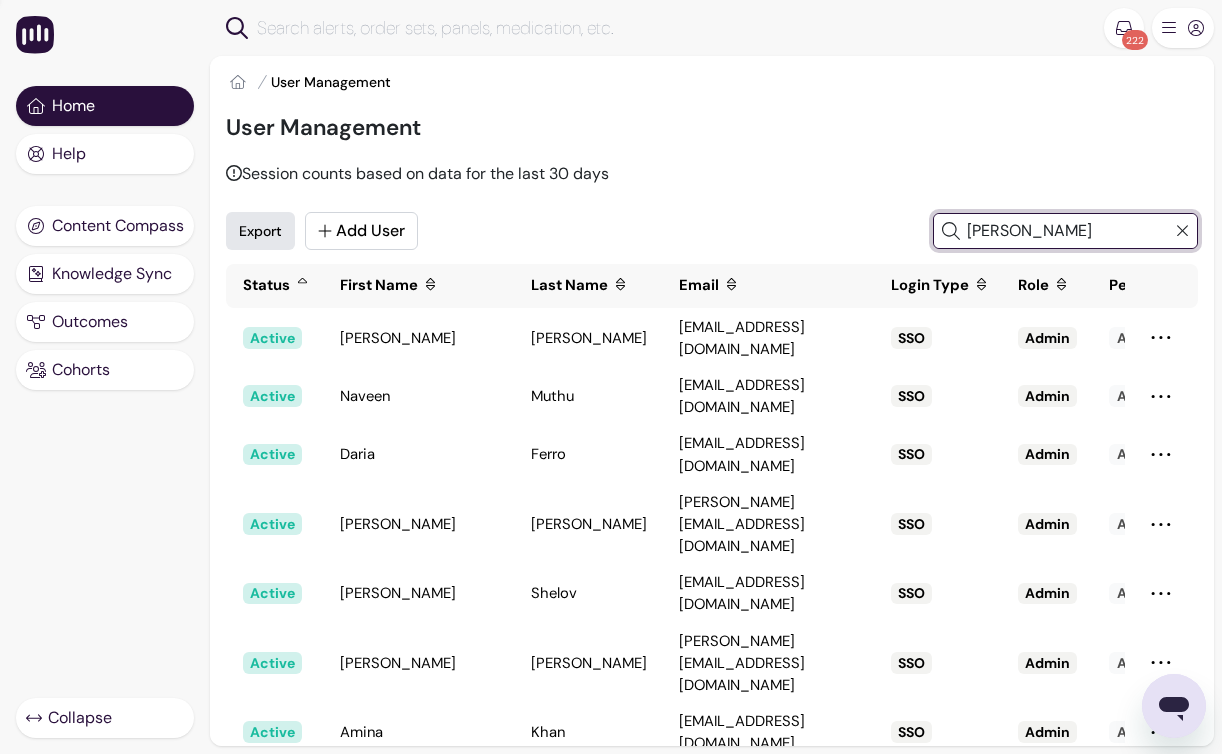 type on "[PERSON_NAME]" 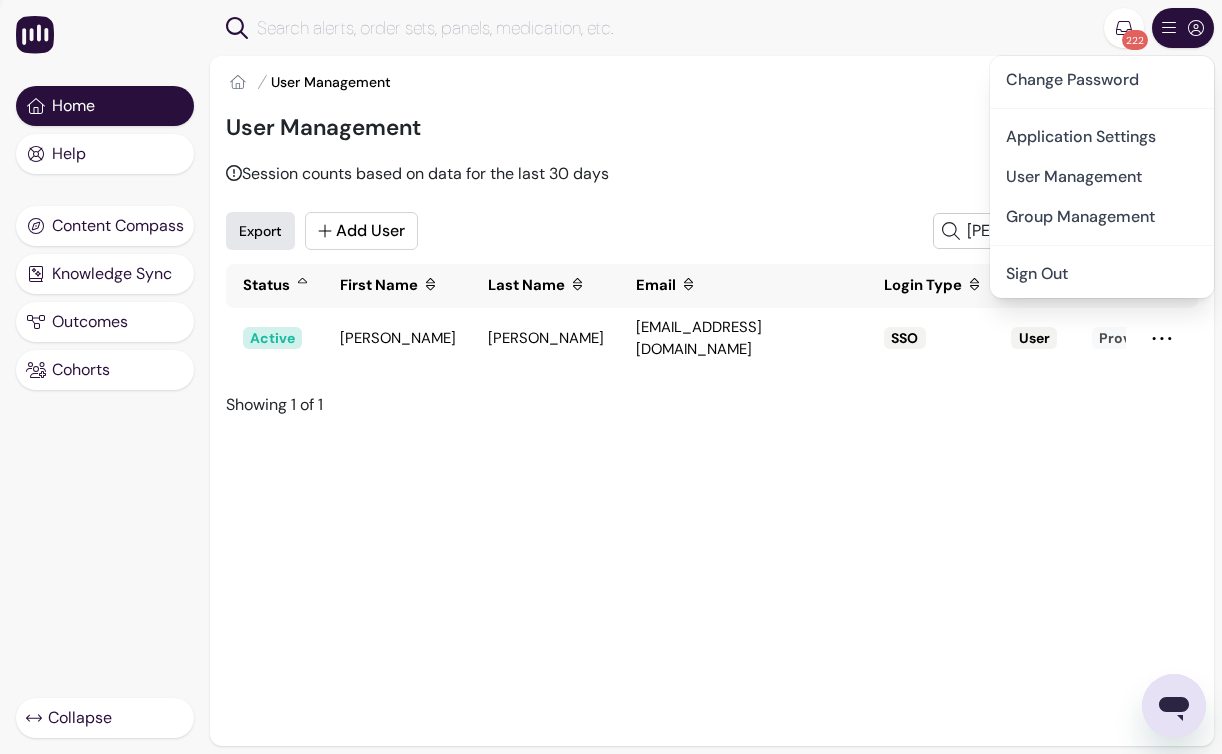 click at bounding box center [1183, 28] 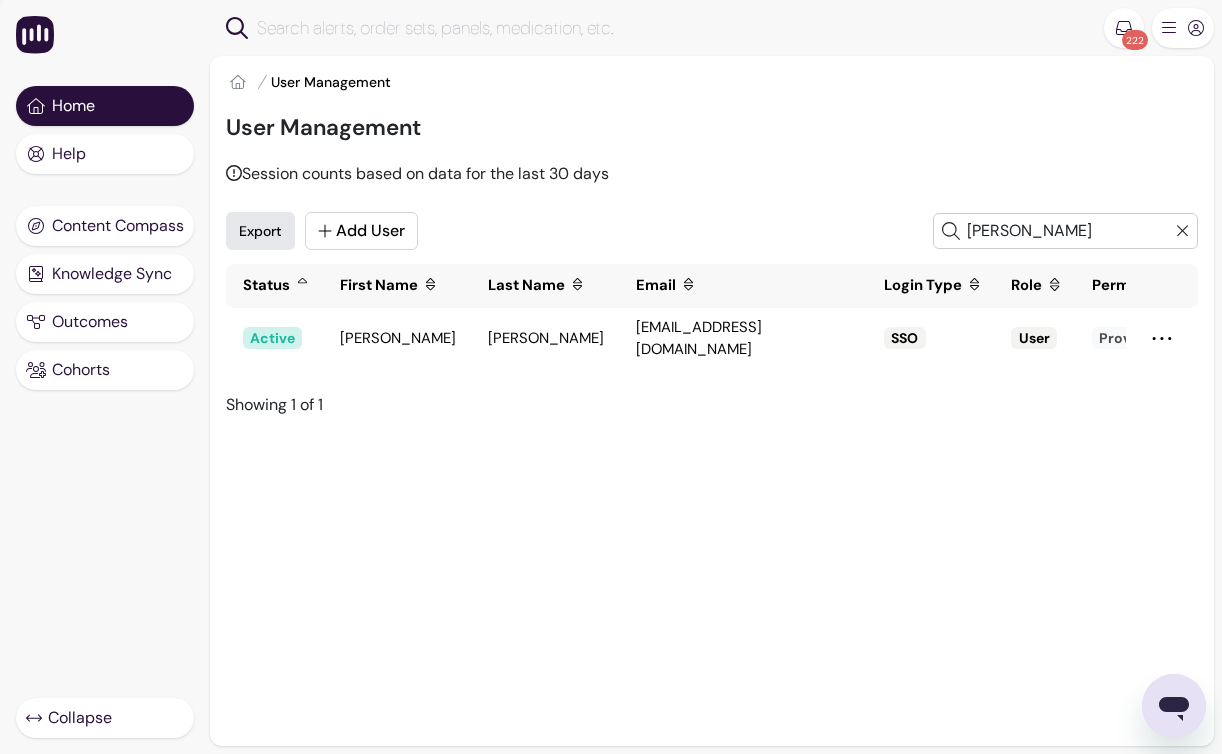 click 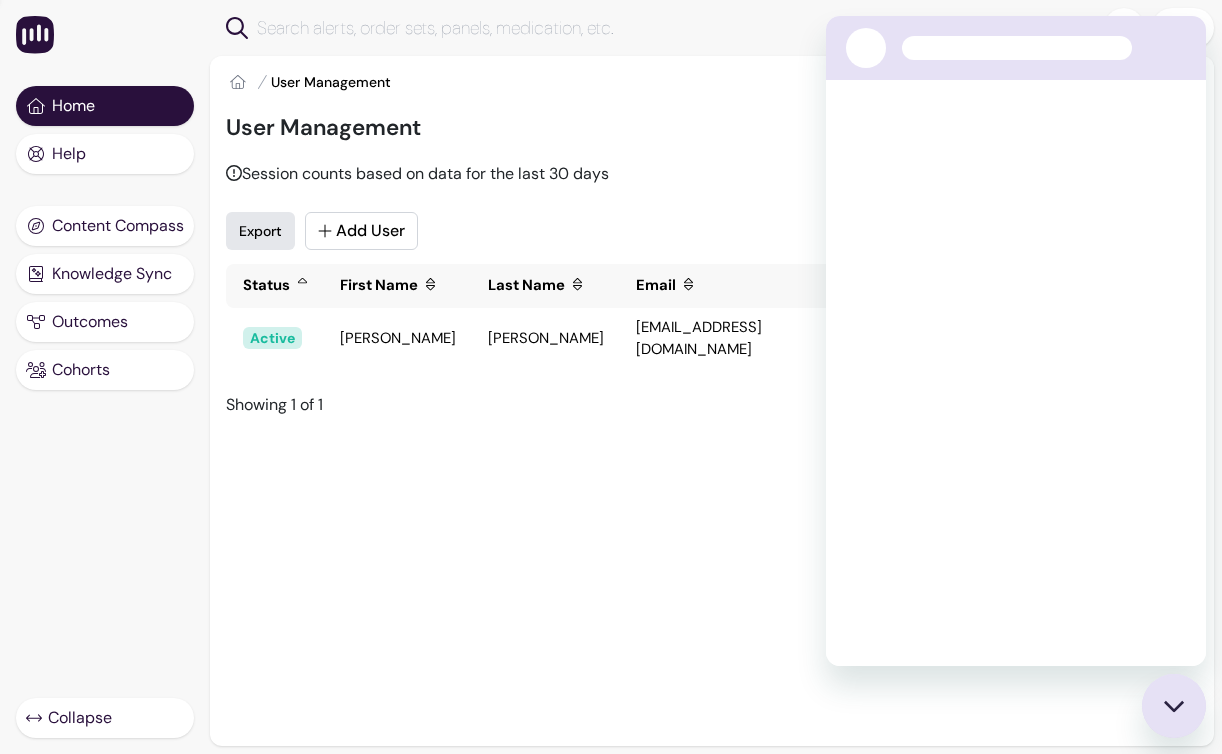 scroll, scrollTop: 0, scrollLeft: 0, axis: both 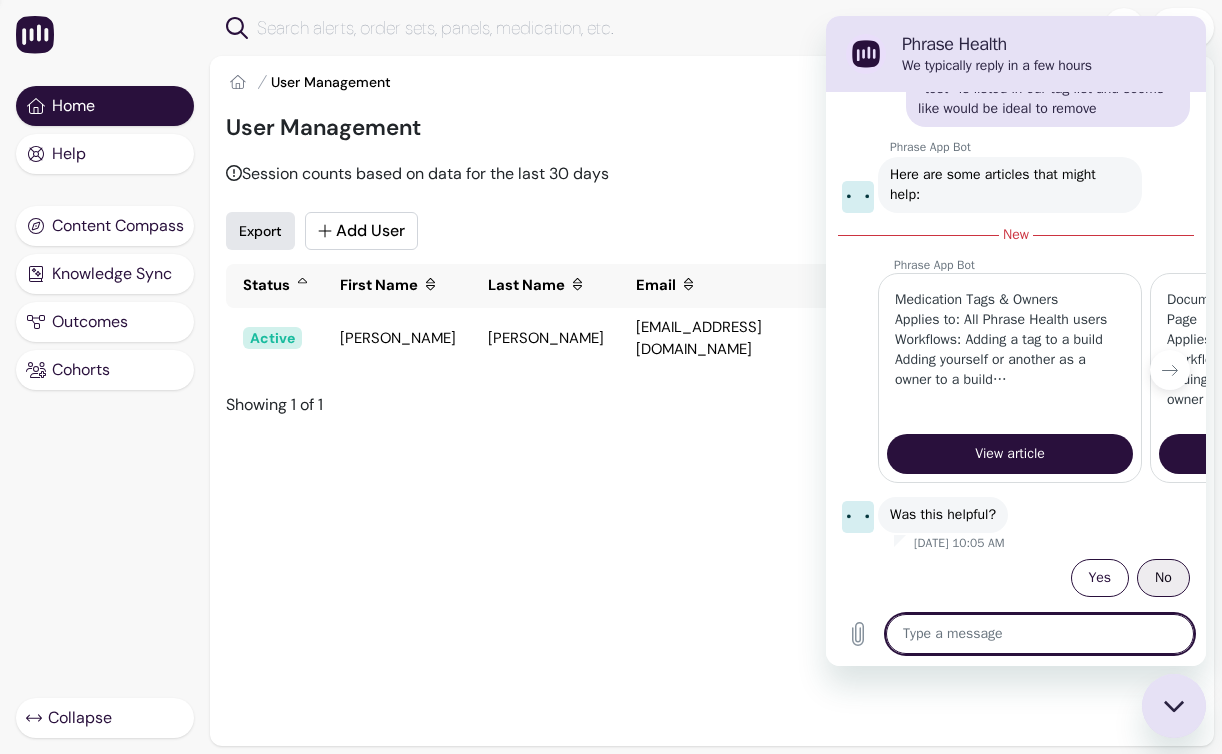 click on "No" at bounding box center [1163, 578] 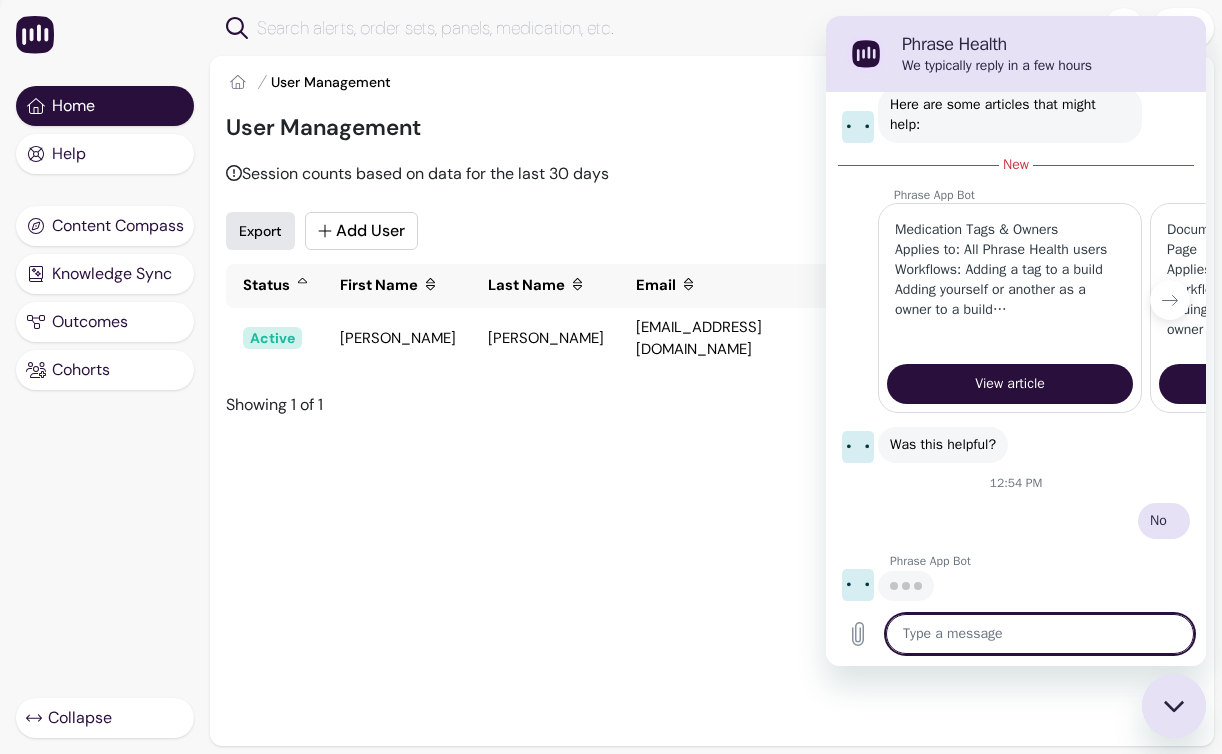 scroll, scrollTop: 7231, scrollLeft: 0, axis: vertical 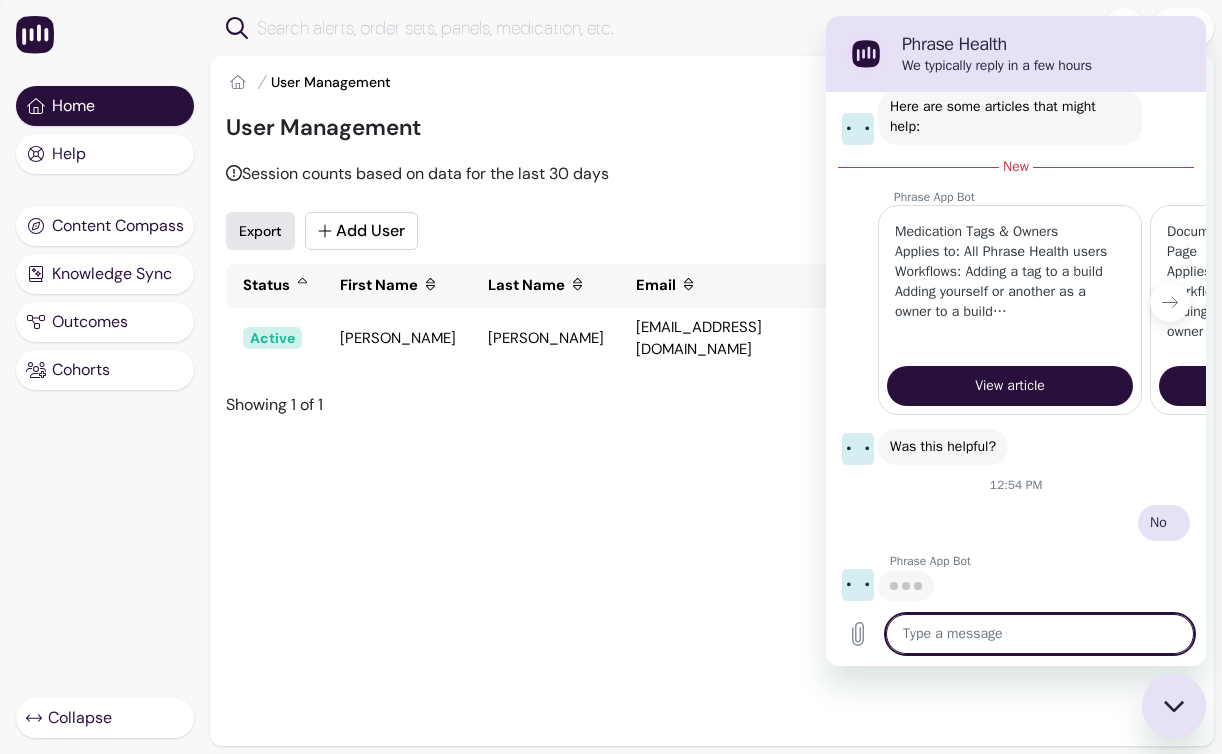 type on "x" 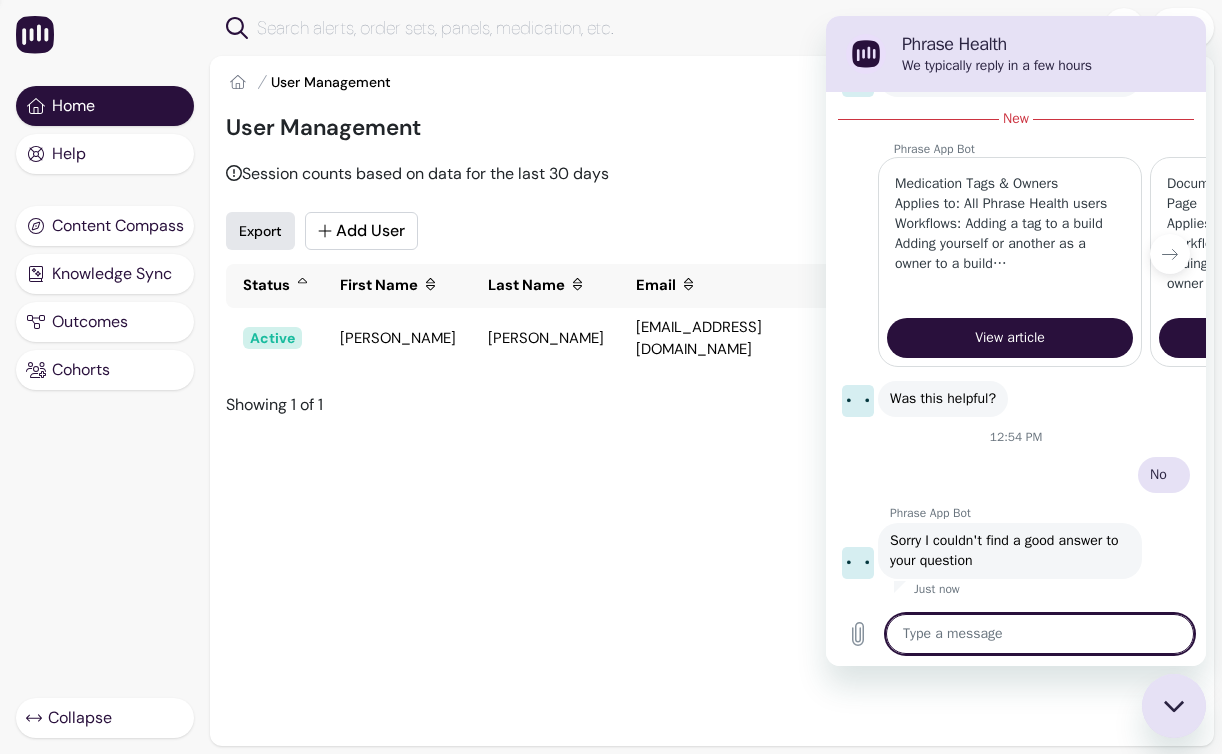 scroll, scrollTop: 7279, scrollLeft: 0, axis: vertical 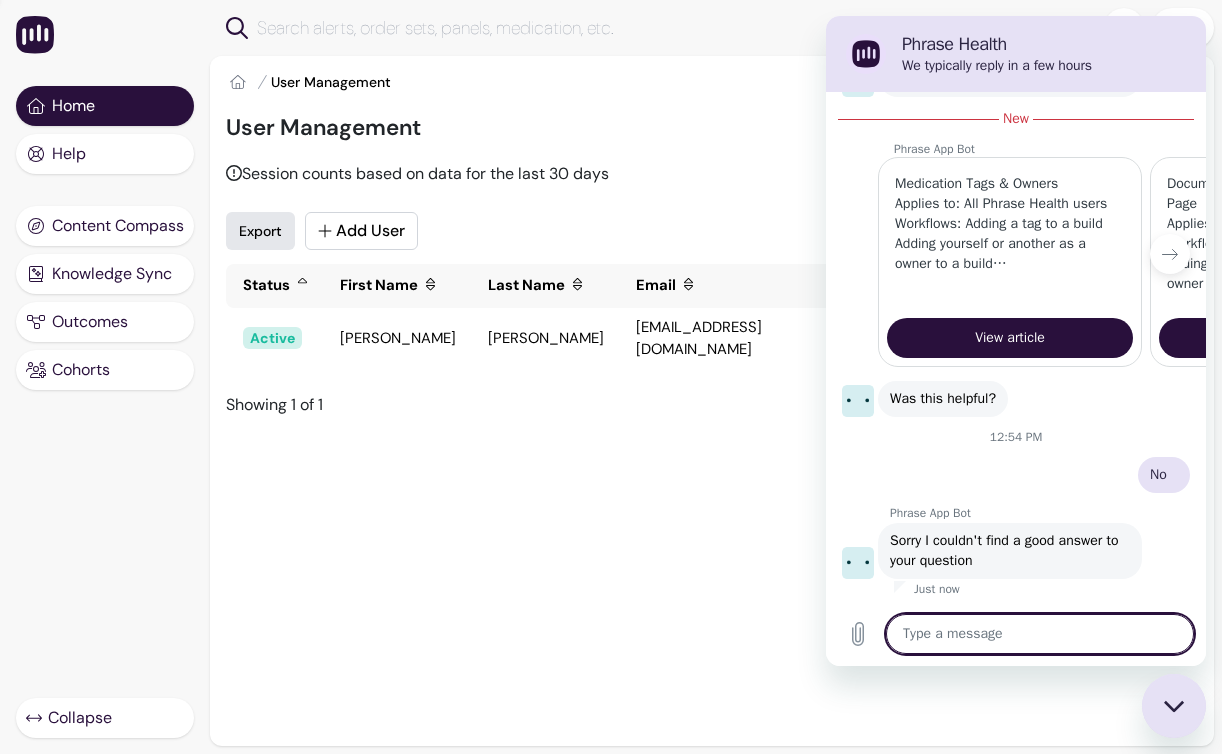 click on "Session counts based on data for the last 30 days Export Add User [PERSON_NAME] Status First Name Last Name Email Login Type Role Permissions Sessions Last Login Active [PERSON_NAME] [EMAIL_ADDRESS][DOMAIN_NAME] SSO User Providers 1 [DATE] 12:08:51 PM Showing 1 of 1" at bounding box center (712, 323) 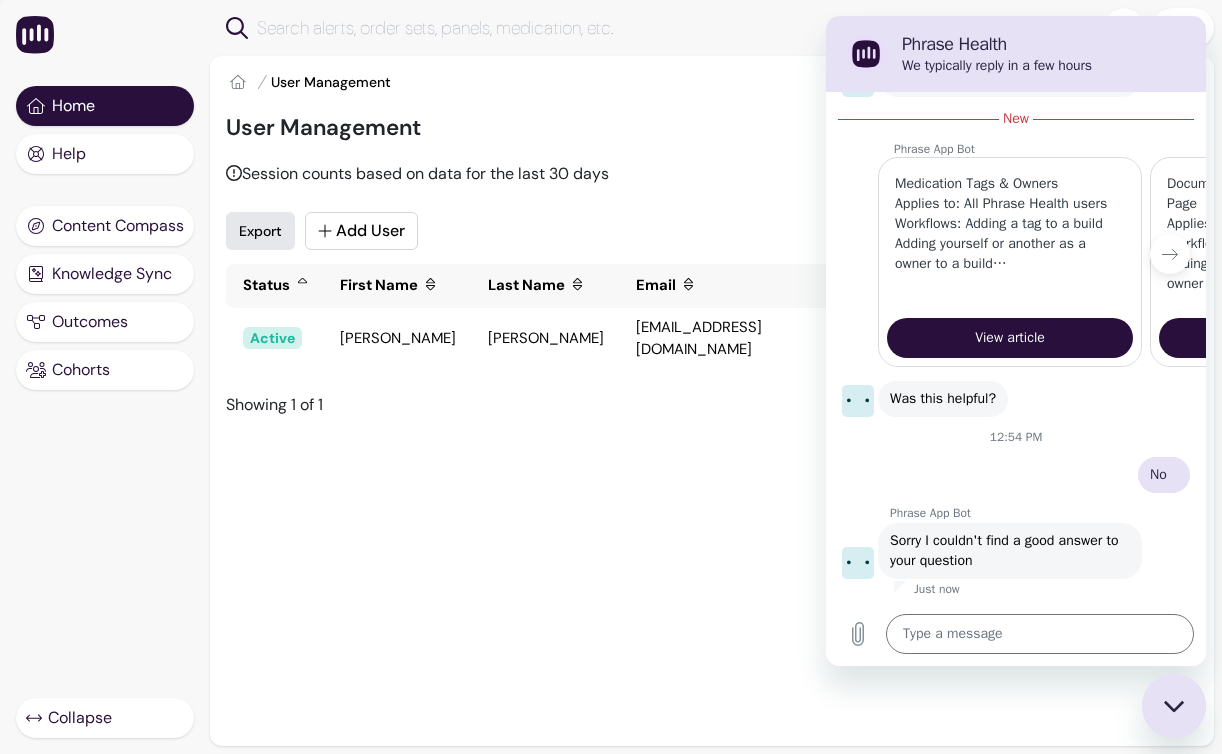 click on "Home User Management User Management  Session counts based on data for the last 30 days Export Add User [PERSON_NAME] Status First Name Last Name Email Login Type Role Permissions Sessions Last Login Active [PERSON_NAME] [PERSON_NAME][EMAIL_ADDRESS][DOMAIN_NAME] SSO User Providers 1 [DATE] 12:08:51 PM Showing 1 of 1" at bounding box center (712, 401) 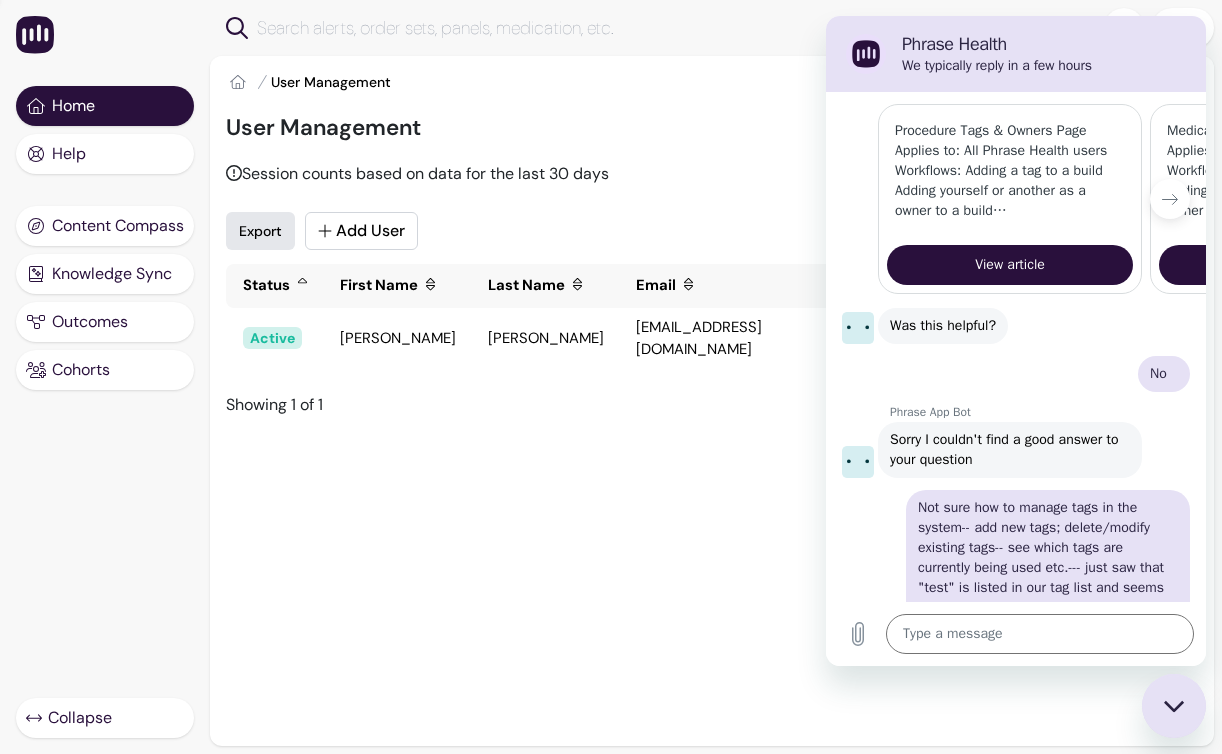 scroll, scrollTop: 7279, scrollLeft: 0, axis: vertical 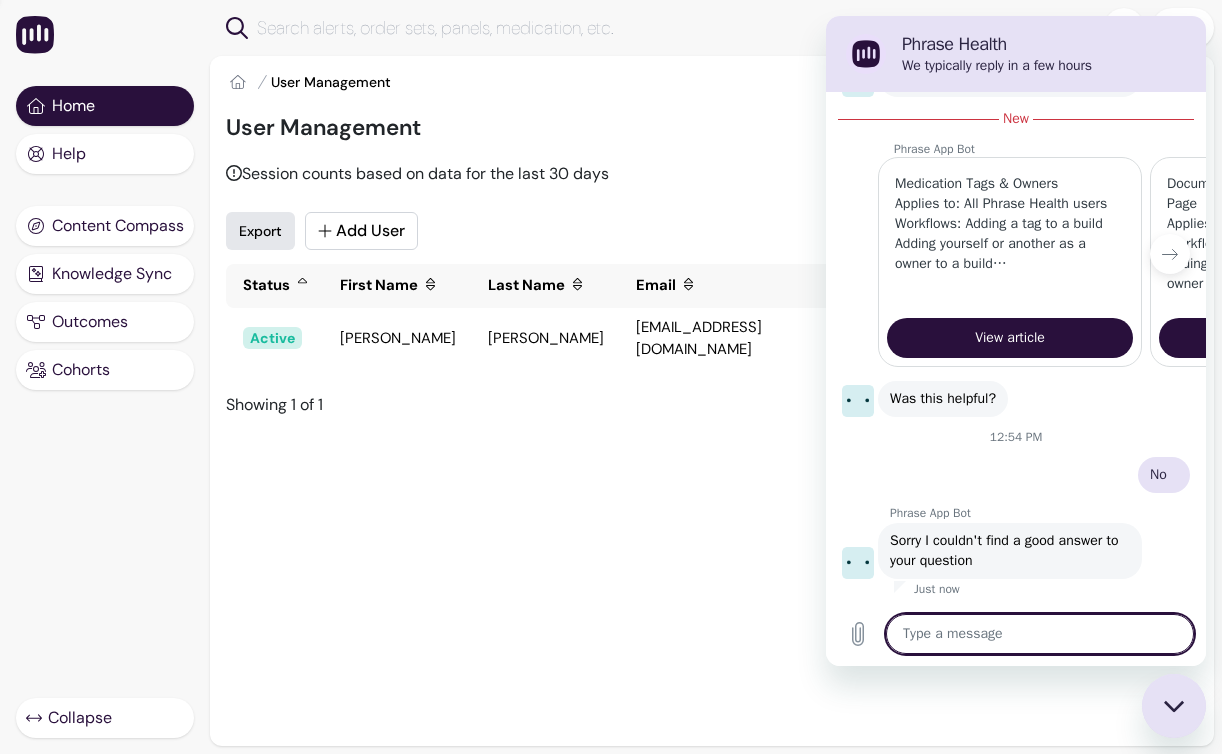 click at bounding box center [1040, 634] 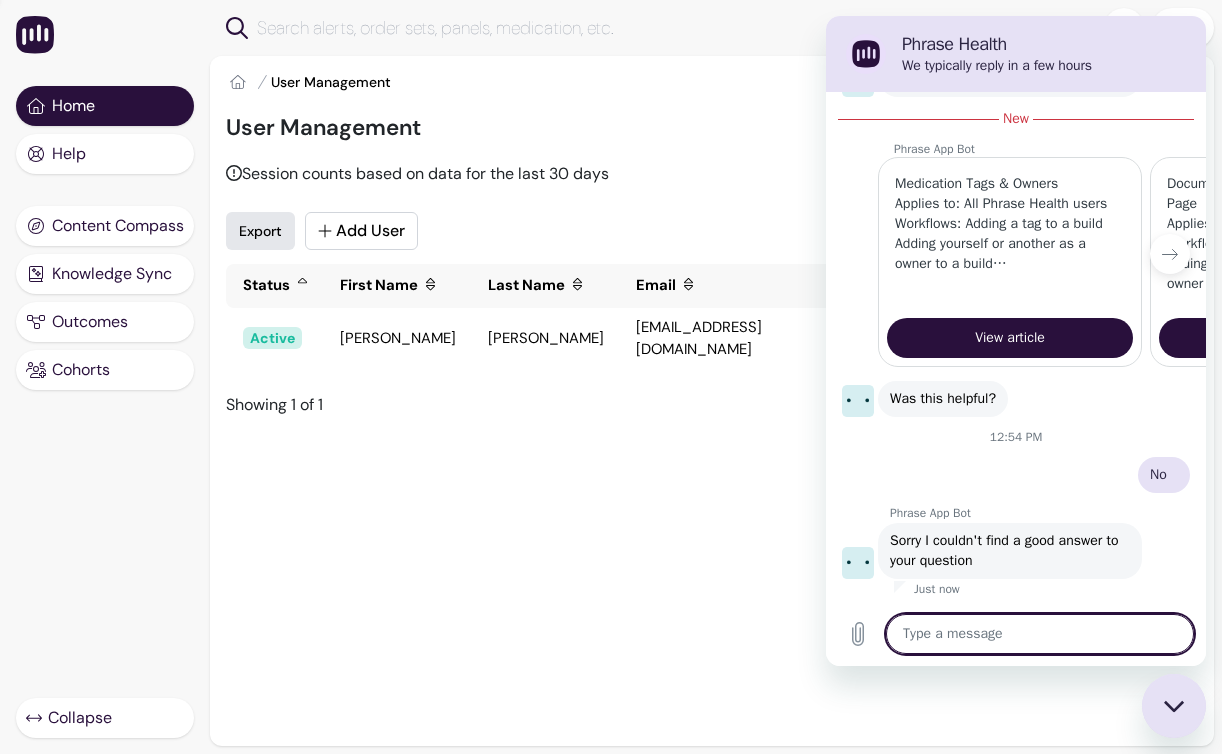 type on "p" 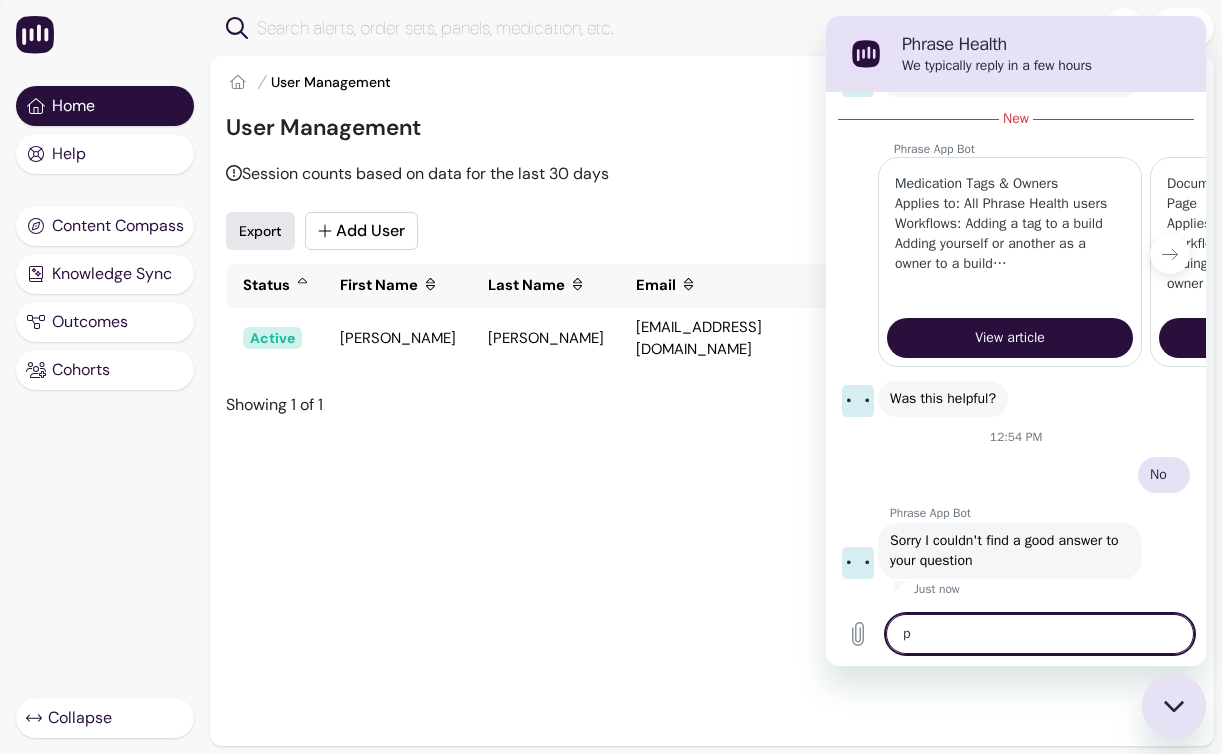 type on "pl" 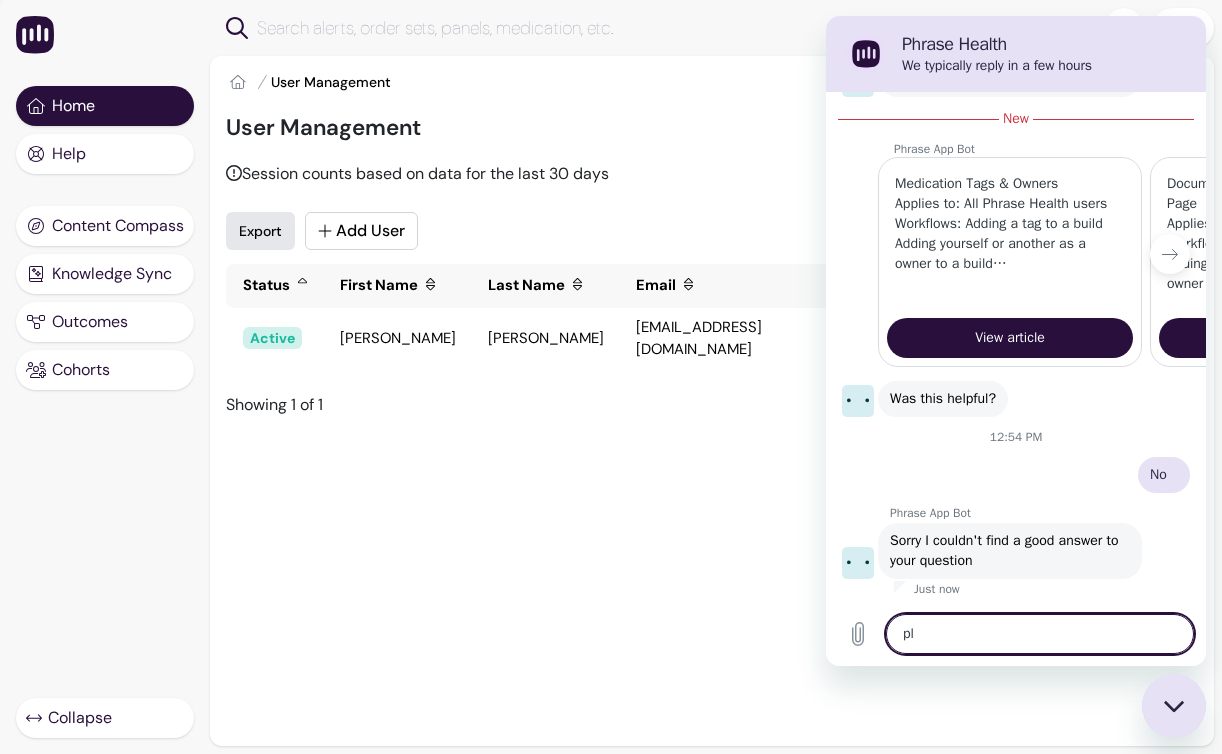 type on "ple" 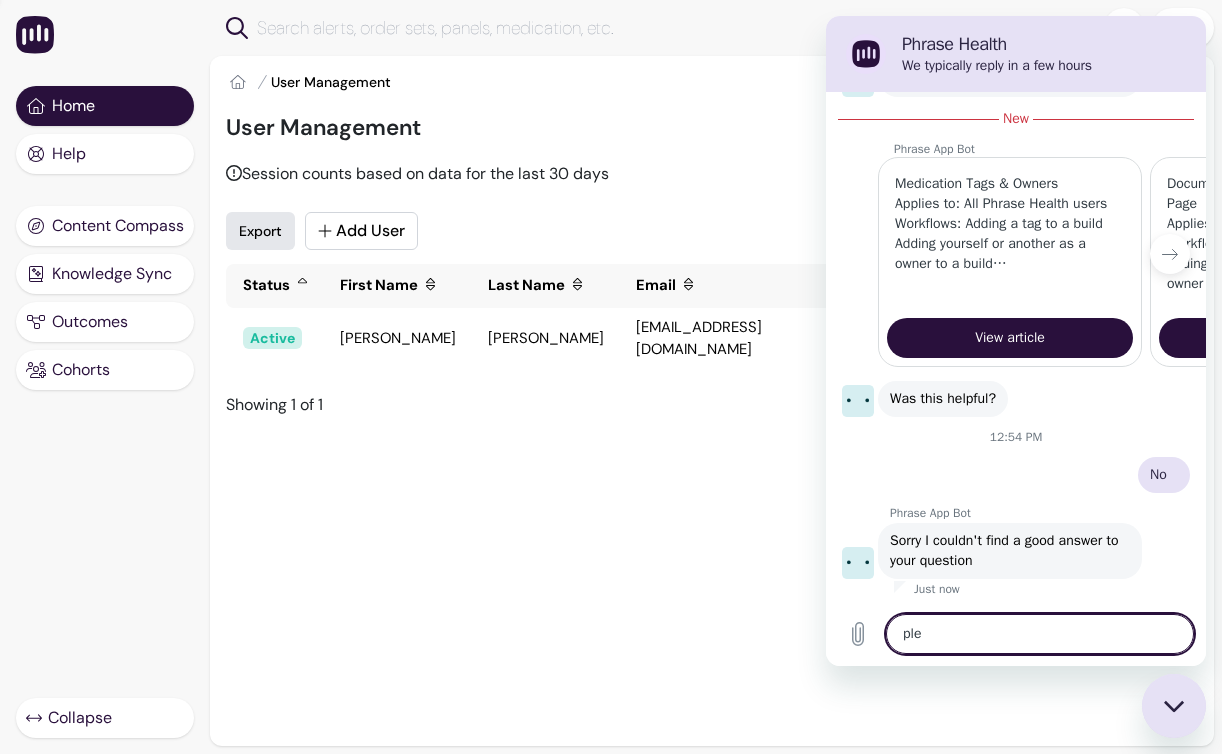 type on "x" 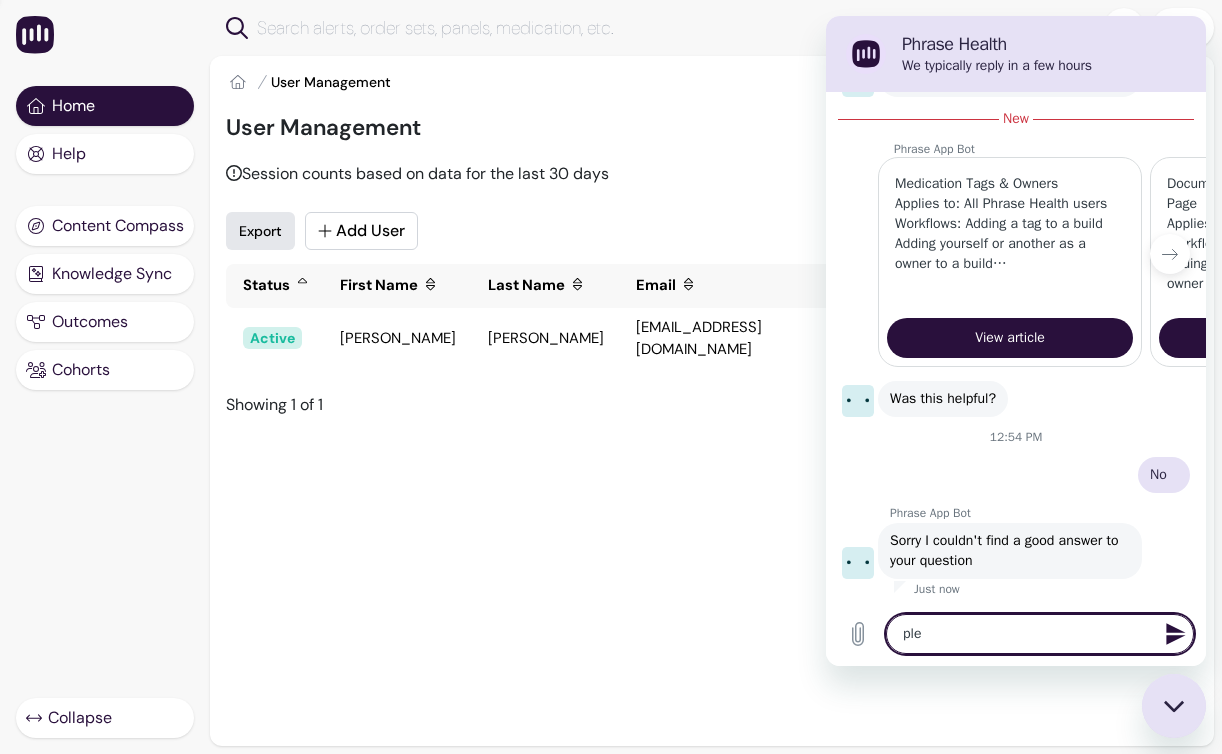 type on "plea" 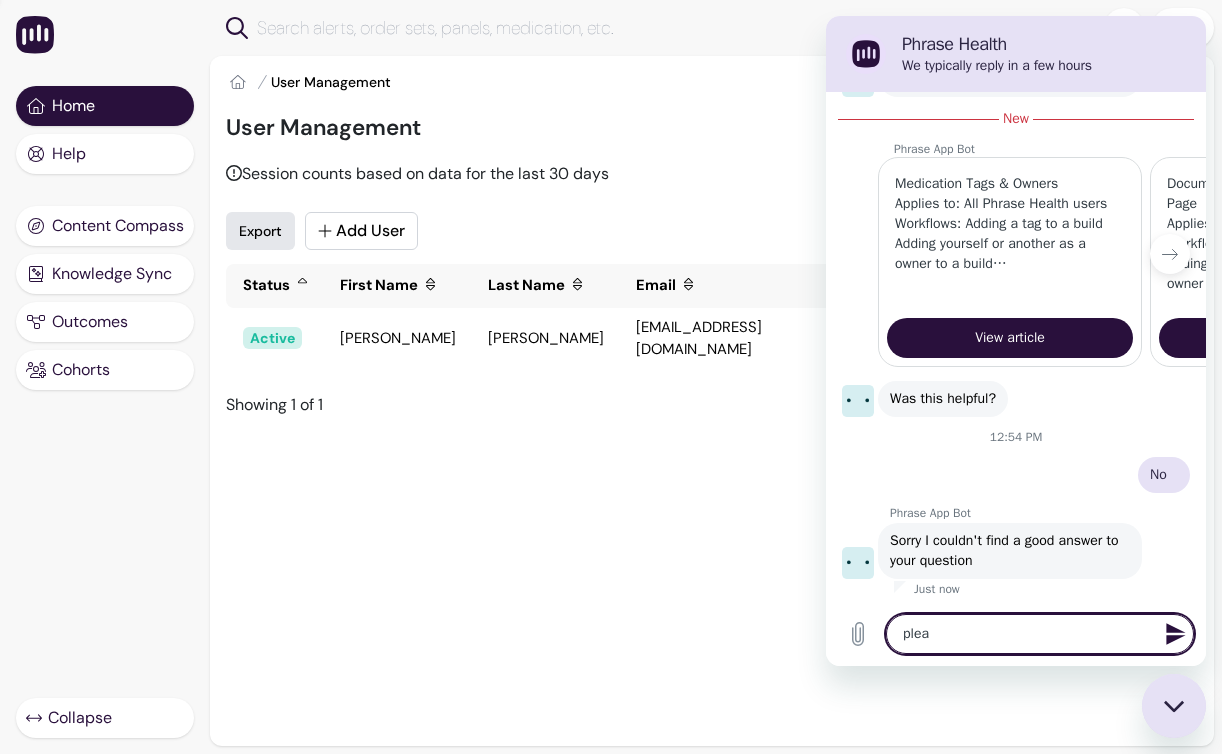 type on "pleas" 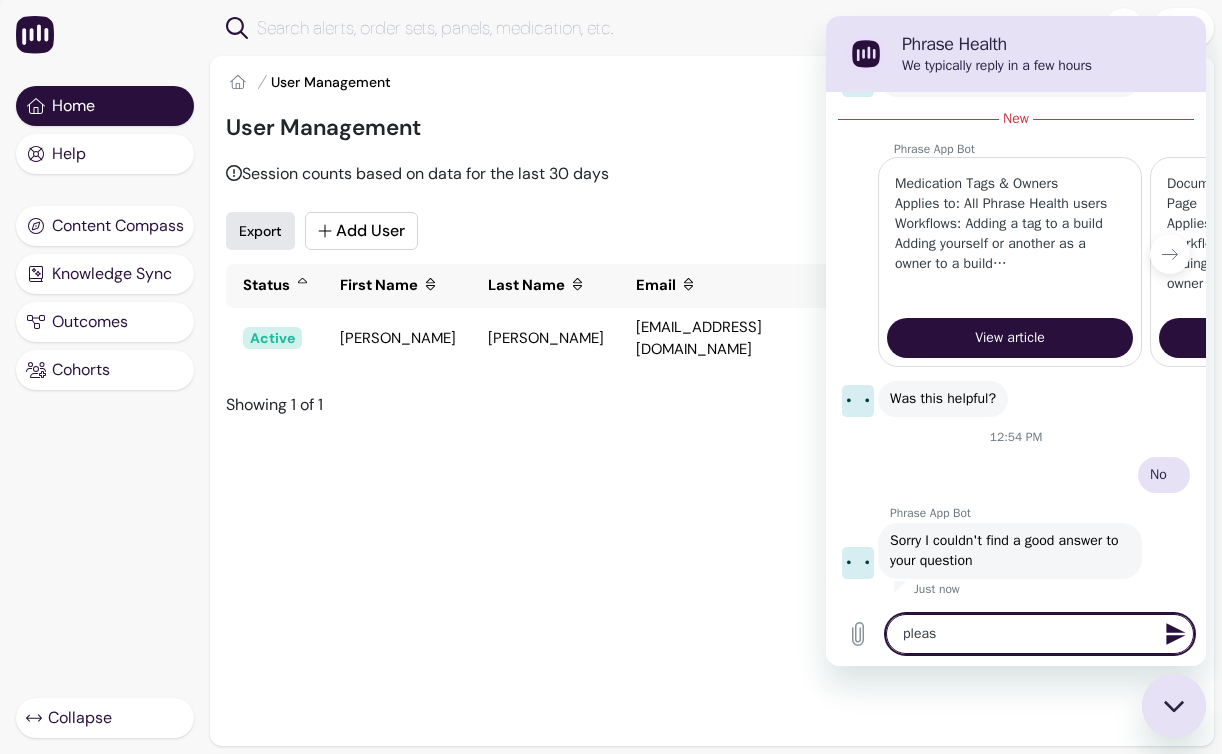 type on "please" 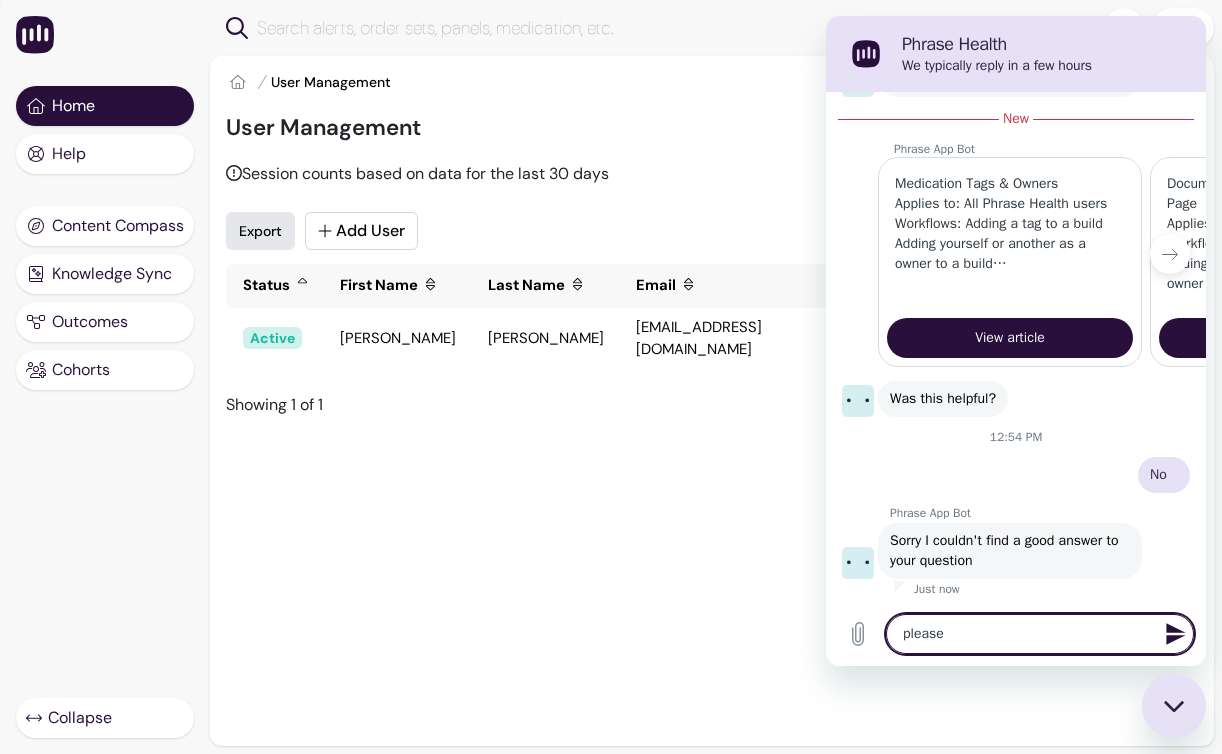 type on "please" 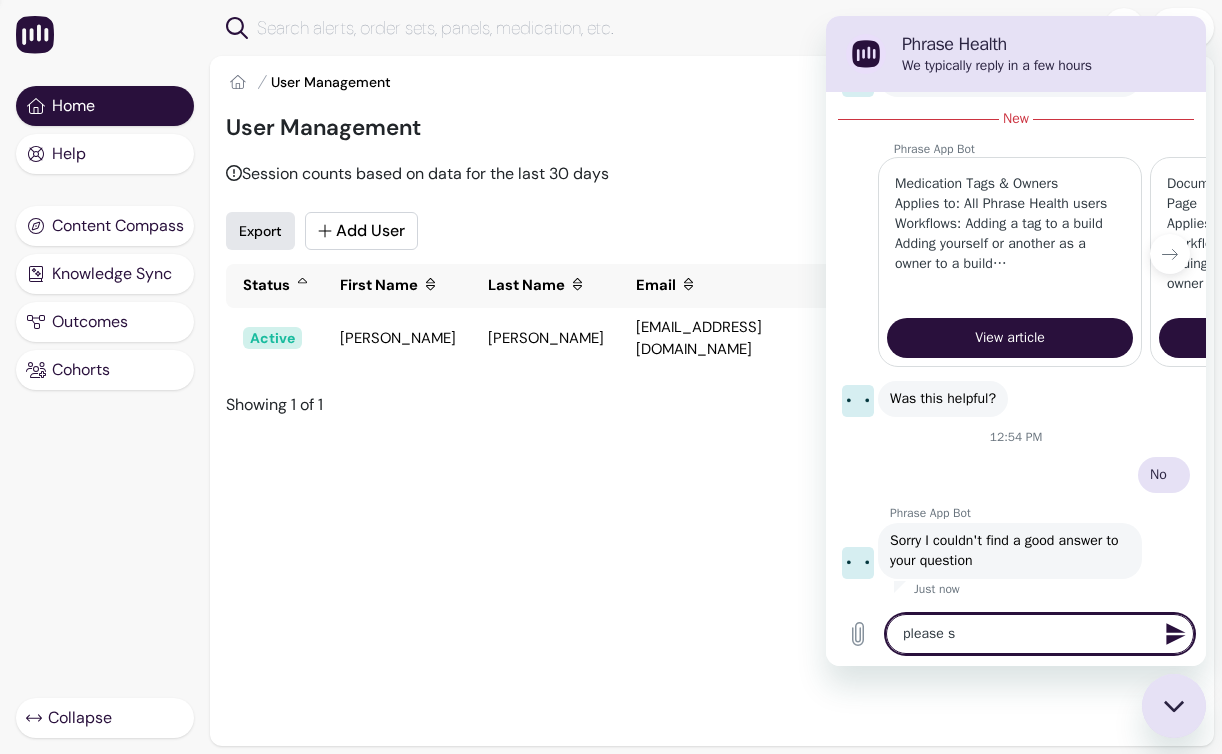 type on "please su" 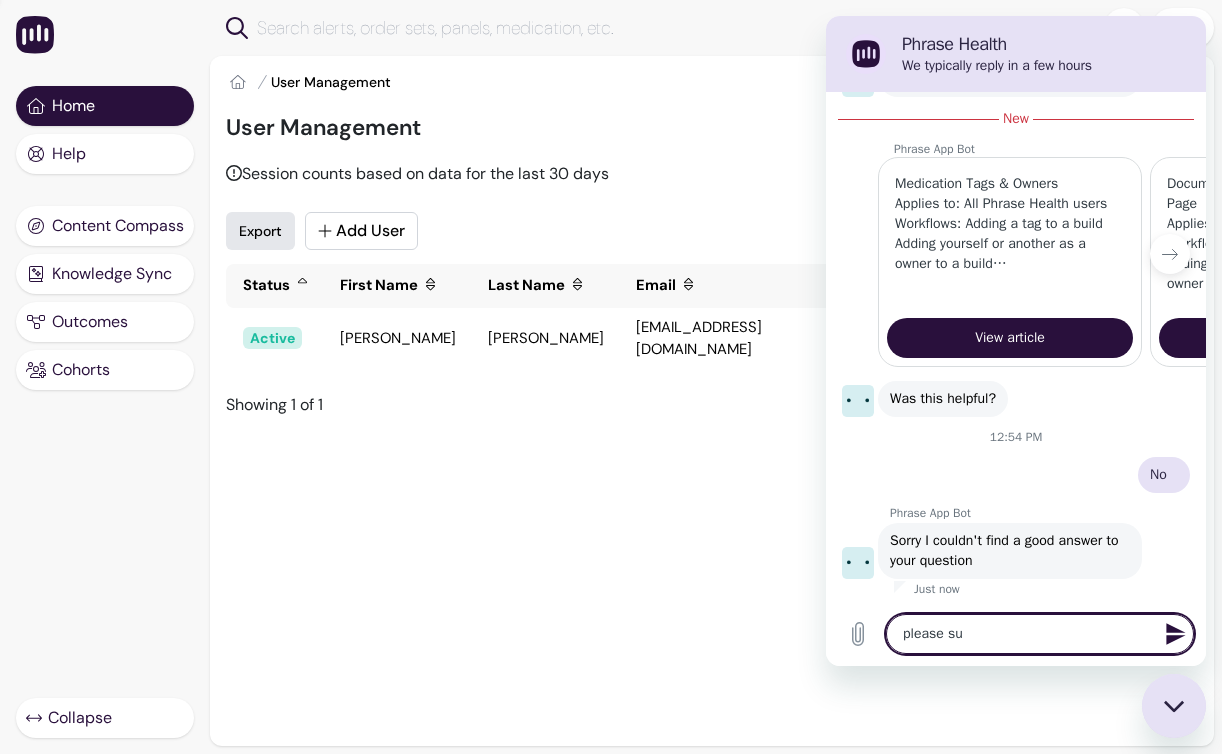 type on "x" 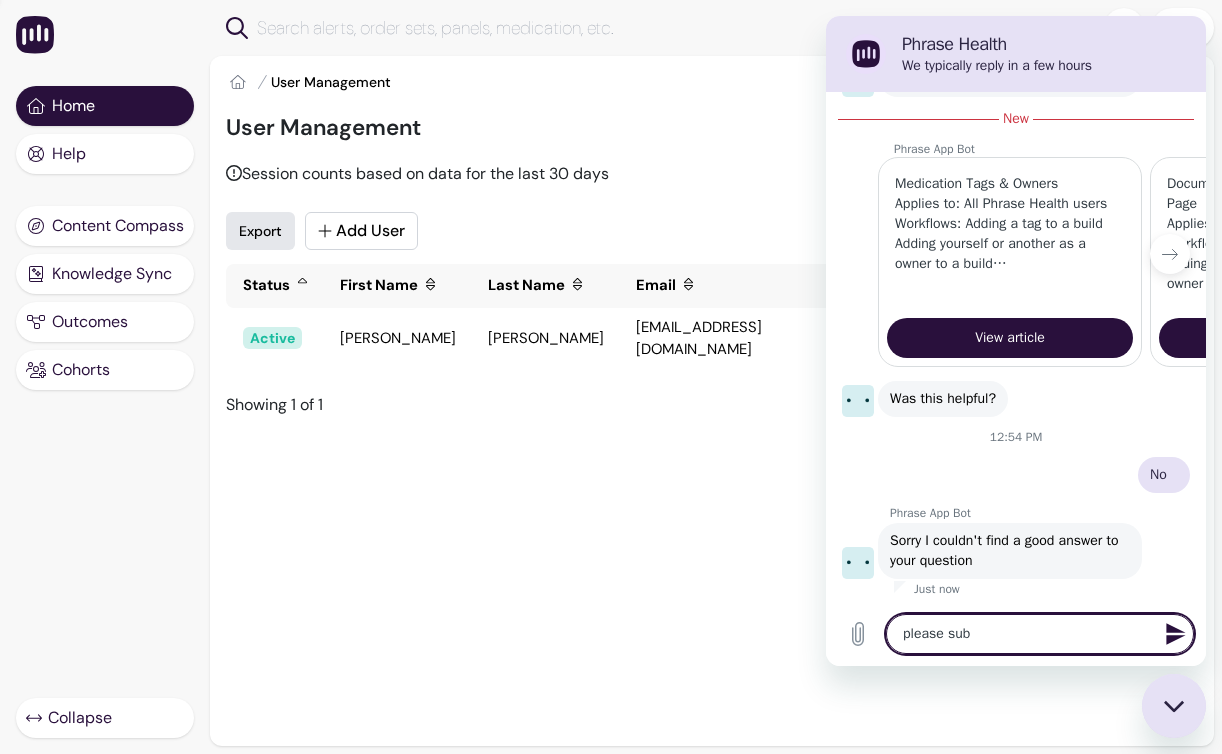 type on "please subm" 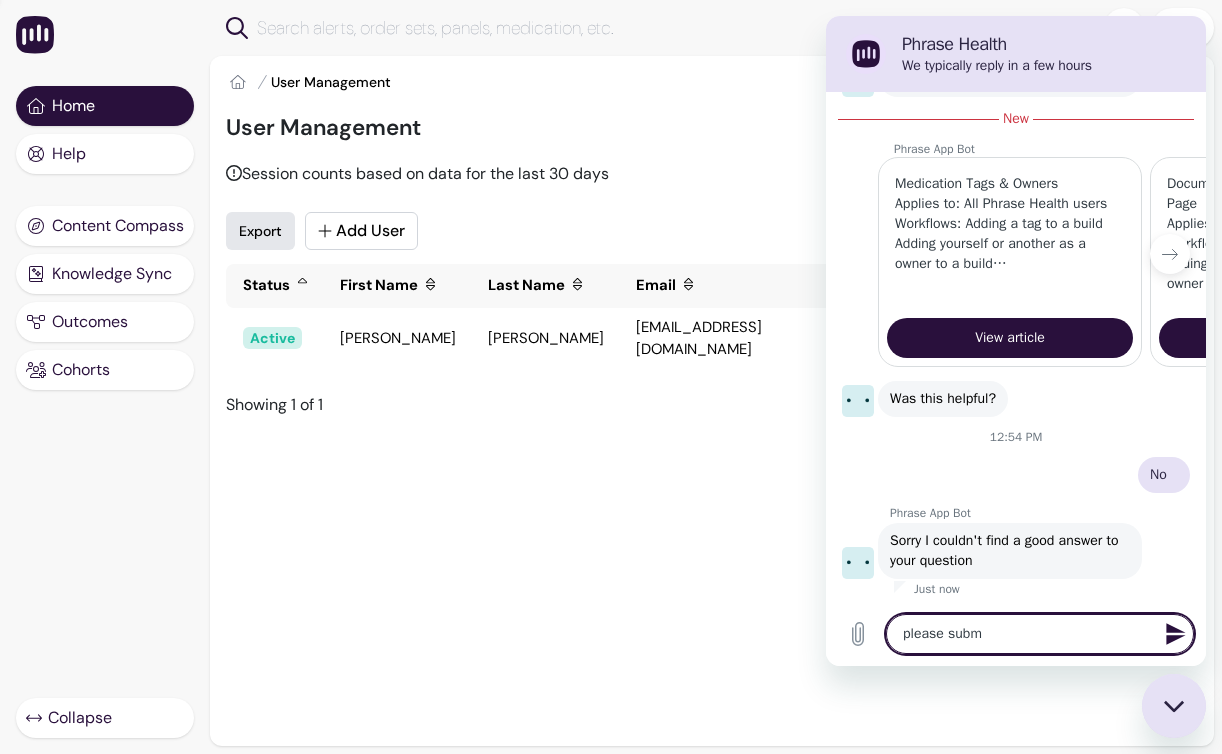 type on "please submi" 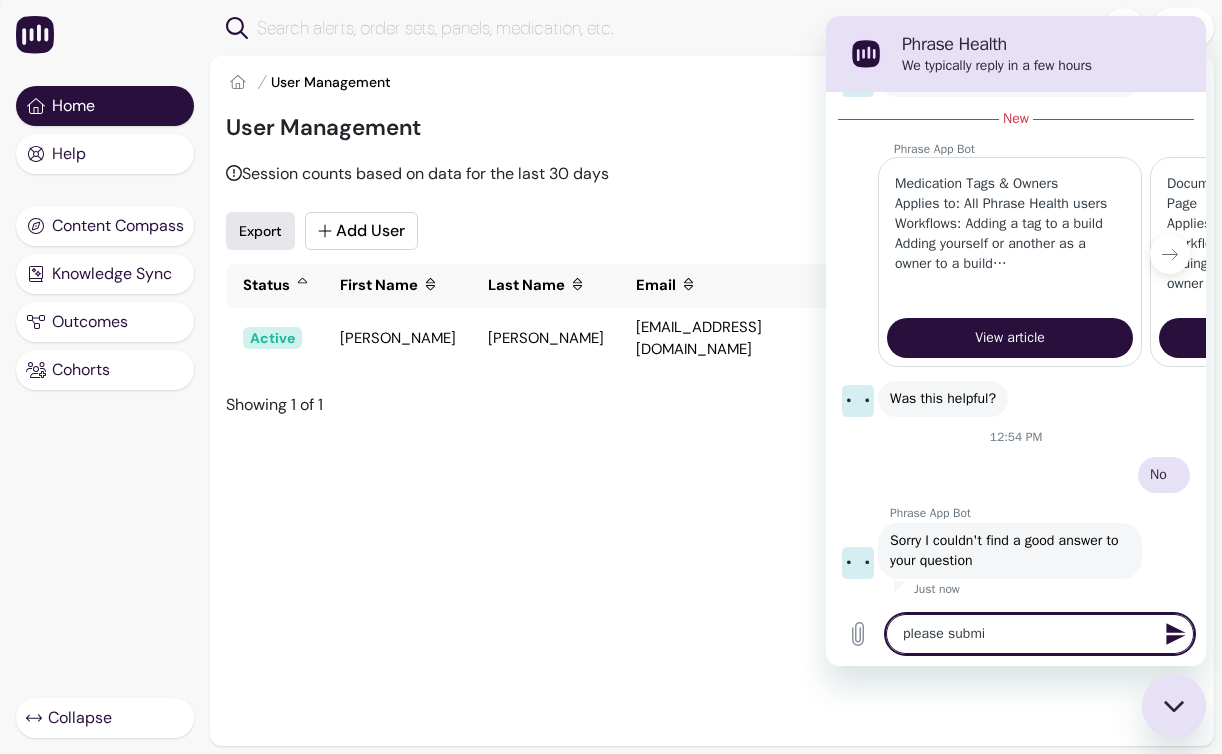 type on "please submit" 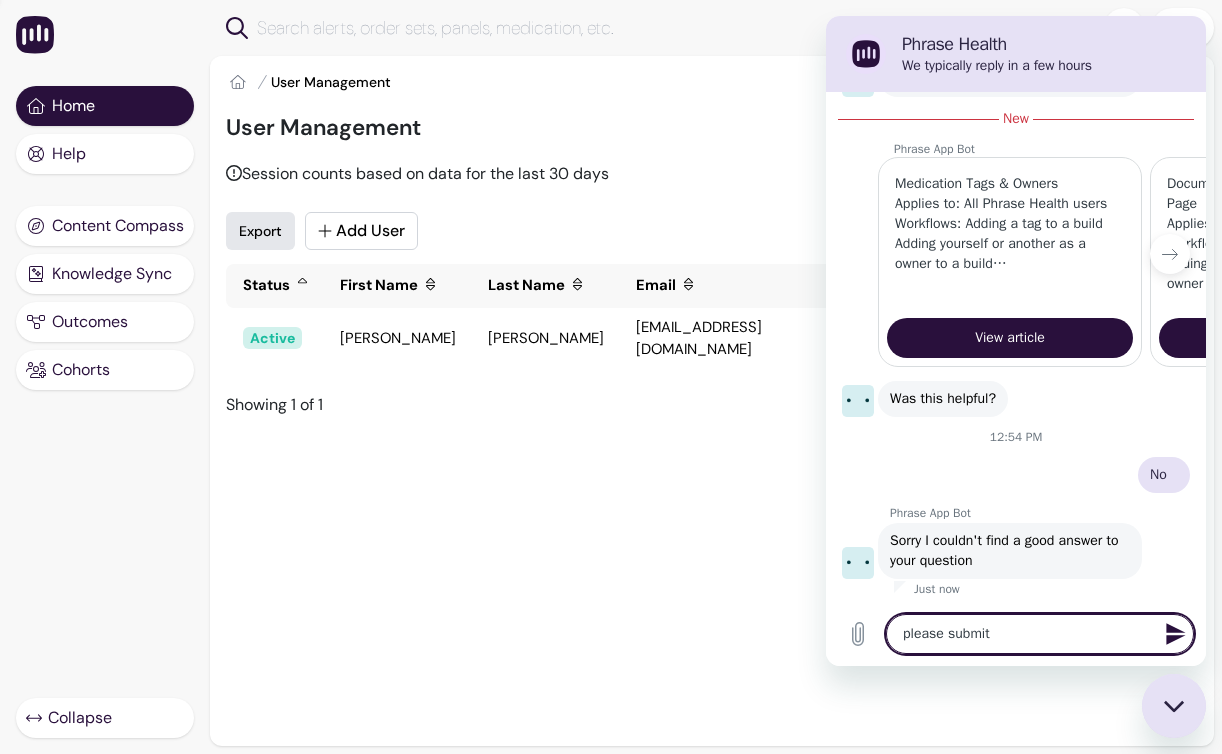 type on "please submit" 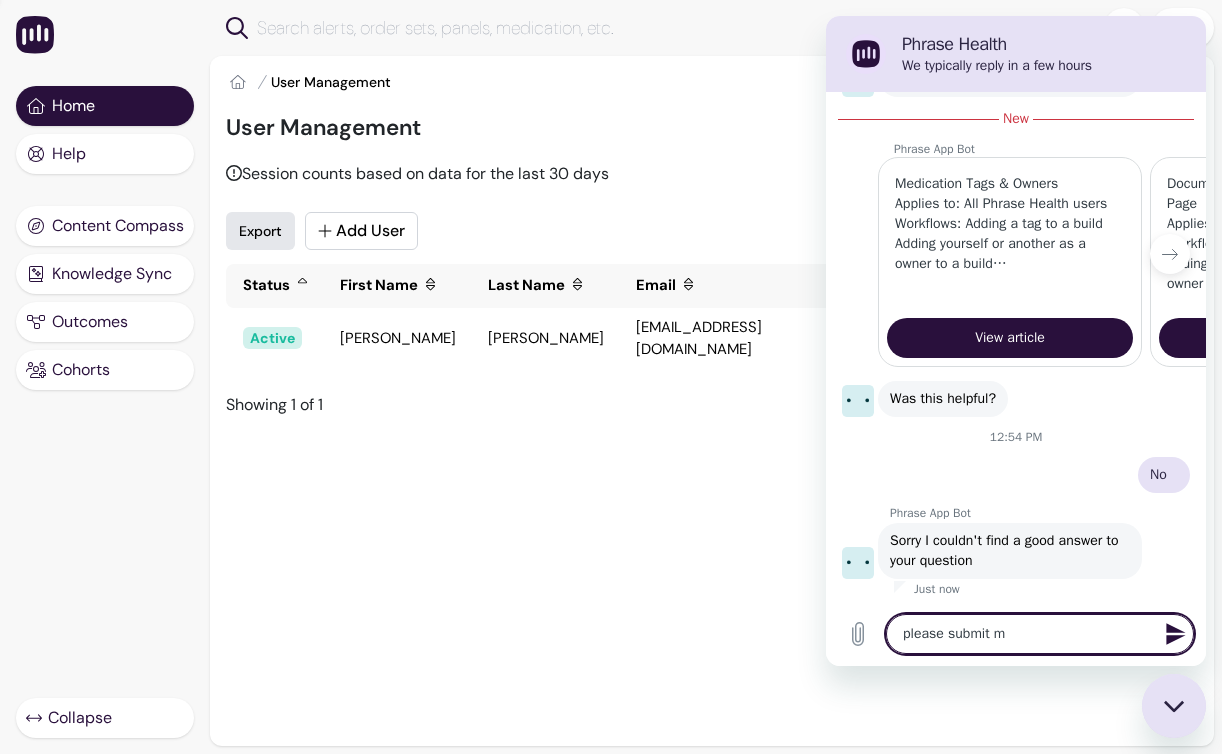 type on "please submit my" 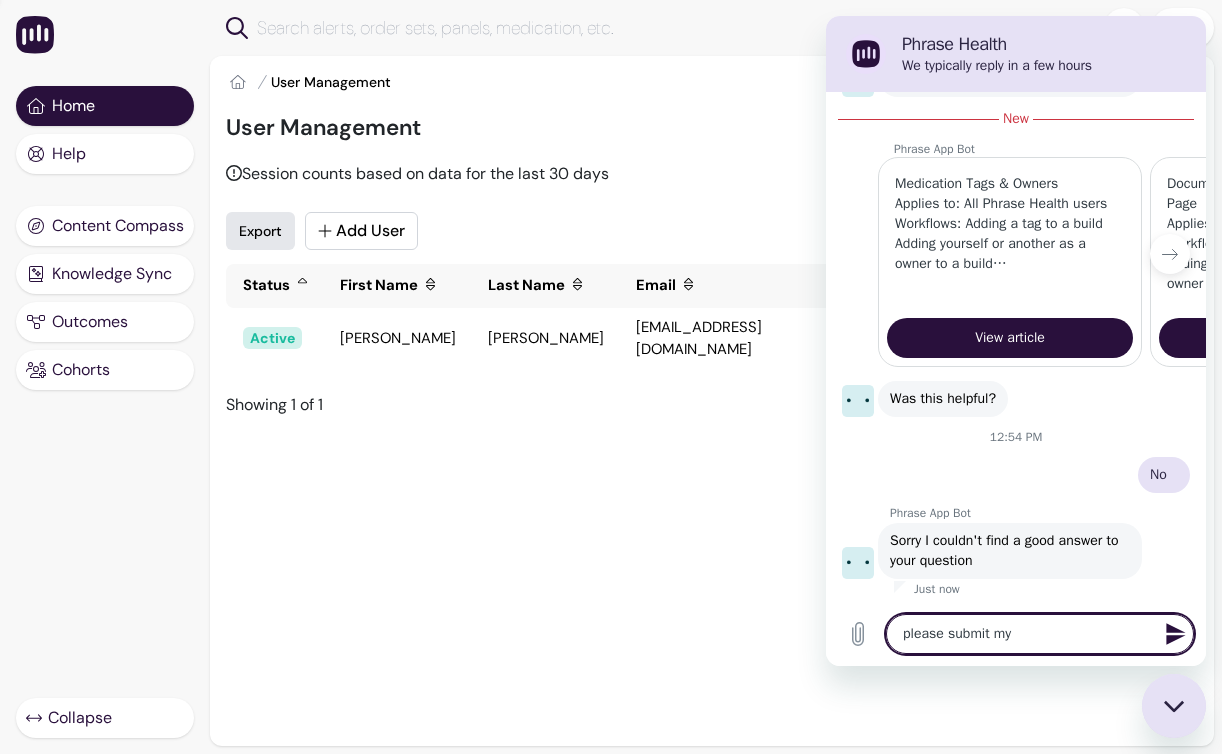 type on "please submit my" 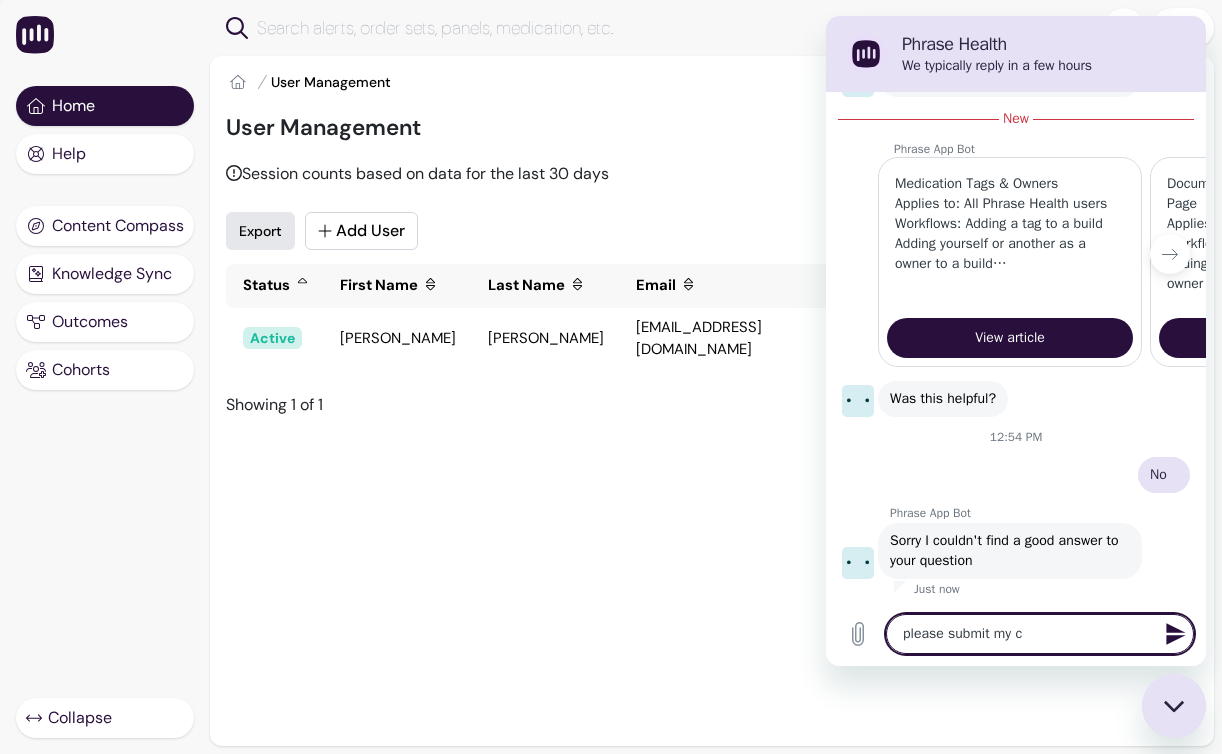 type on "please submit my co" 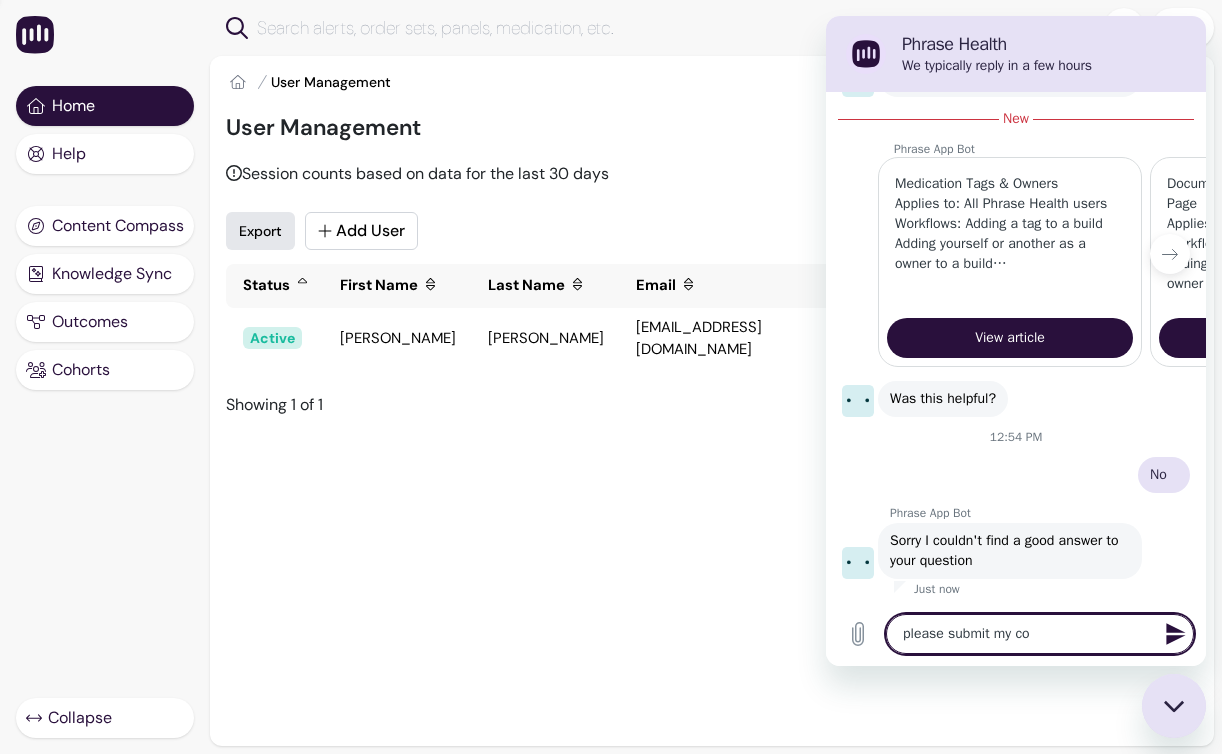 type on "please submit my com" 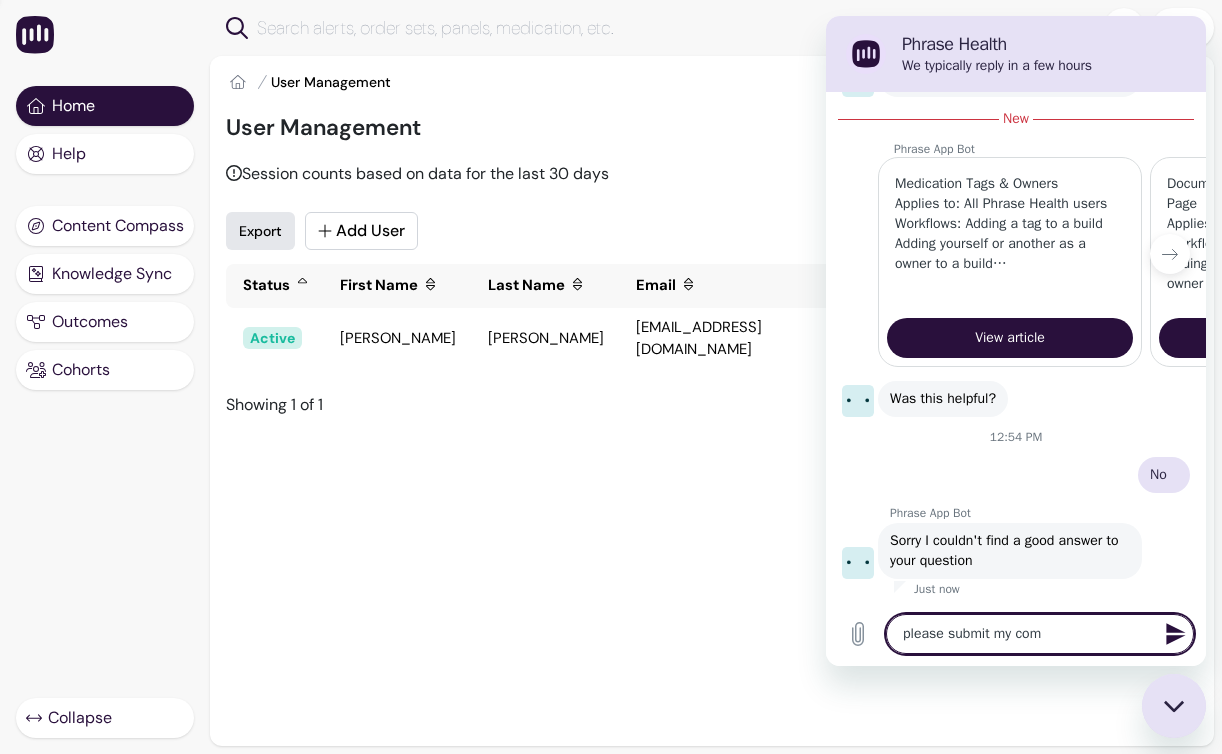 type on "please submit my comp" 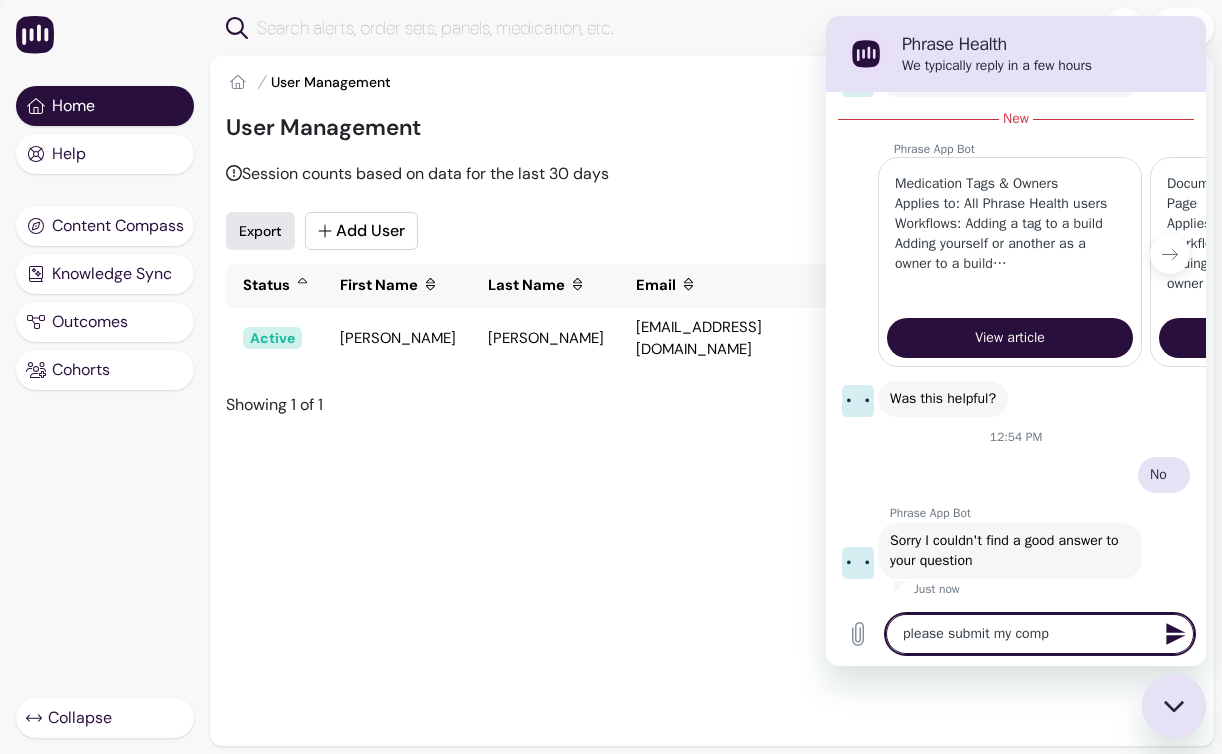 type on "please submit my compl" 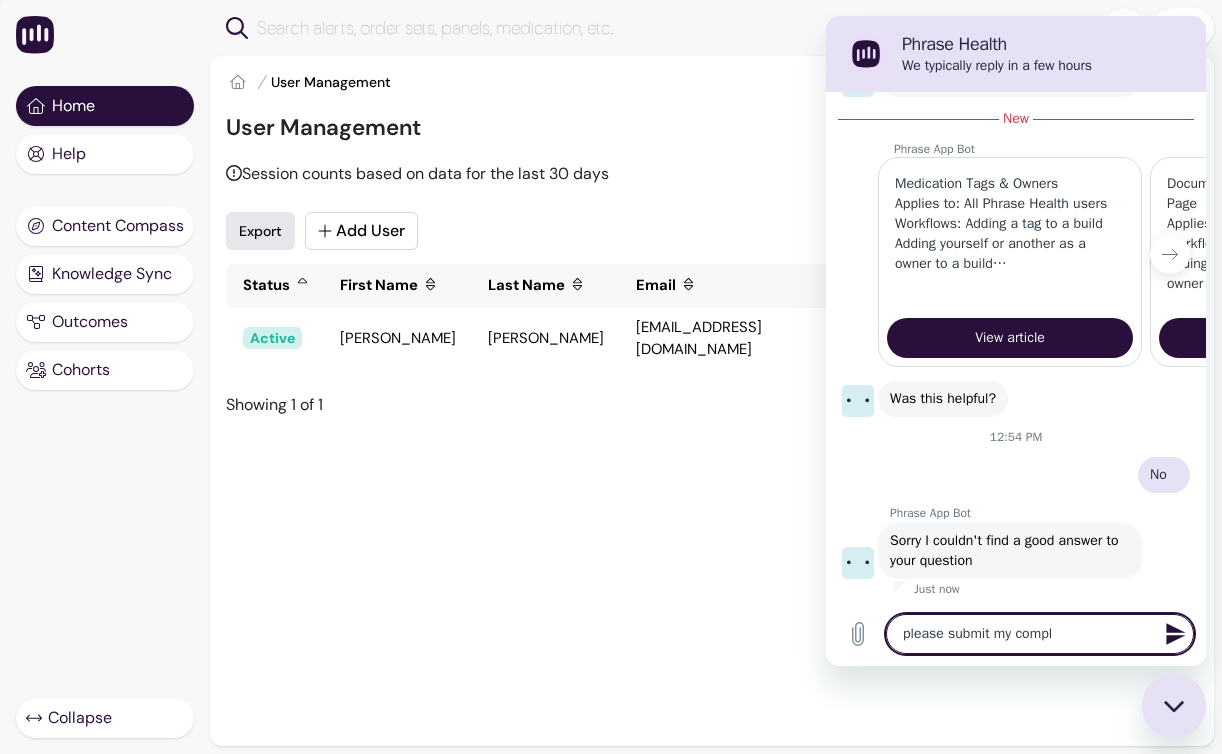 type on "please submit my compla" 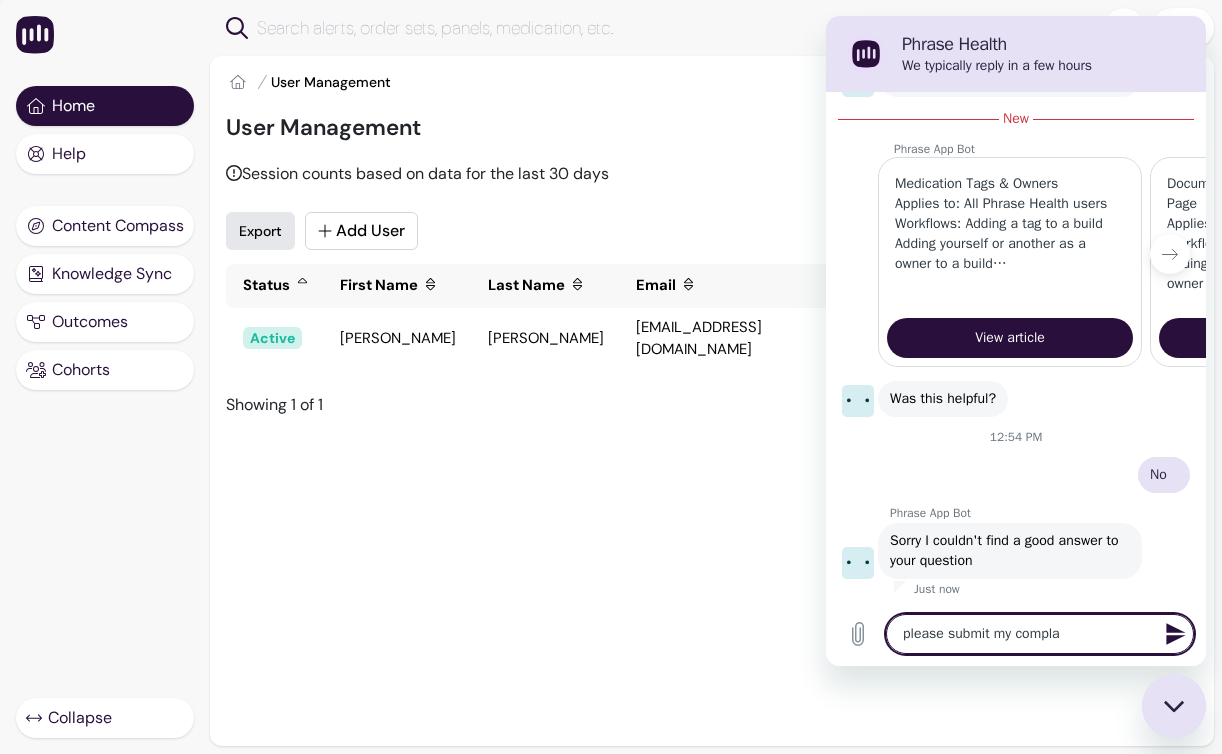 type on "please submit my complai" 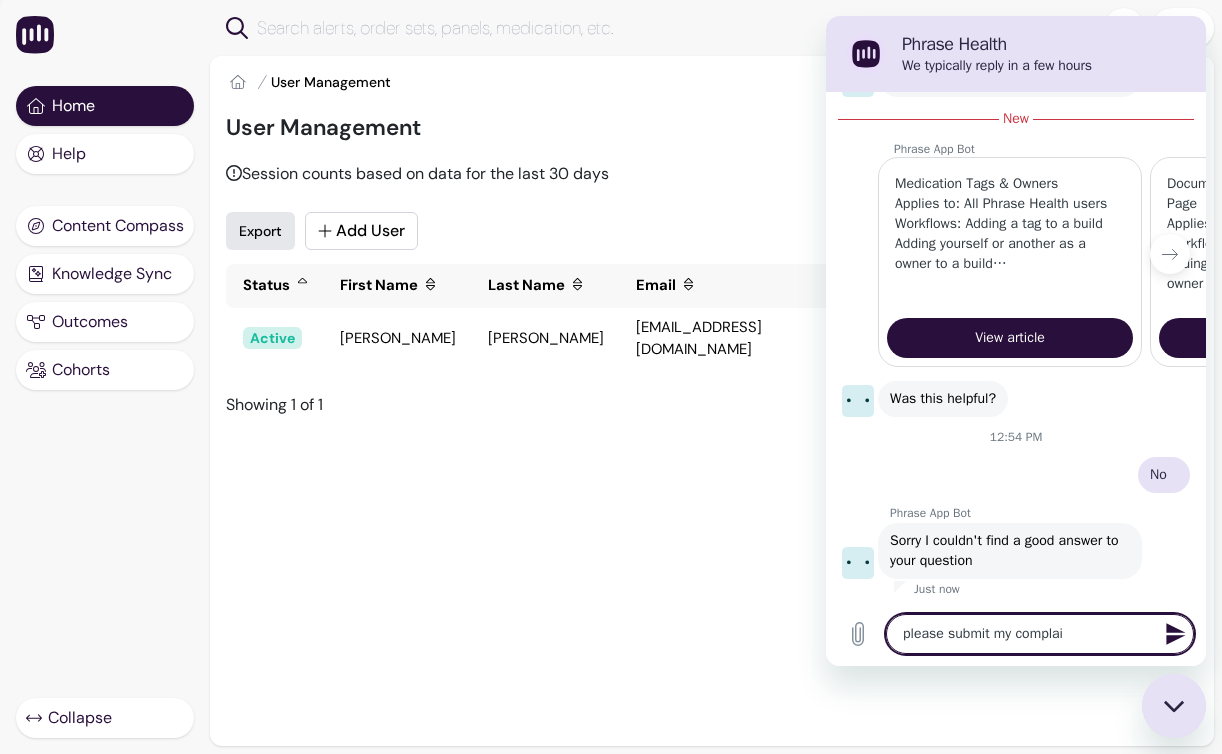 type on "please submit my complain" 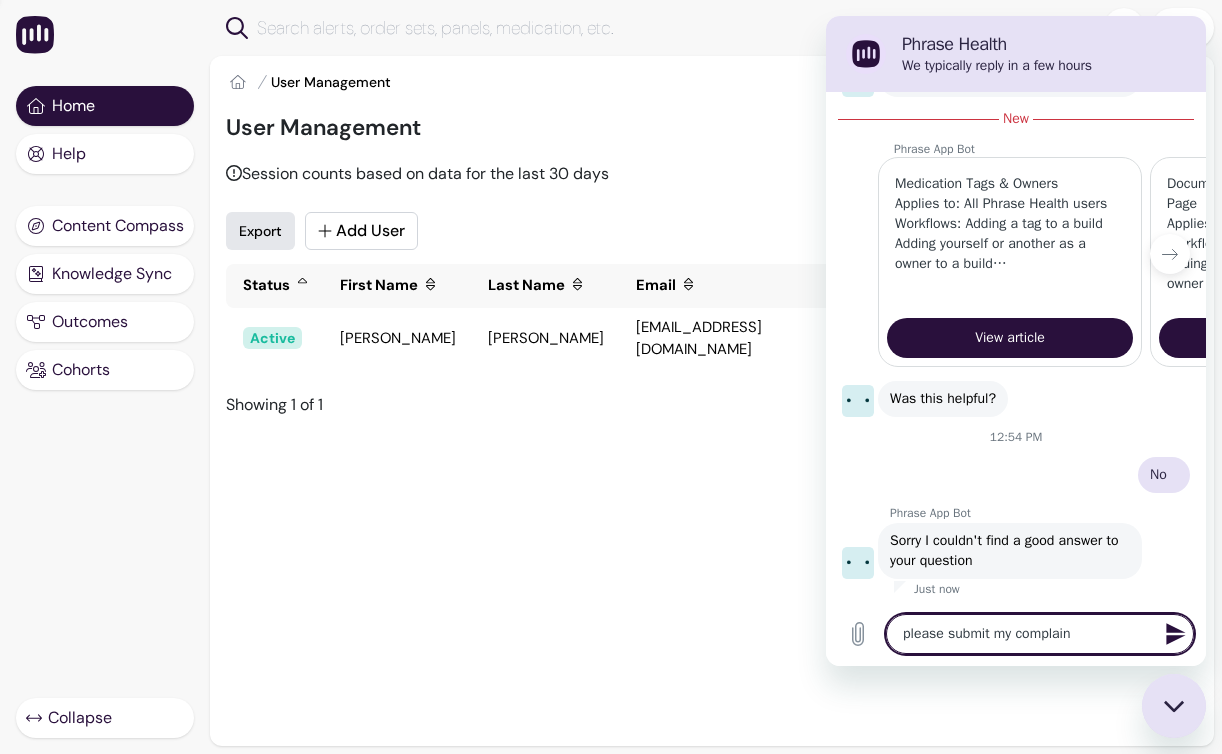 type on "please submit my complaint" 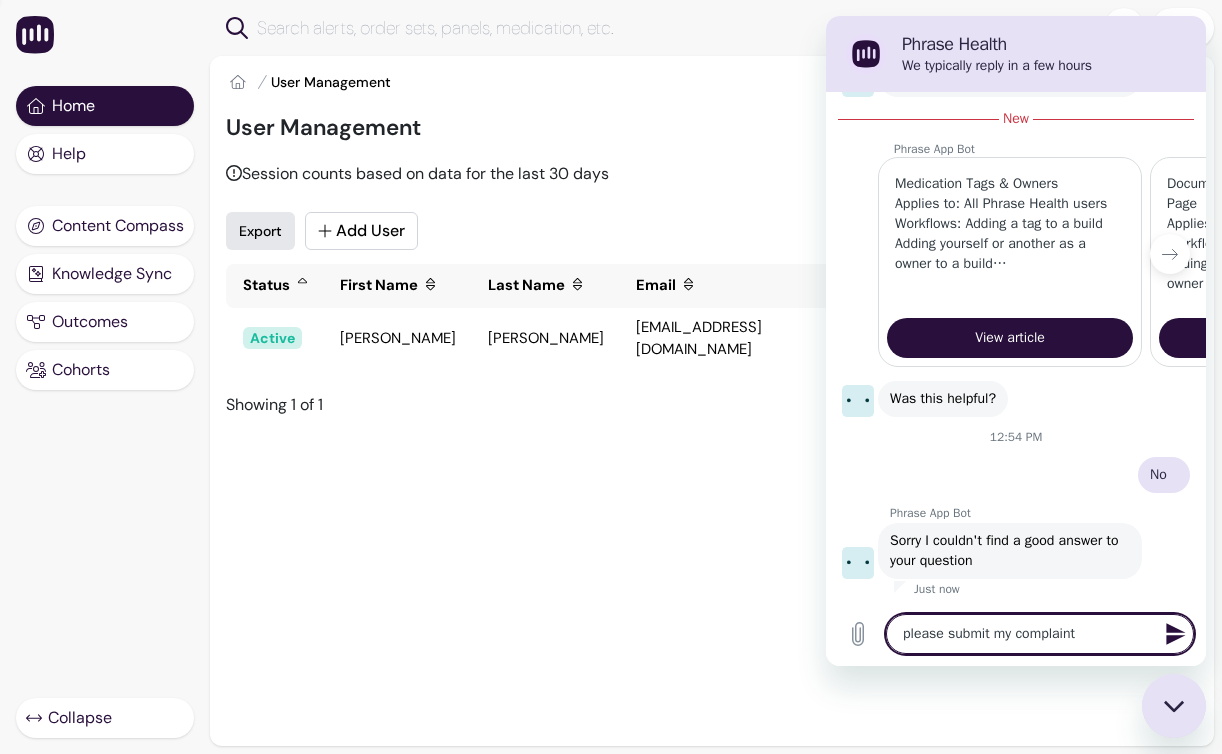 type on "please submit my complaints" 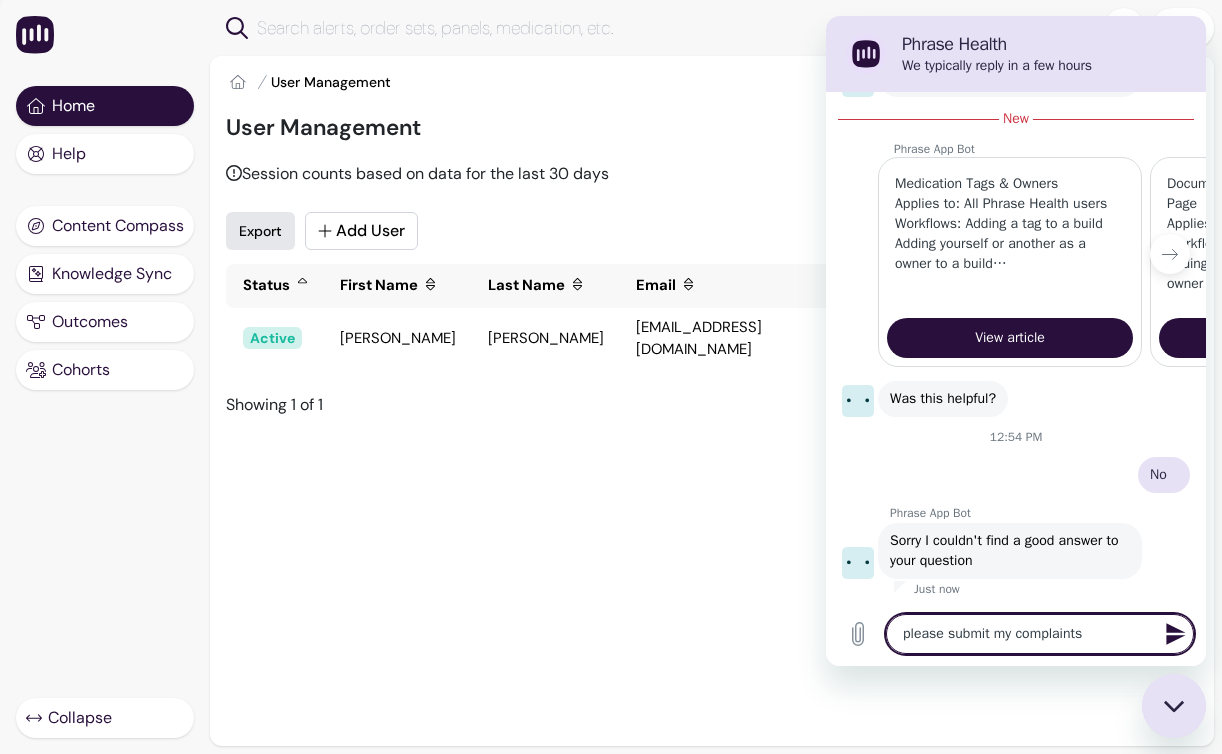type on "please submit my complaints" 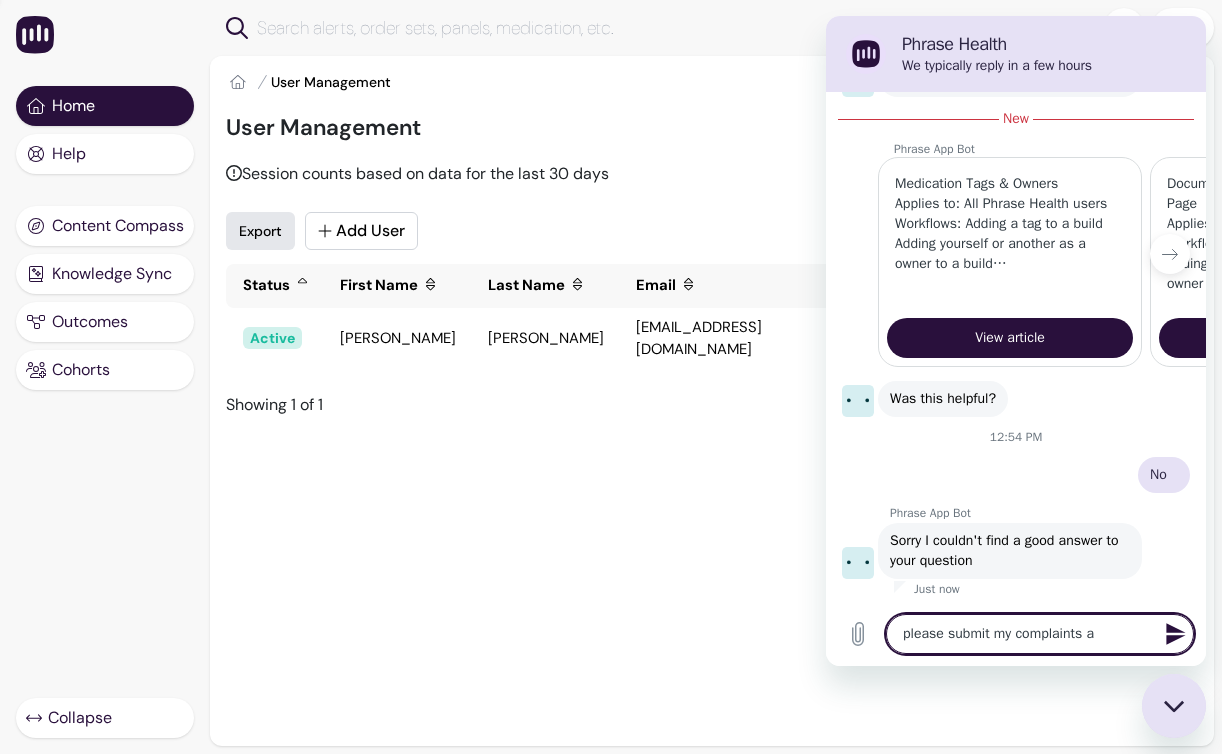 type on "please submit my complaints as" 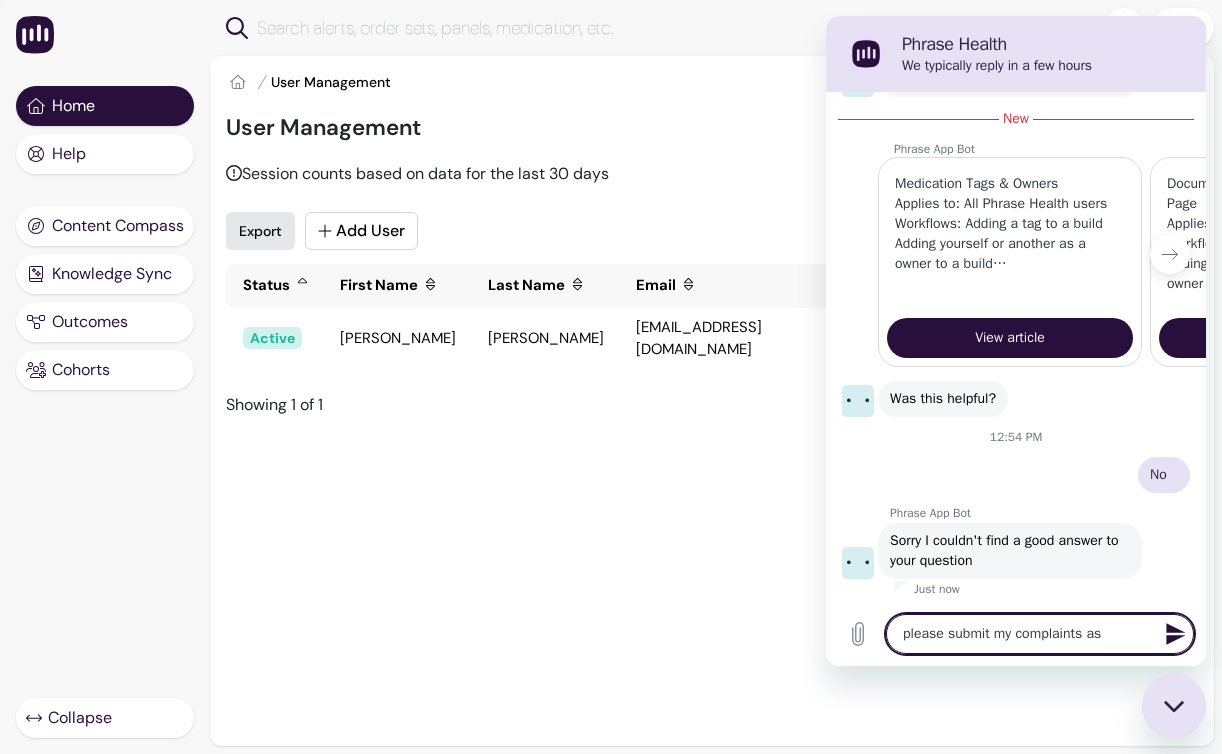 type on "please submit my complaints as" 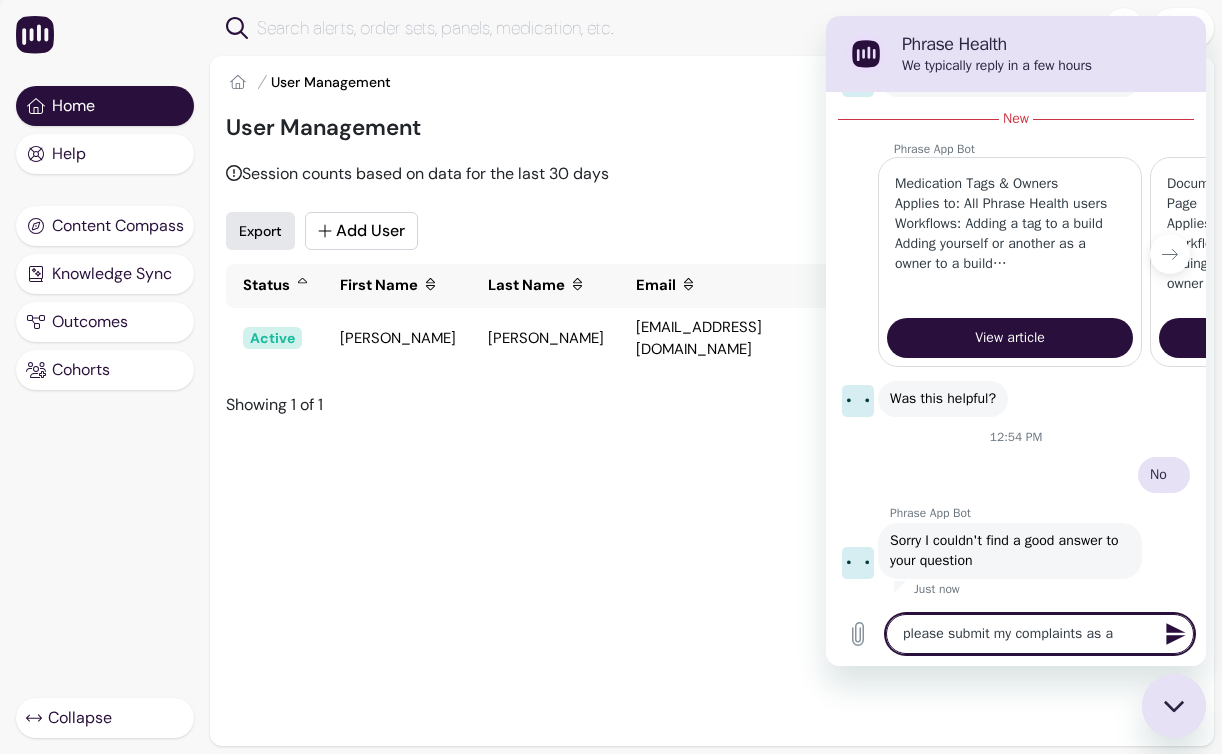 type on "x" 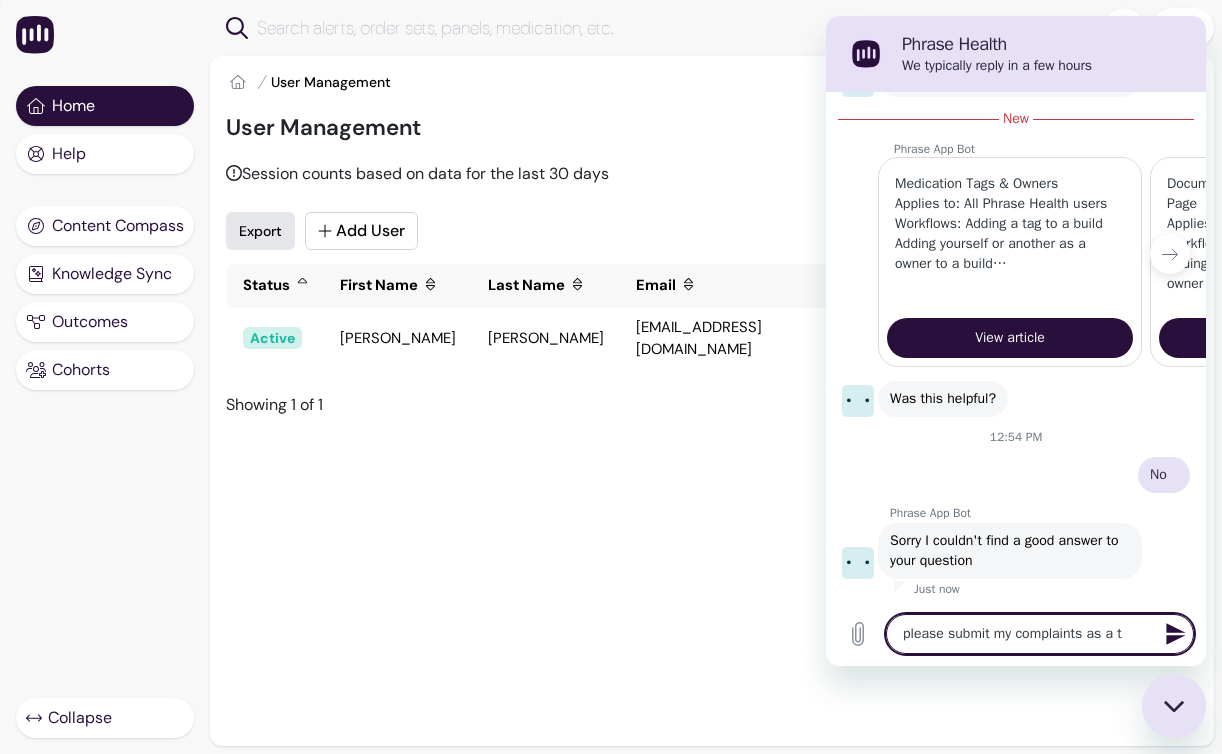 type on "please submit my complaints as a ti" 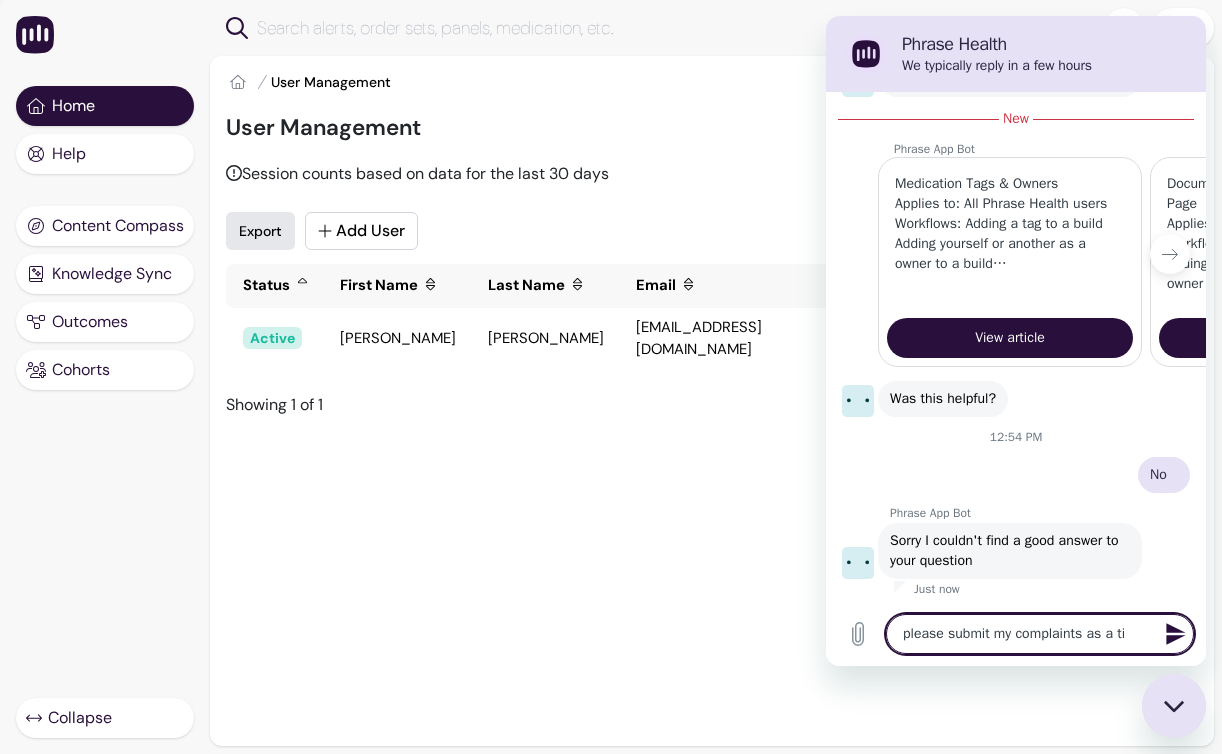 type on "please submit my complaints as a [MEDICAL_DATA]" 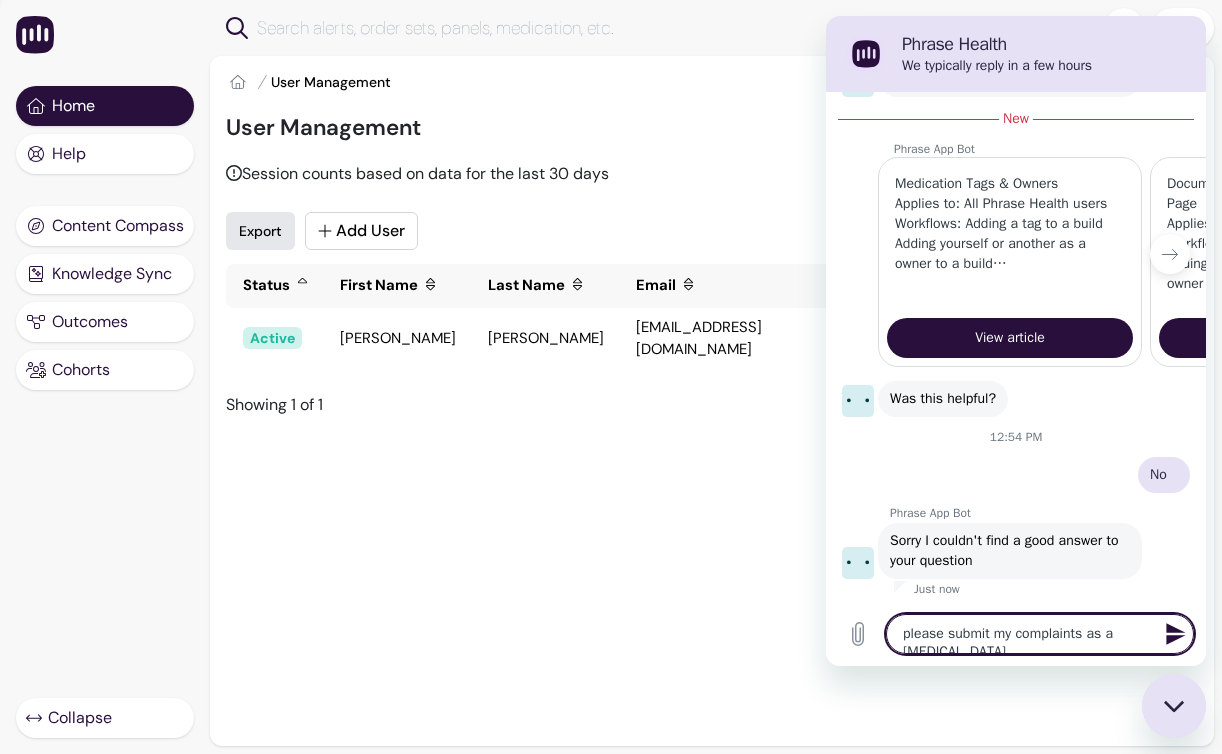 type on "please submit my complaints as a tick" 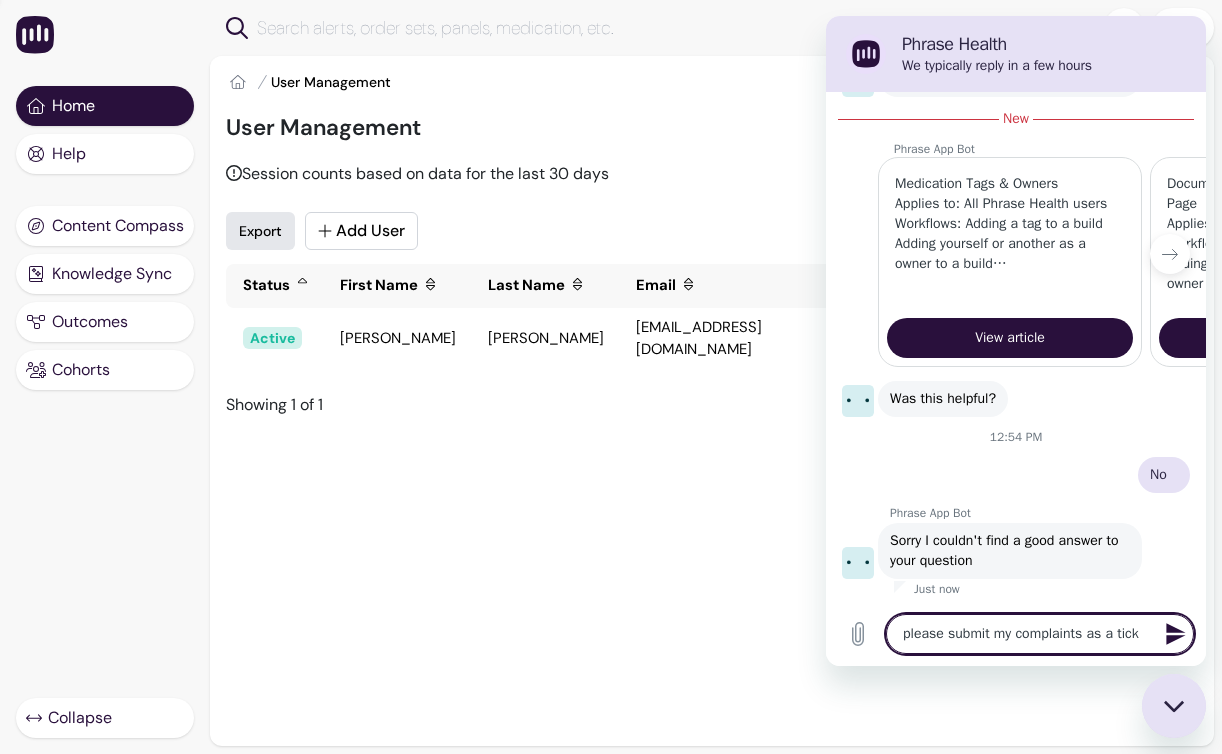 type on "please submit my complaints as a ticke" 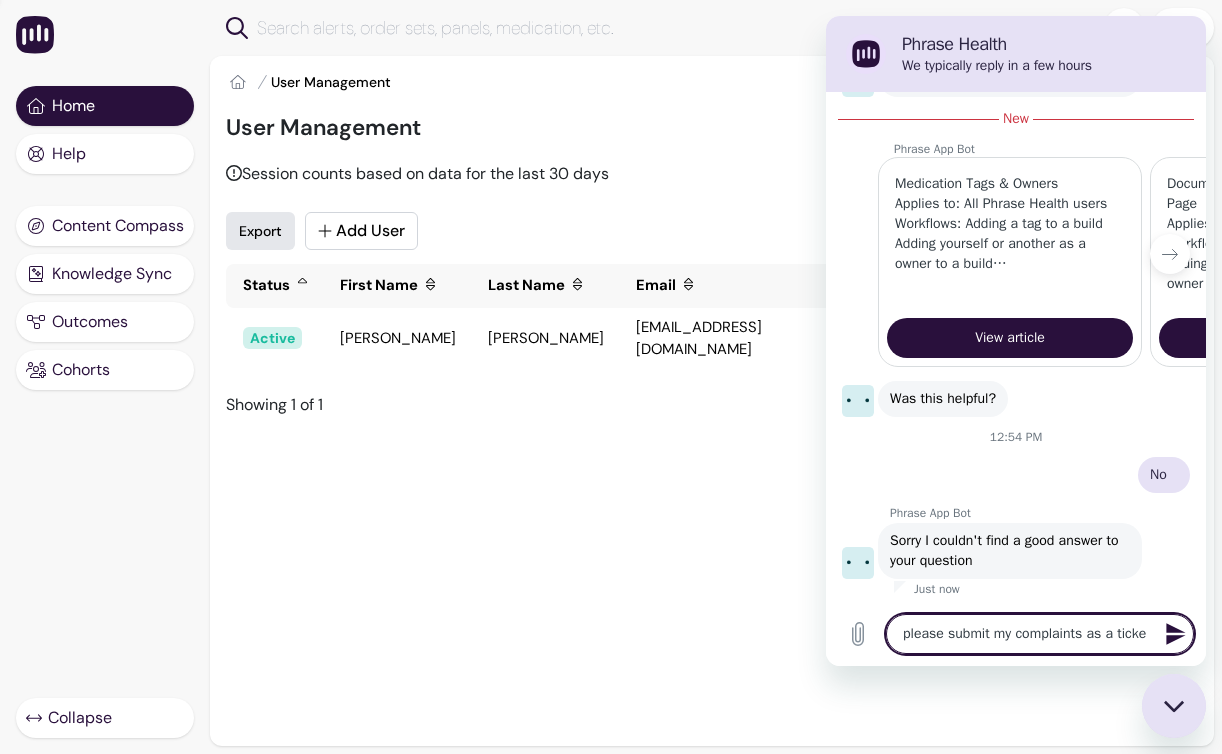 type on "please submit my complaints as a ticket" 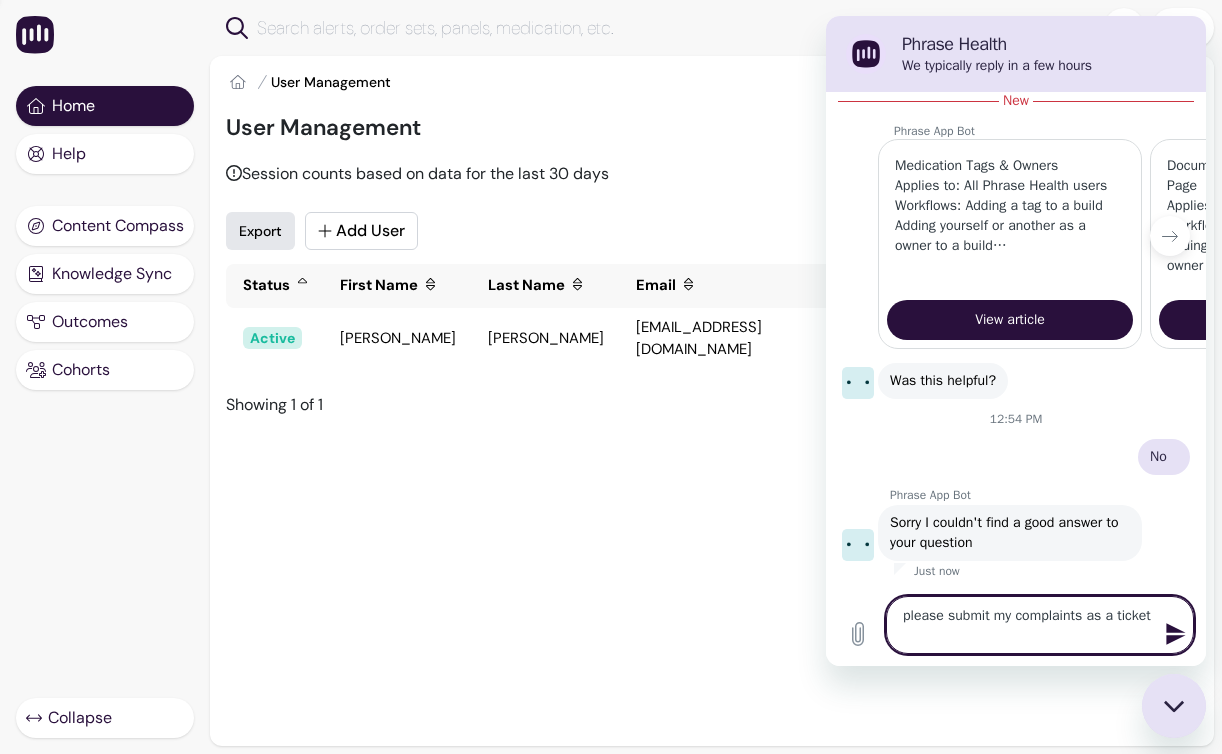 type on "please submit my complaints as a ticket" 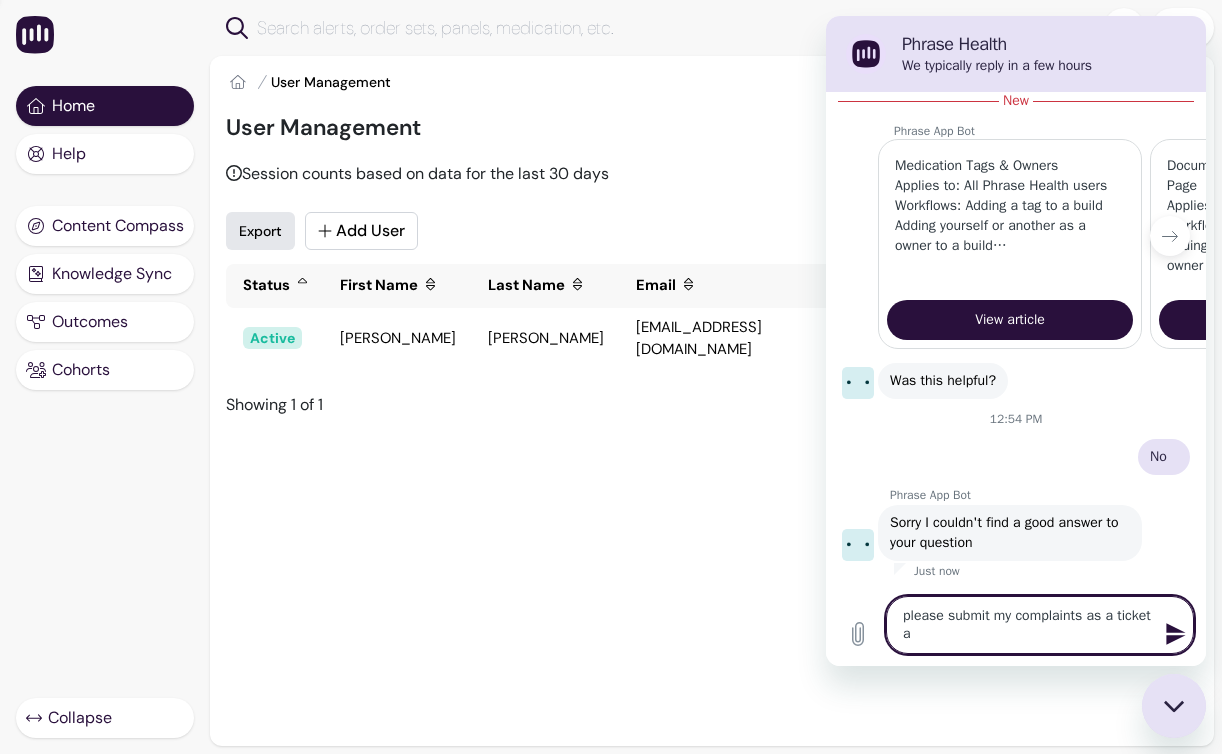 type on "please submit my complaints as a ticket an" 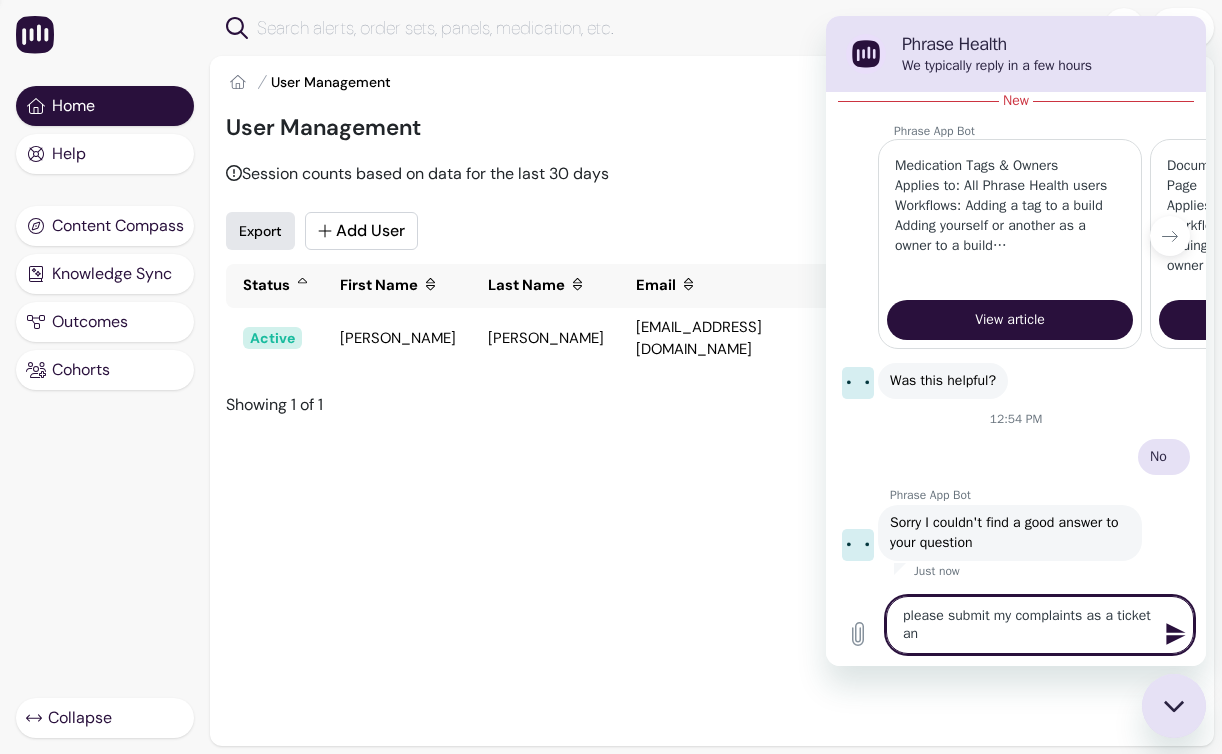 type on "please submit my complaints as a ticket and" 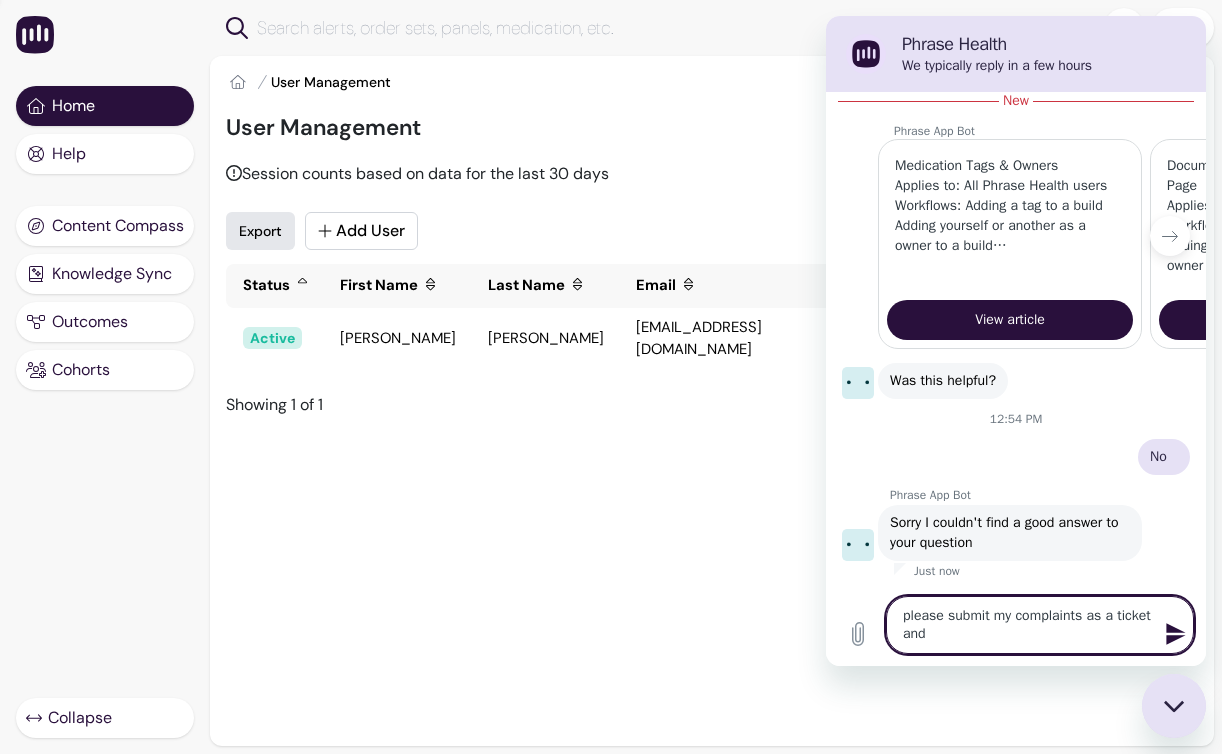 type on "please submit my complaints as a ticket and" 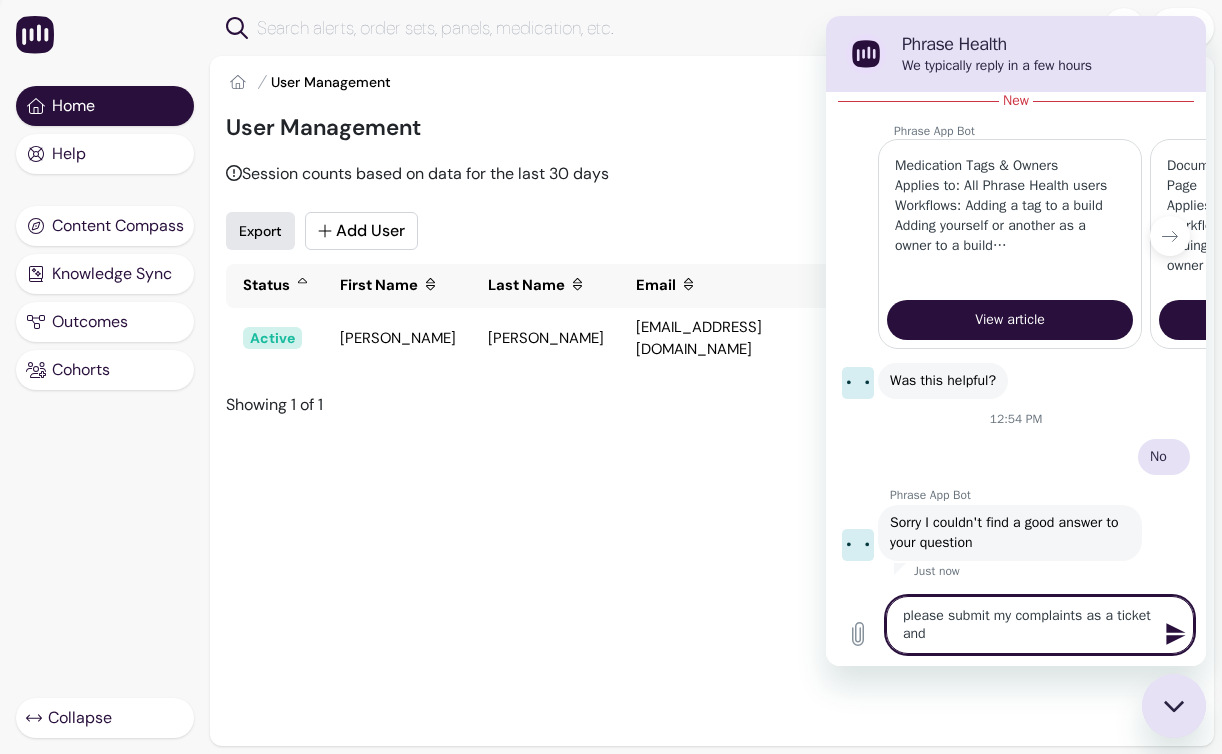 type on "please submit my complaints as a ticket and s" 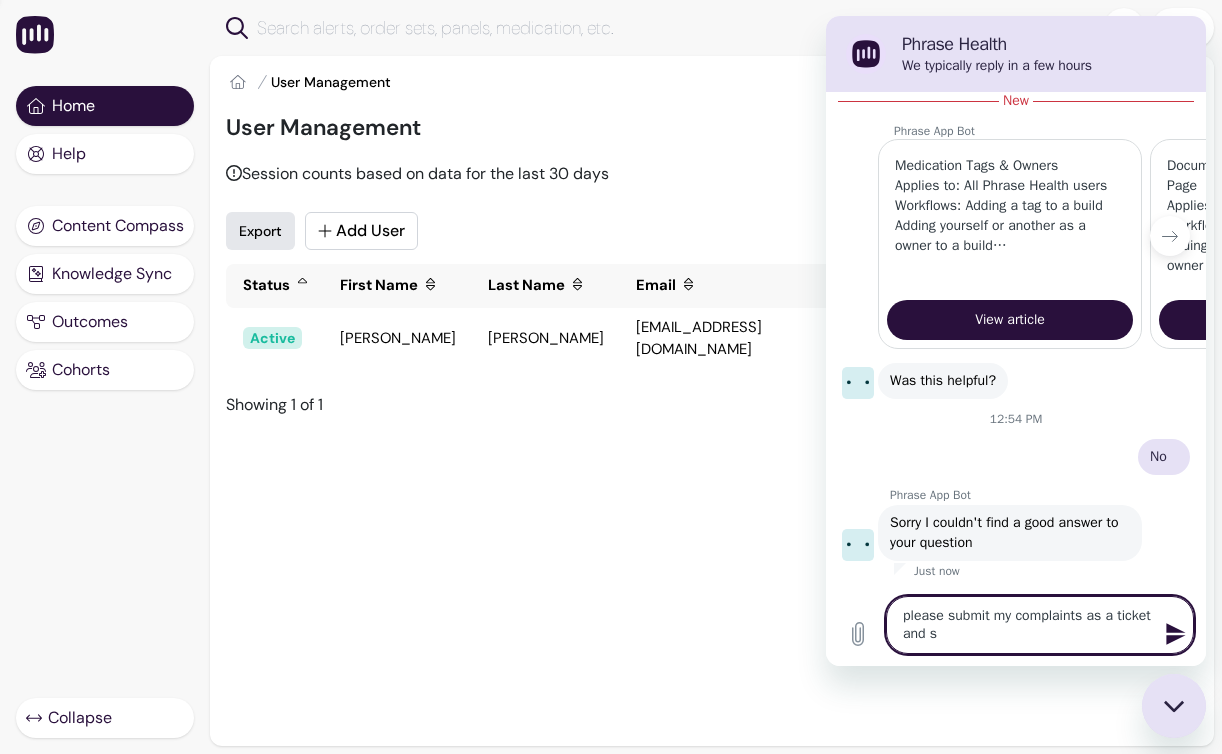 type on "please submit my complaints as a ticket and se" 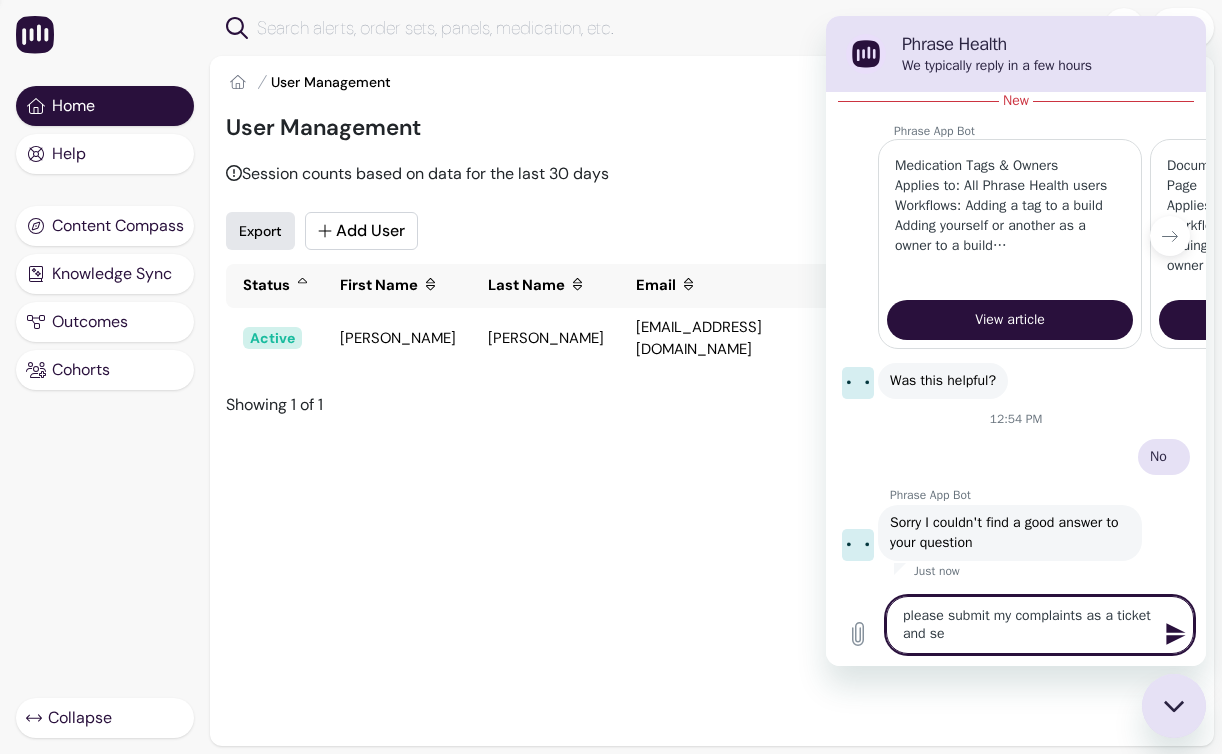 type on "please submit my complaints as a ticket and sen" 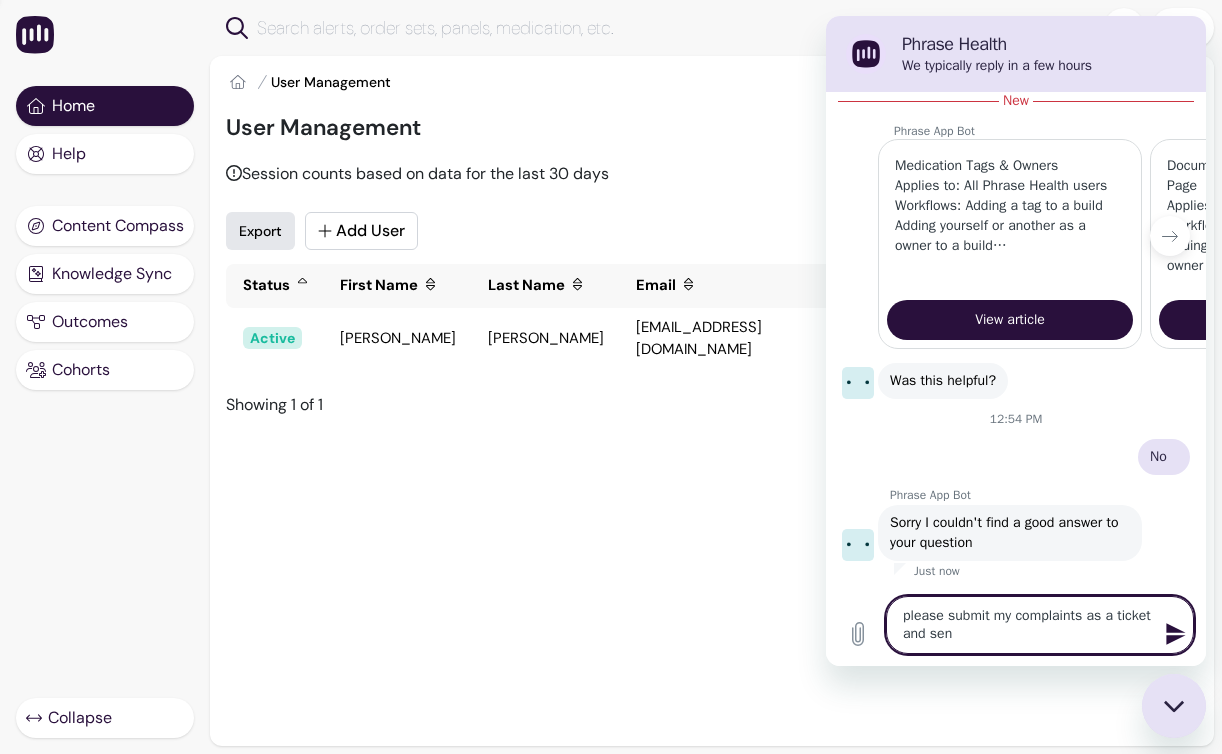 type on "please submit my complaints as a ticket and send" 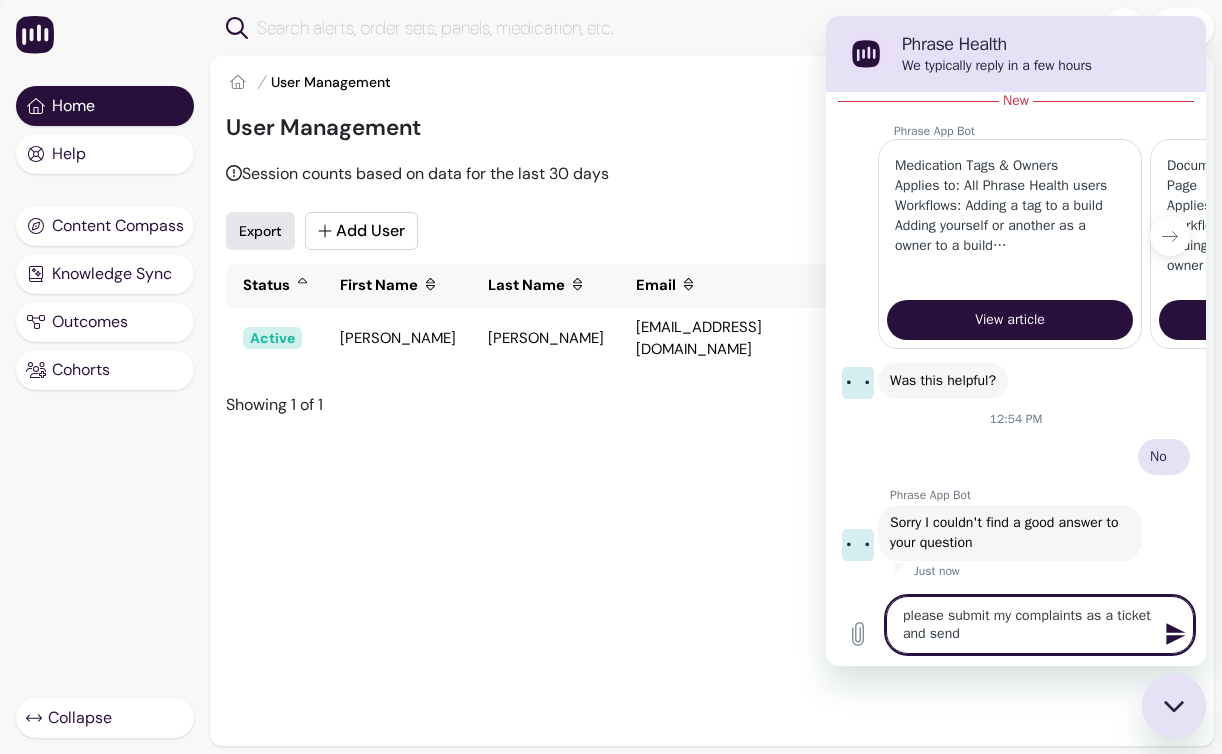 type on "please submit my complaints as a ticket and send" 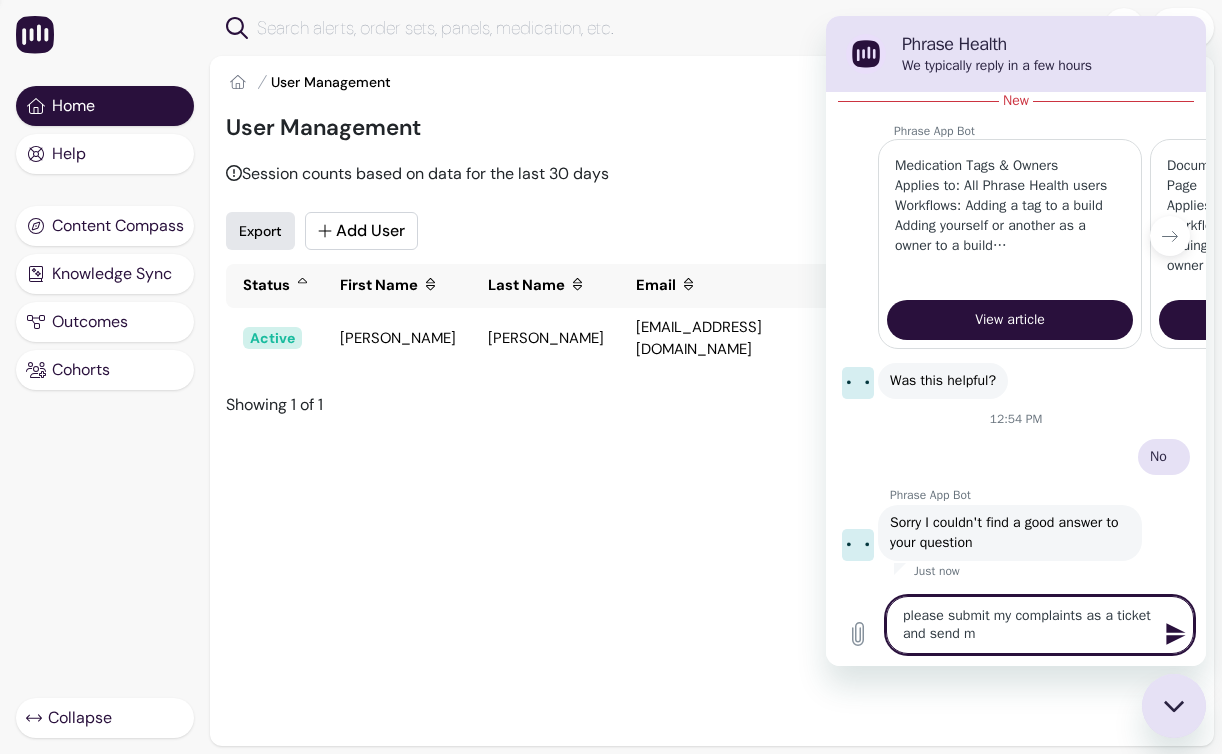 type on "please submit my complaints as a ticket and send ma" 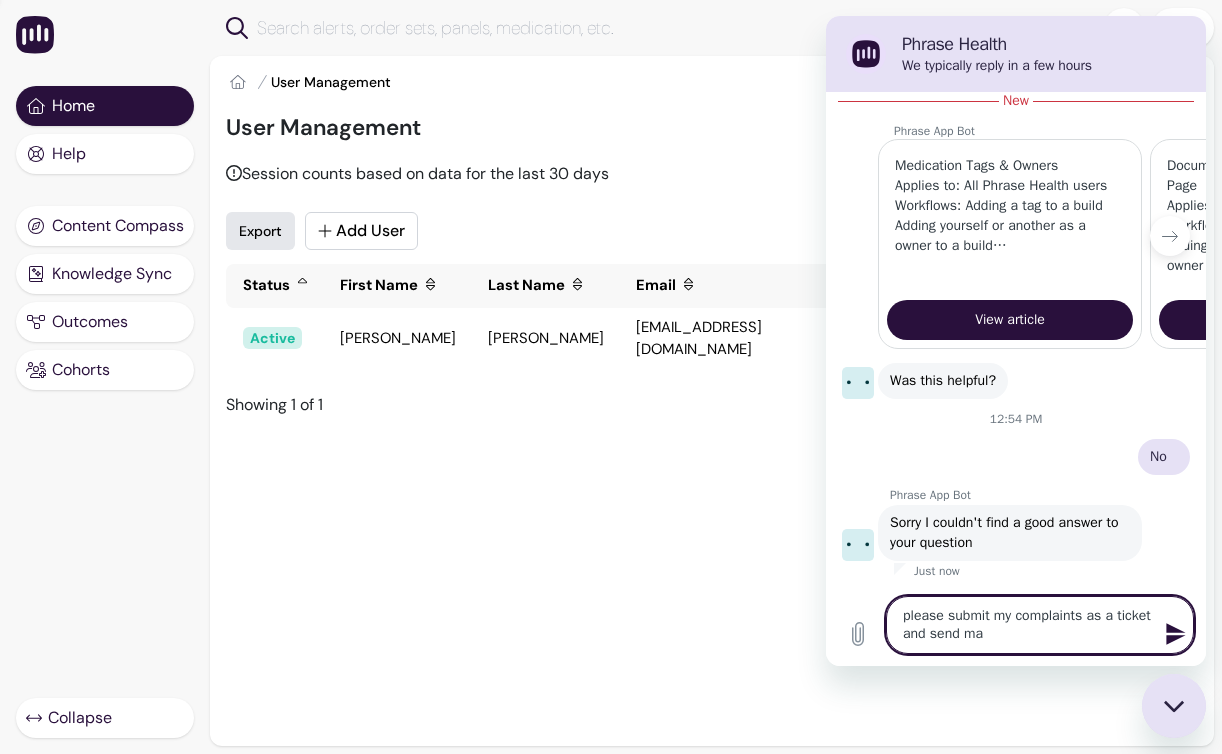 type on "x" 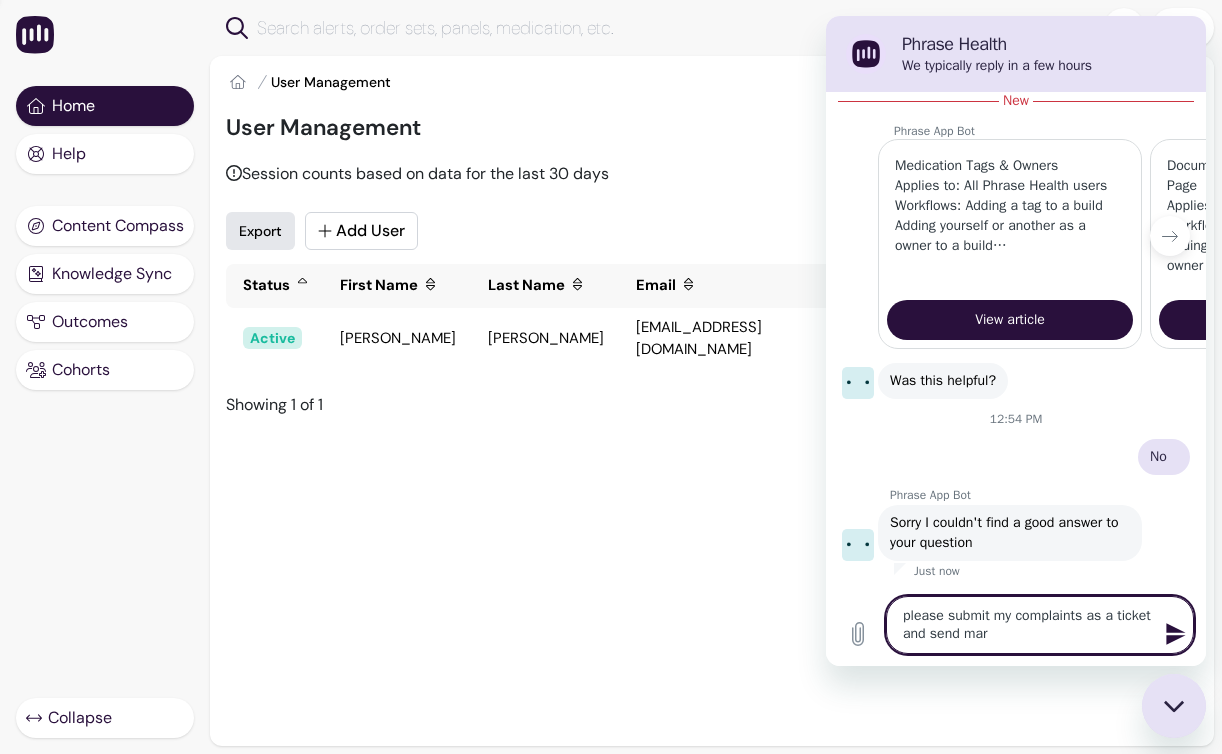 type on "please submit my complaints as a ticket and send [PERSON_NAME]" 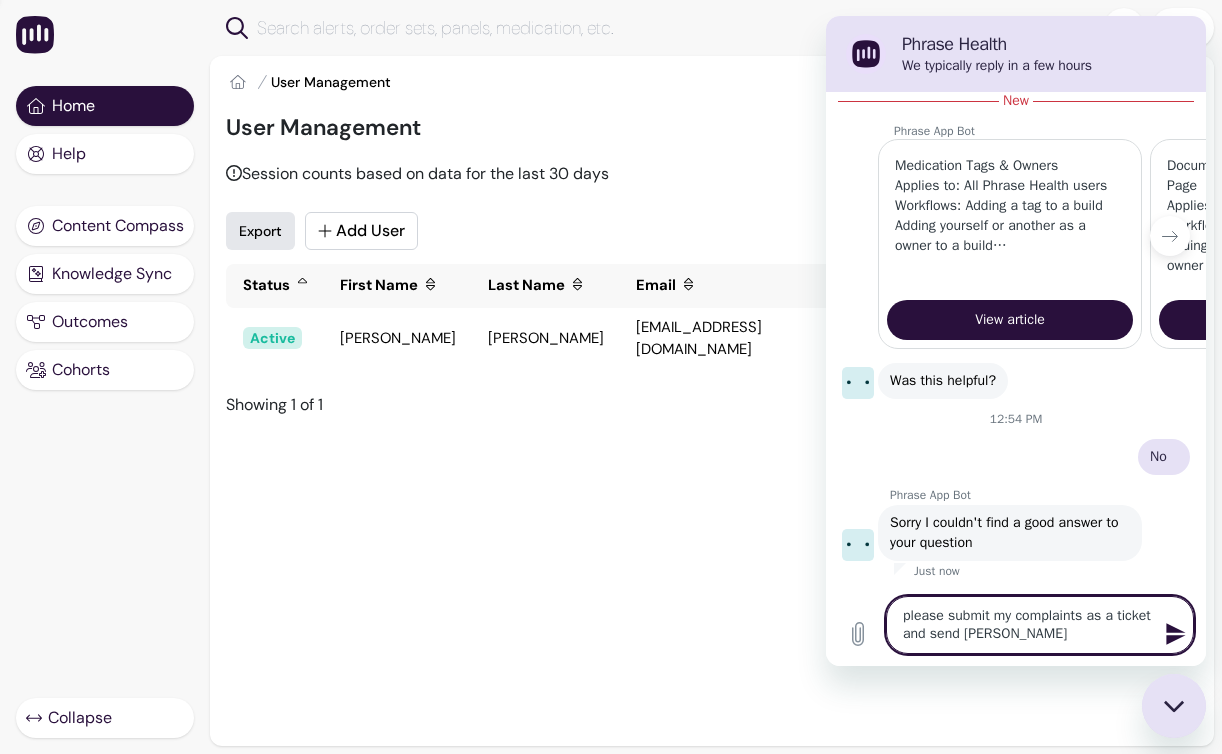 type on "please submit my complaints as a ticket and send [PERSON_NAME]" 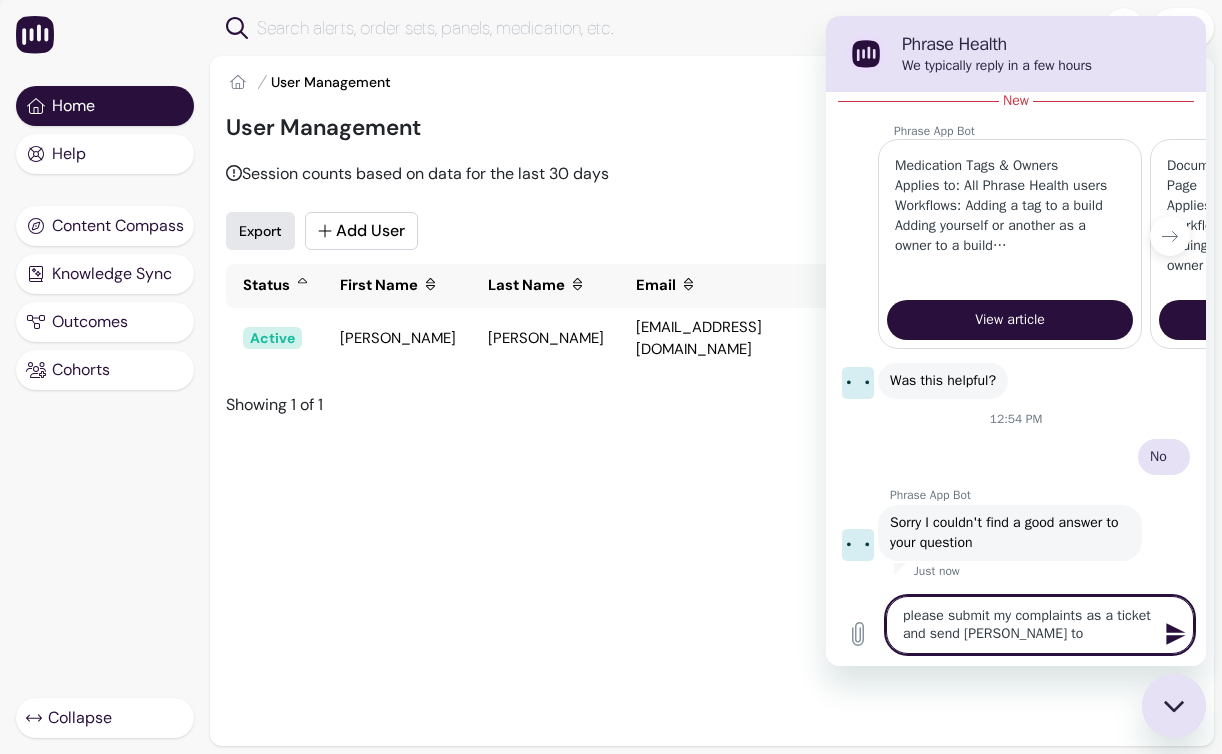 type on "please submit my complaints as a ticket and send [PERSON_NAME]" 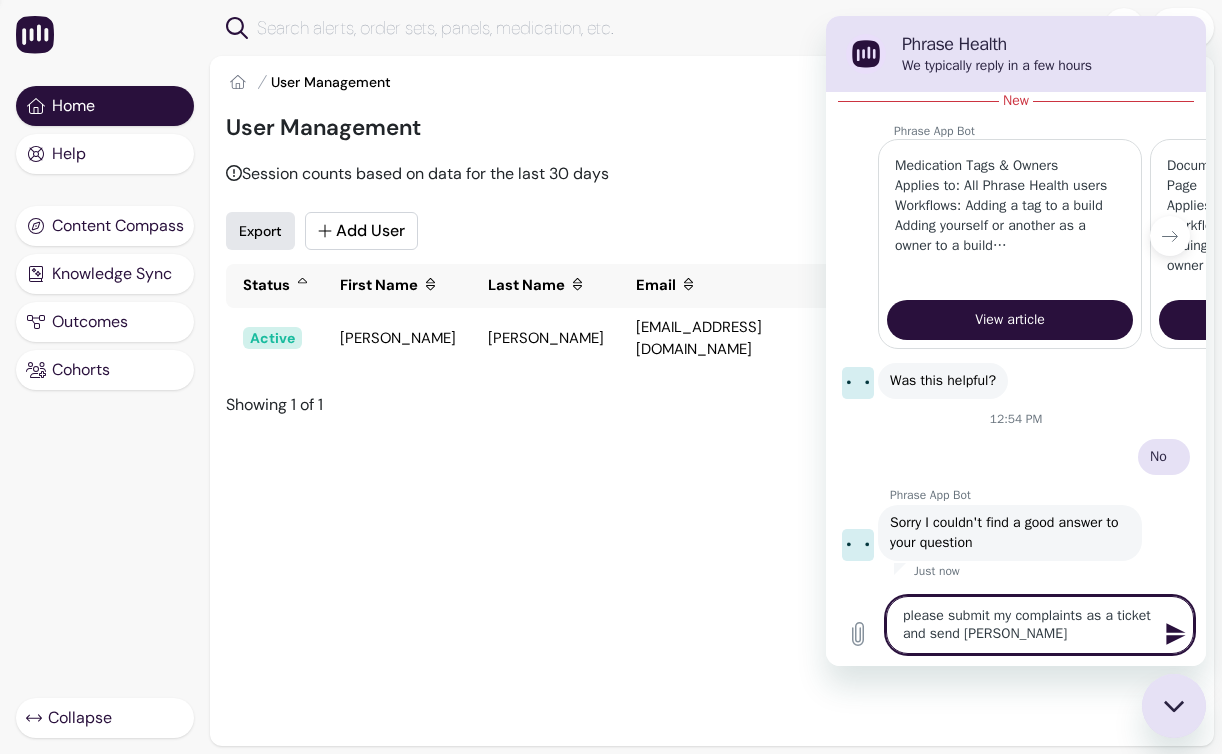 type on "please submit my complaints as a ticket and send [PERSON_NAME] [PERSON_NAME]" 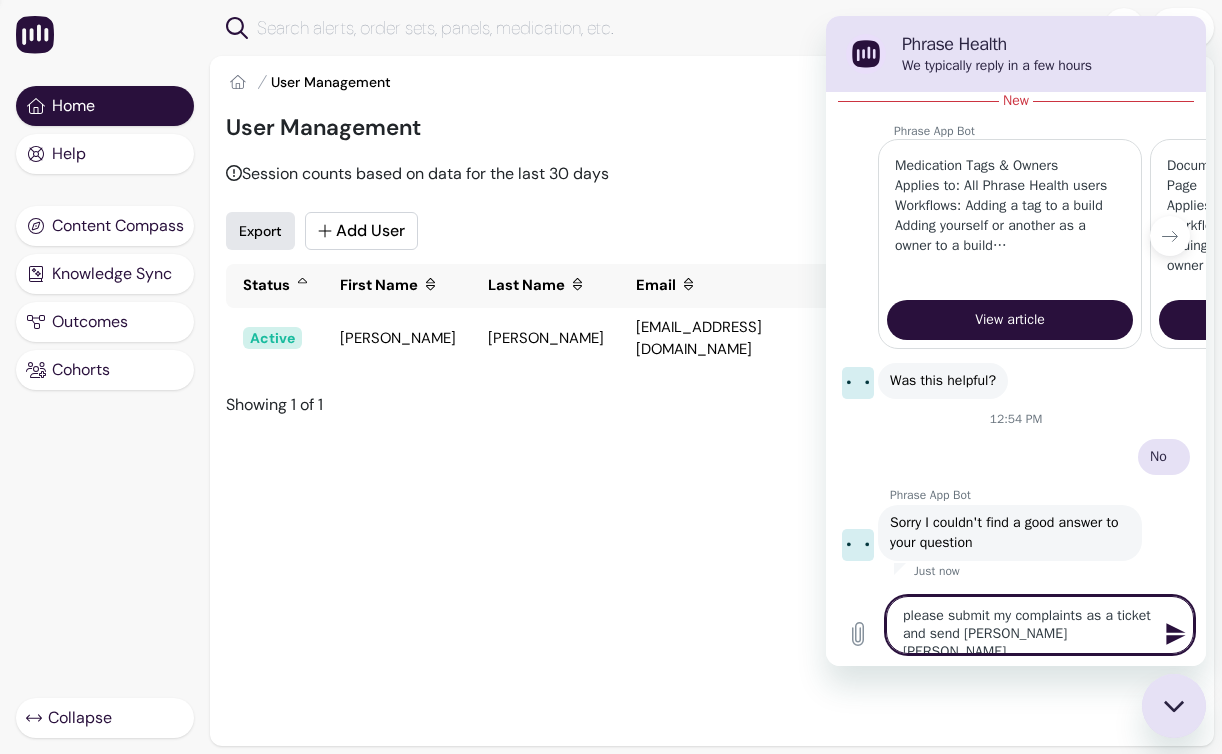 type on "please submit my complaints as a ticket and send [PERSON_NAME]" 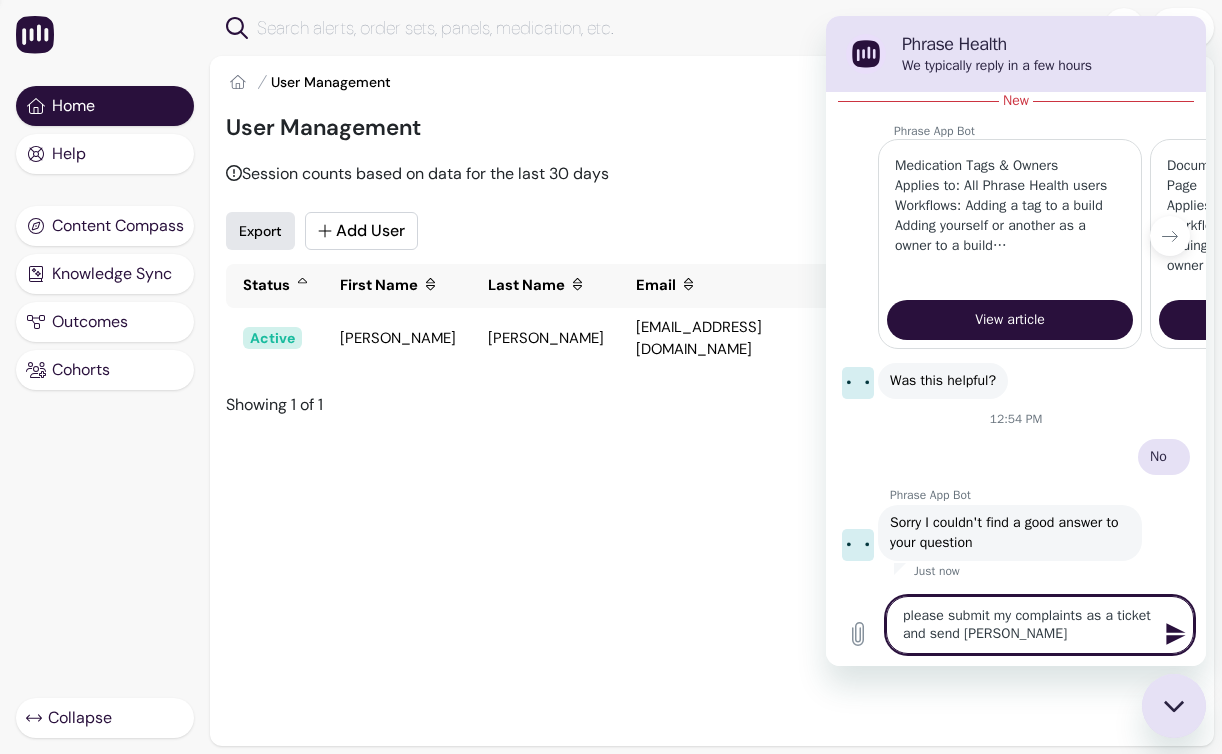 type on "please submit my complaints as a ticket and send [PERSON_NAME]" 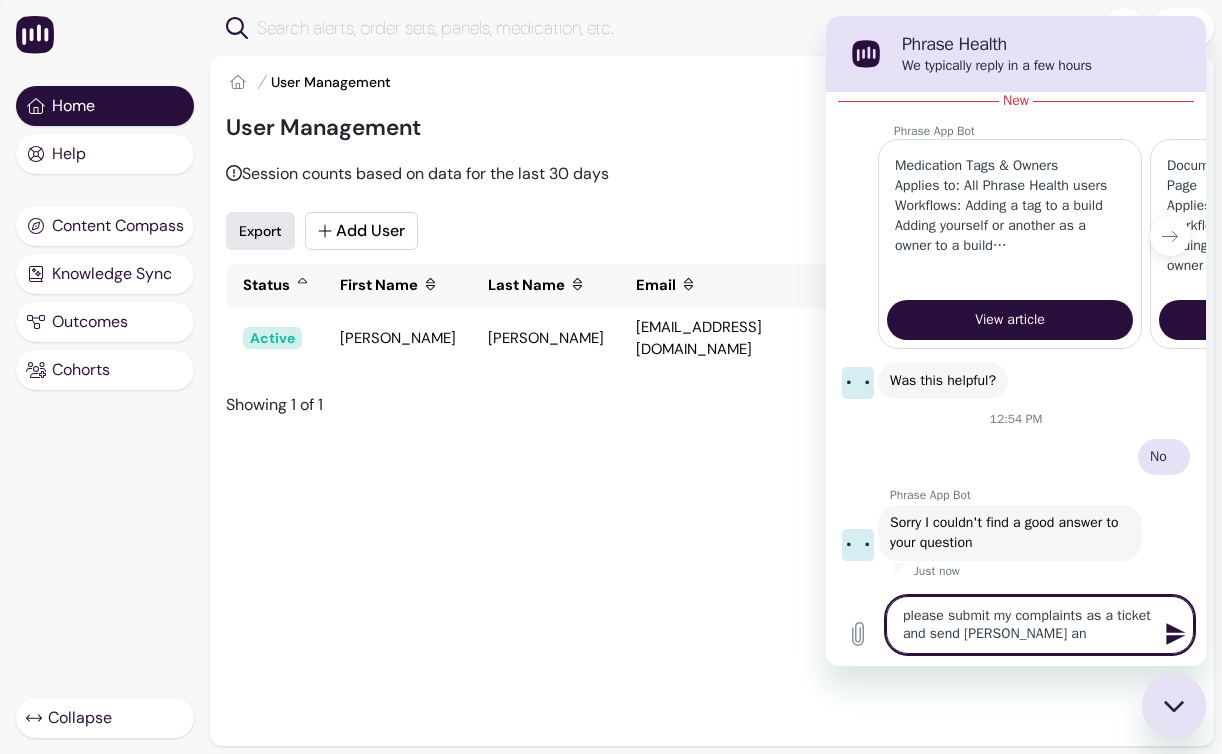 type on "please submit my complaints as a ticket and send [PERSON_NAME] an" 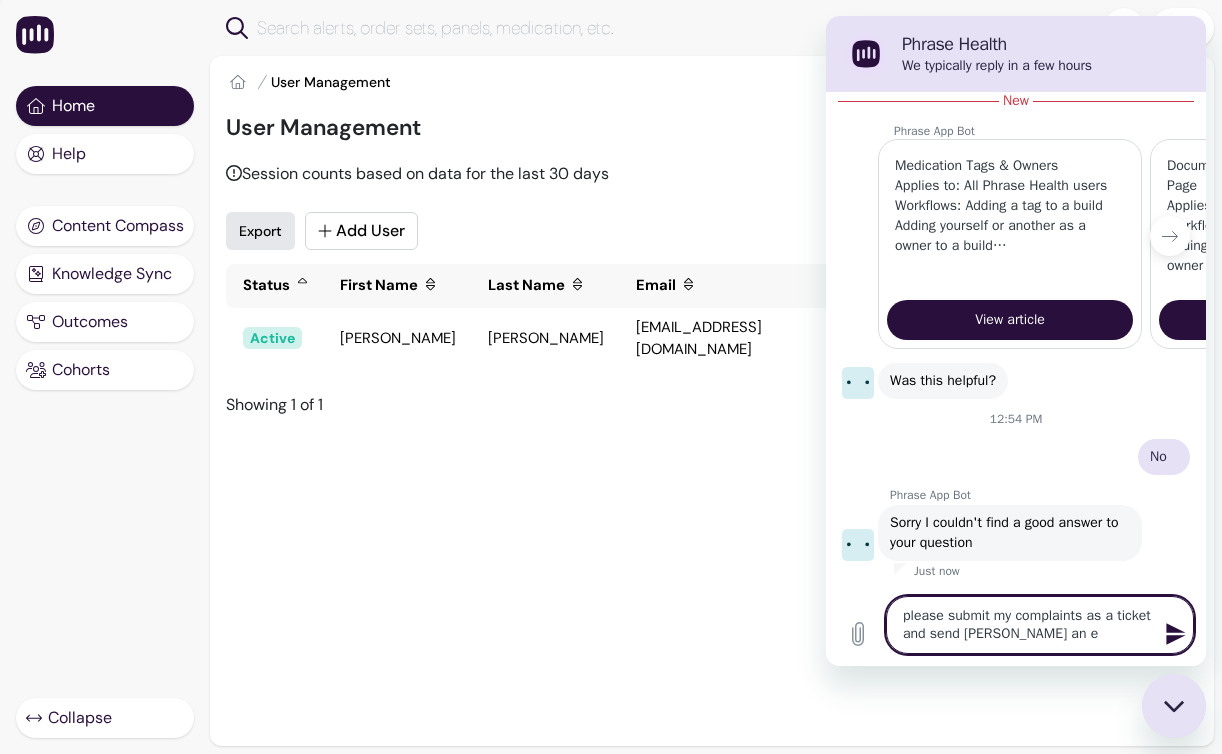 type on "please submit my complaints as a ticket and send [PERSON_NAME] an em" 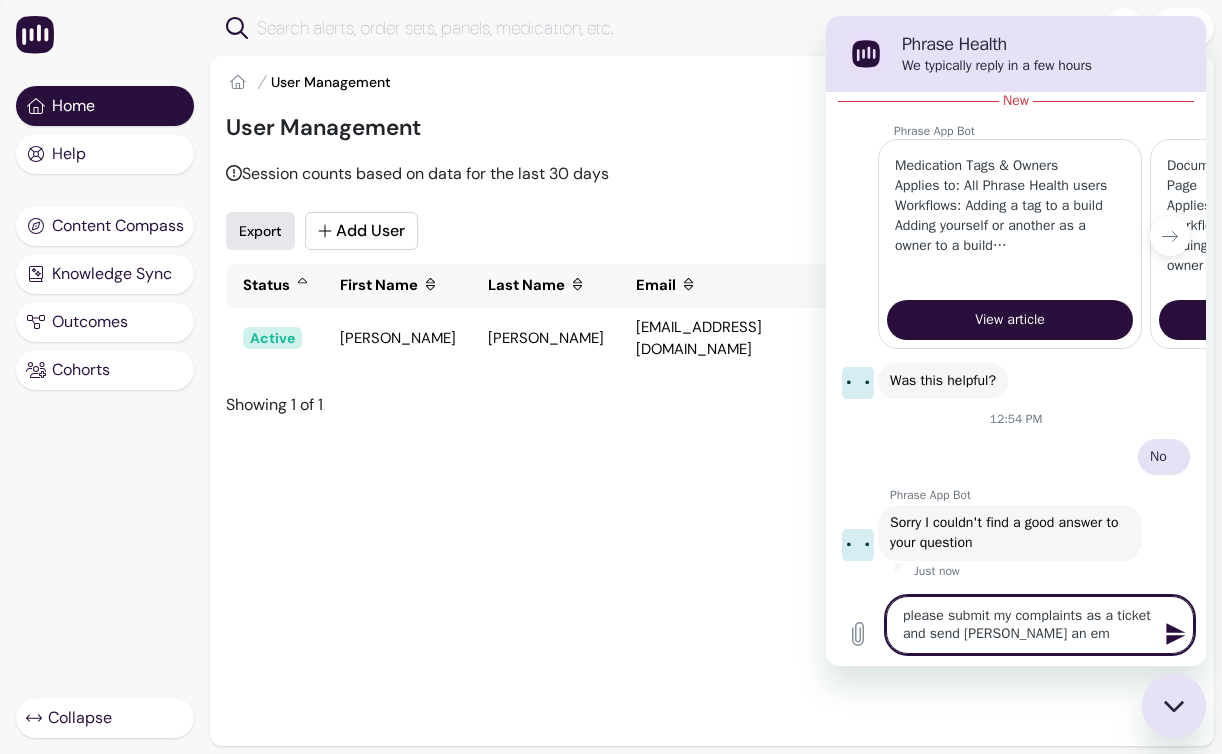 type on "please submit my complaints as a ticket and send [PERSON_NAME] an ema" 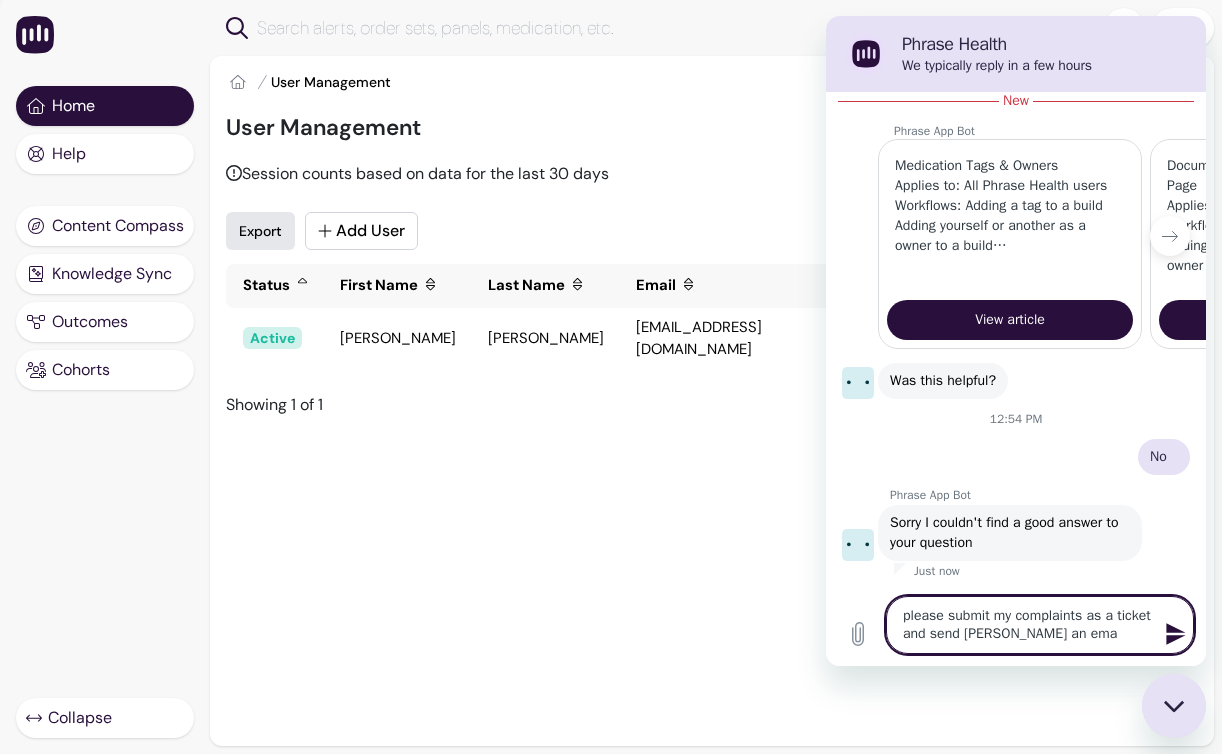 type on "please submit my complaints as a ticket and send [PERSON_NAME]" 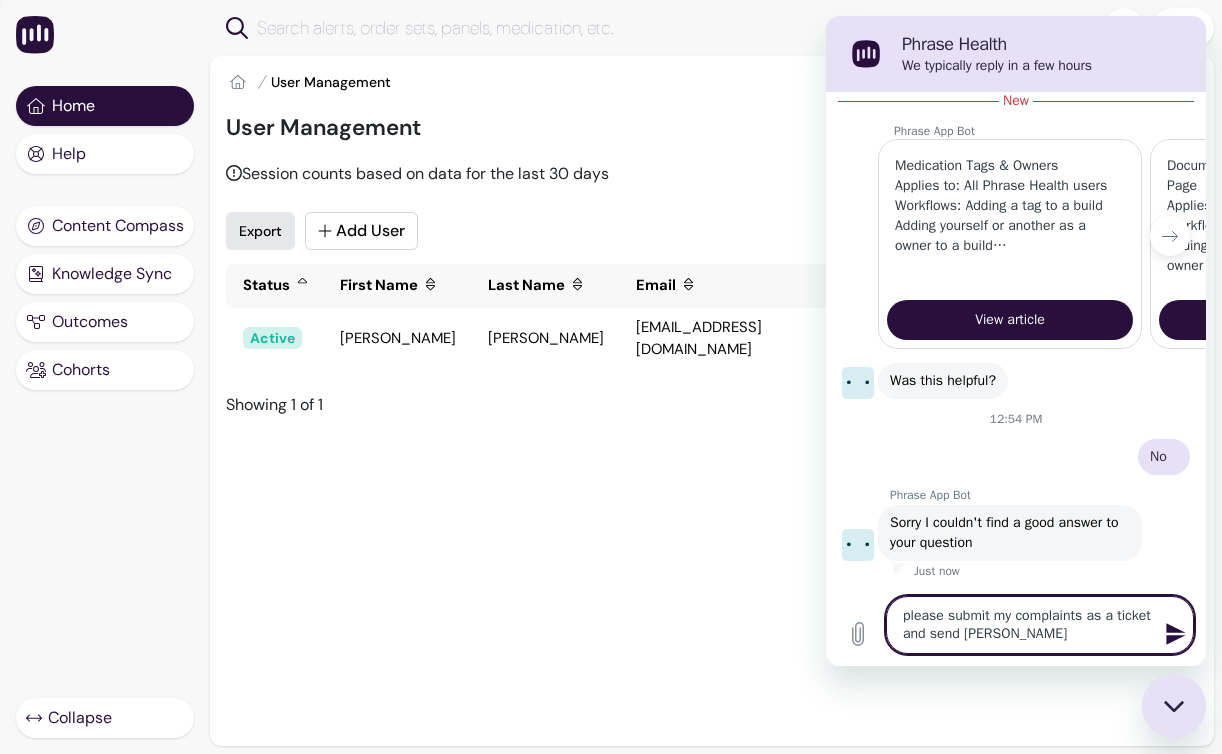 type on "please submit my complaints as a ticket and send [PERSON_NAME] an email" 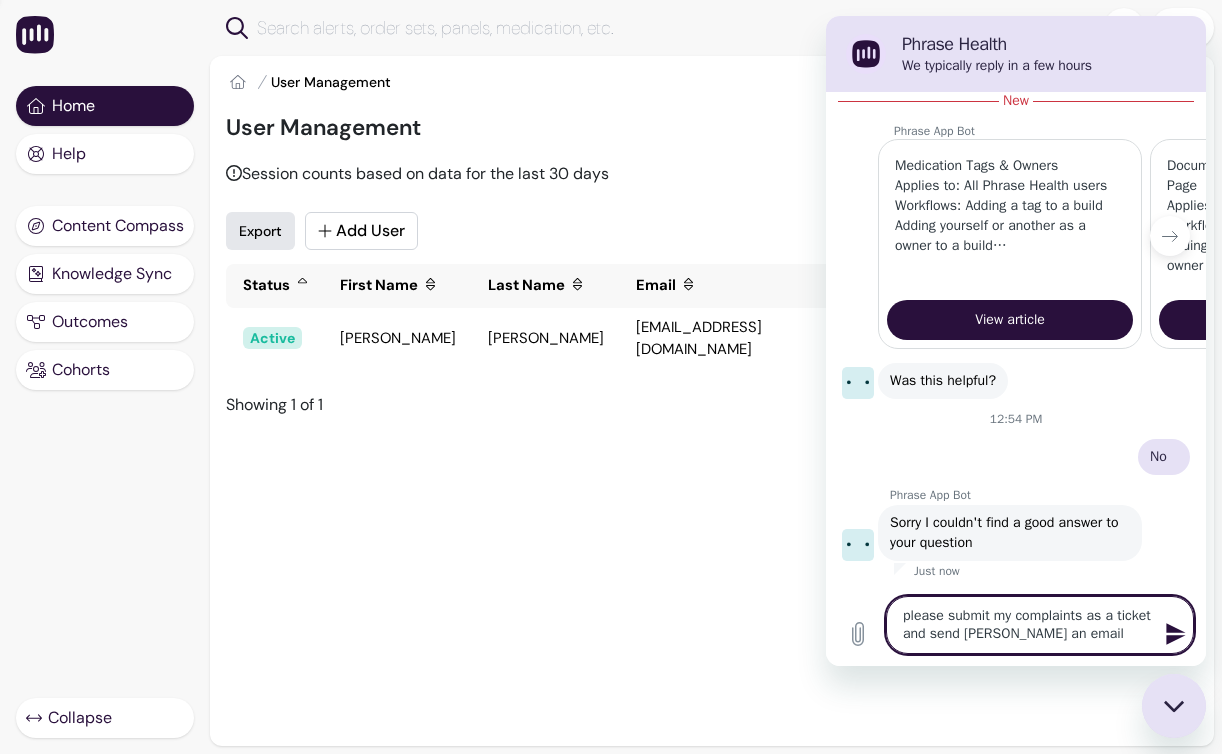 type on "please submit my complaints as a ticket and send [PERSON_NAME] an emaila" 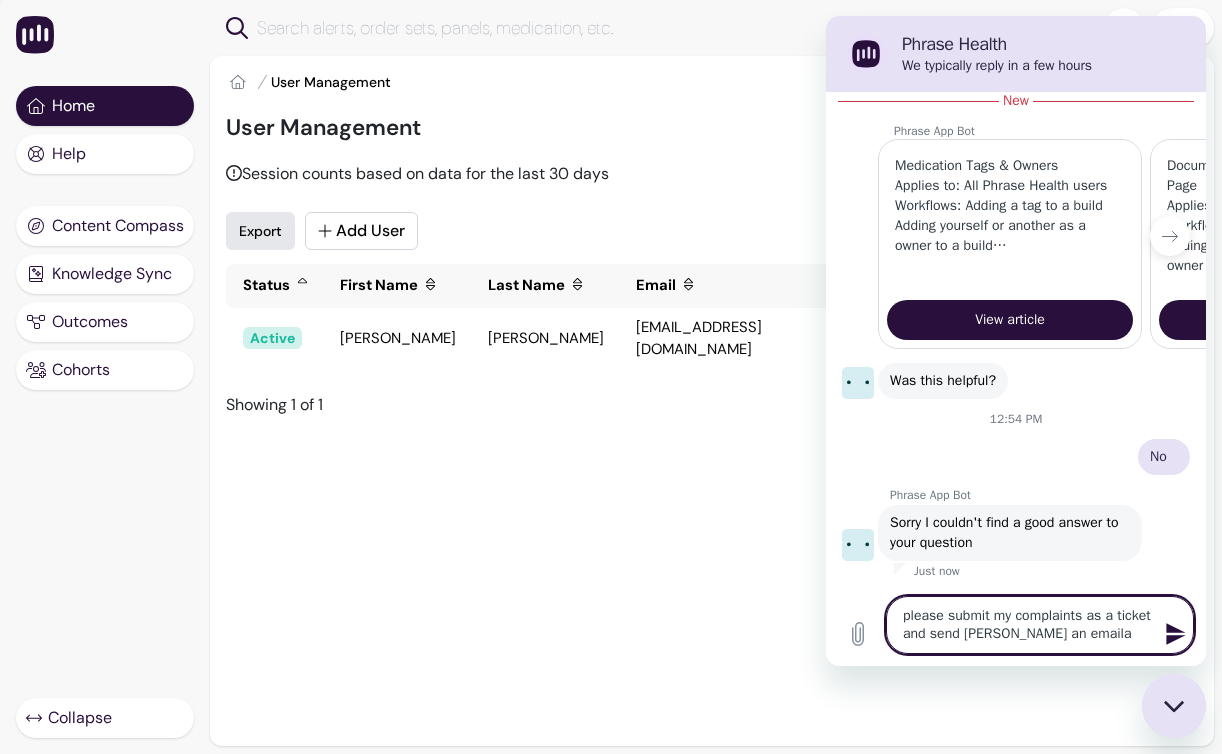 type on "please submit my complaints as a ticket and send [PERSON_NAME] an emailab" 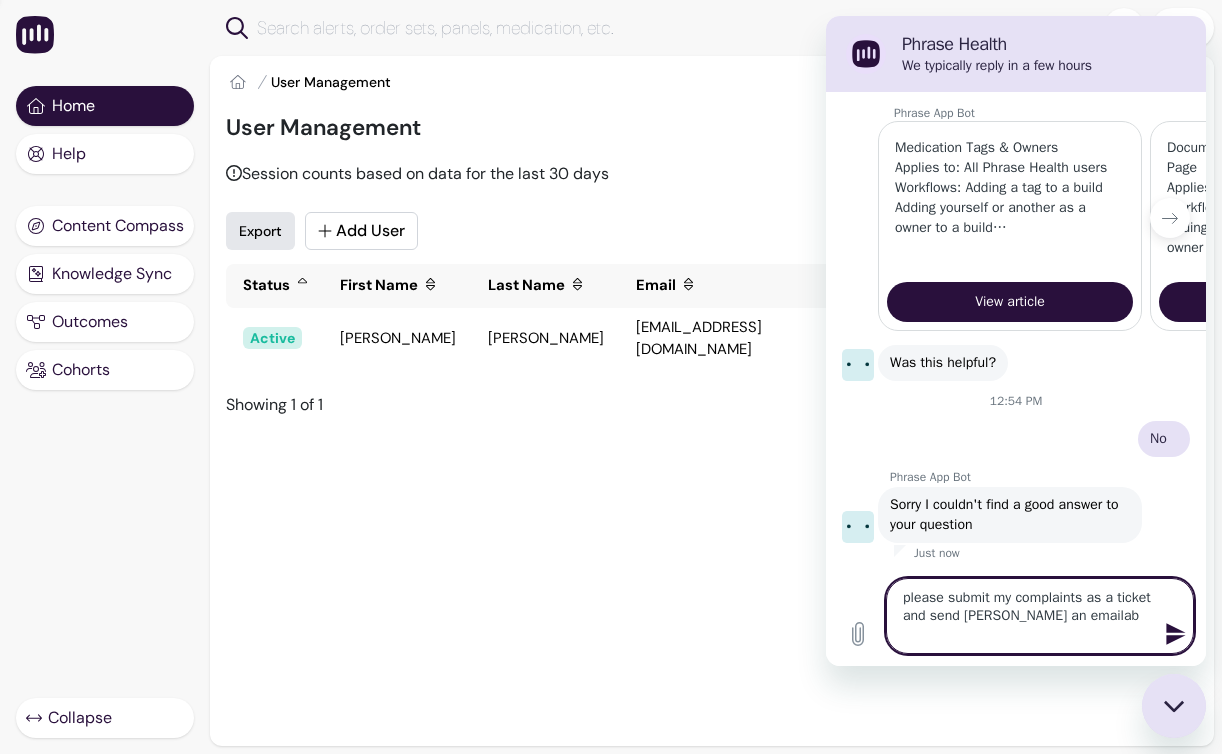 type on "please submit my complaints as a ticket and send [PERSON_NAME] an emaila" 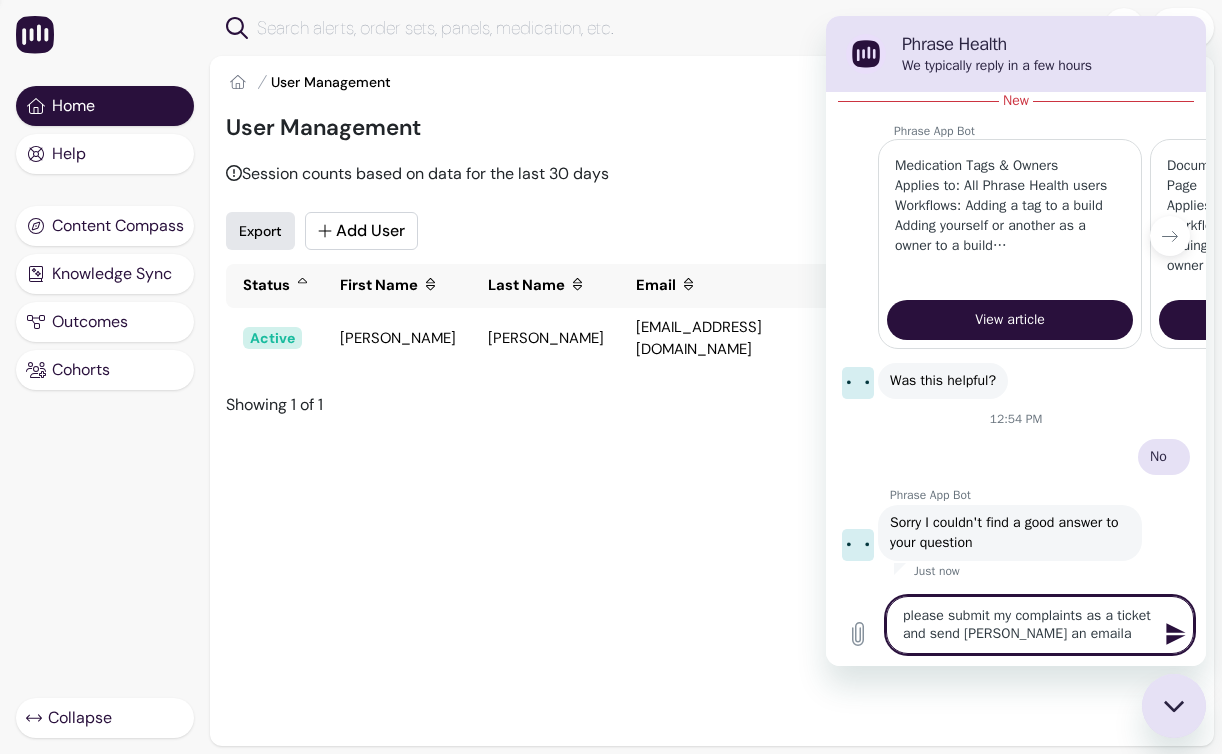 type on "please submit my complaints as a ticket and send [PERSON_NAME] an email" 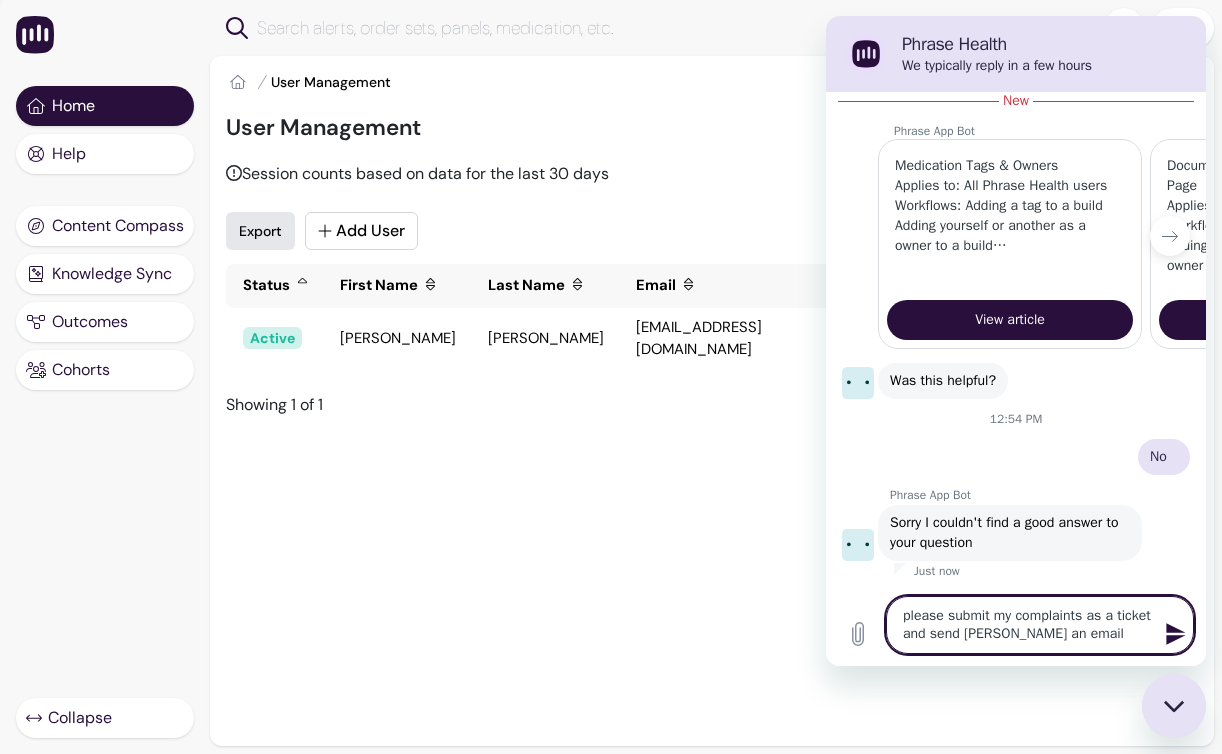 type on "please submit my complaints as a ticket and send [PERSON_NAME] an email" 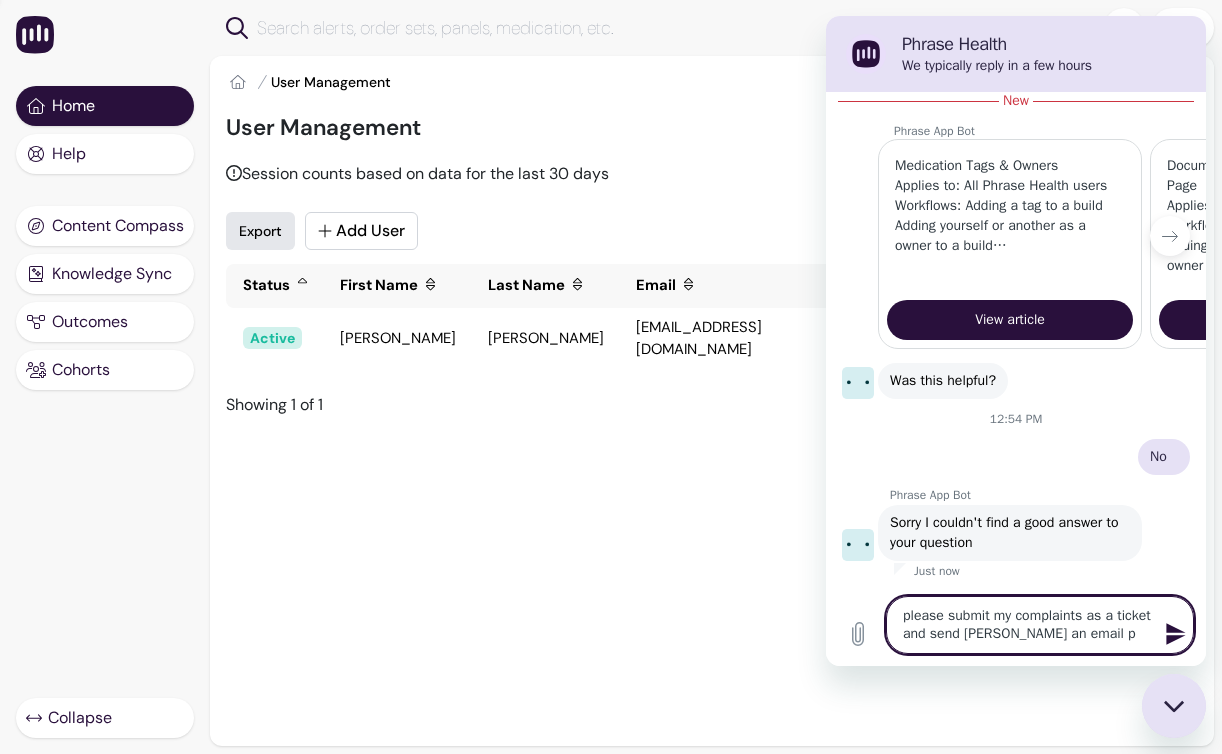 type on "please submit my complaints as a ticket and send [PERSON_NAME] an email pe" 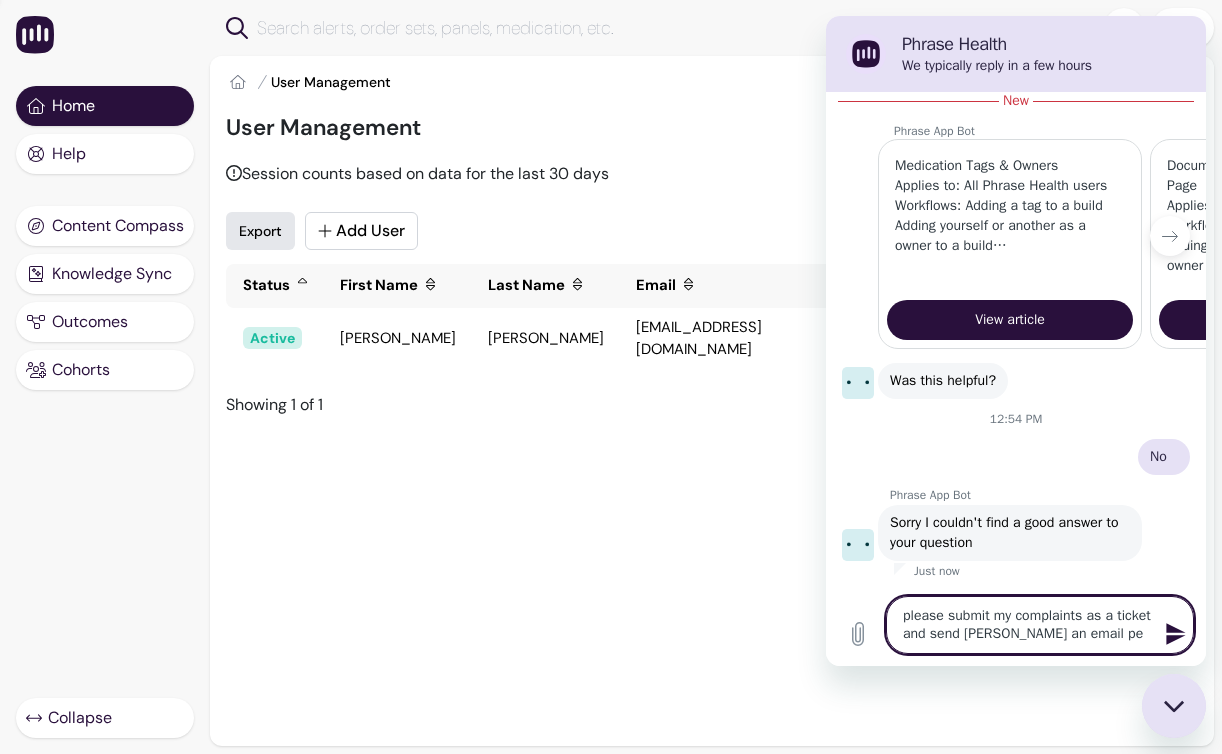 type on "please submit my complaints as a ticket and send [PERSON_NAME] an email per" 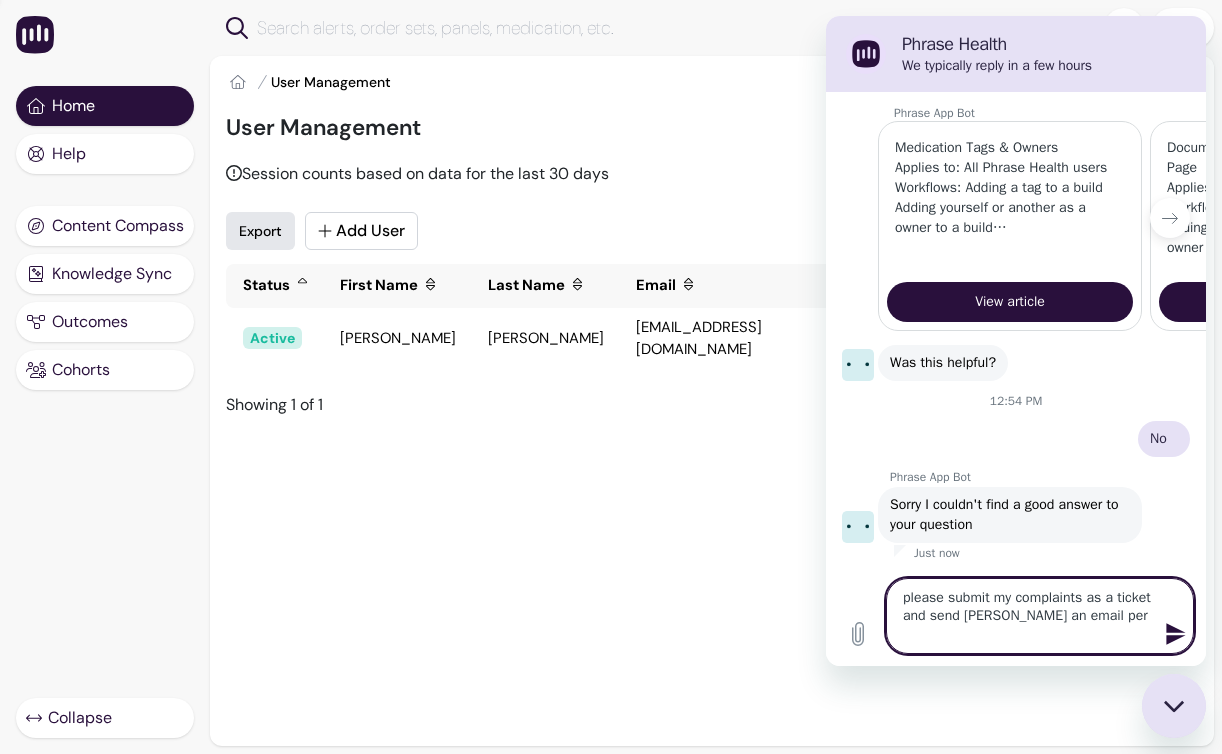type on "please submit my complaints as a ticket and send [PERSON_NAME] an email pero" 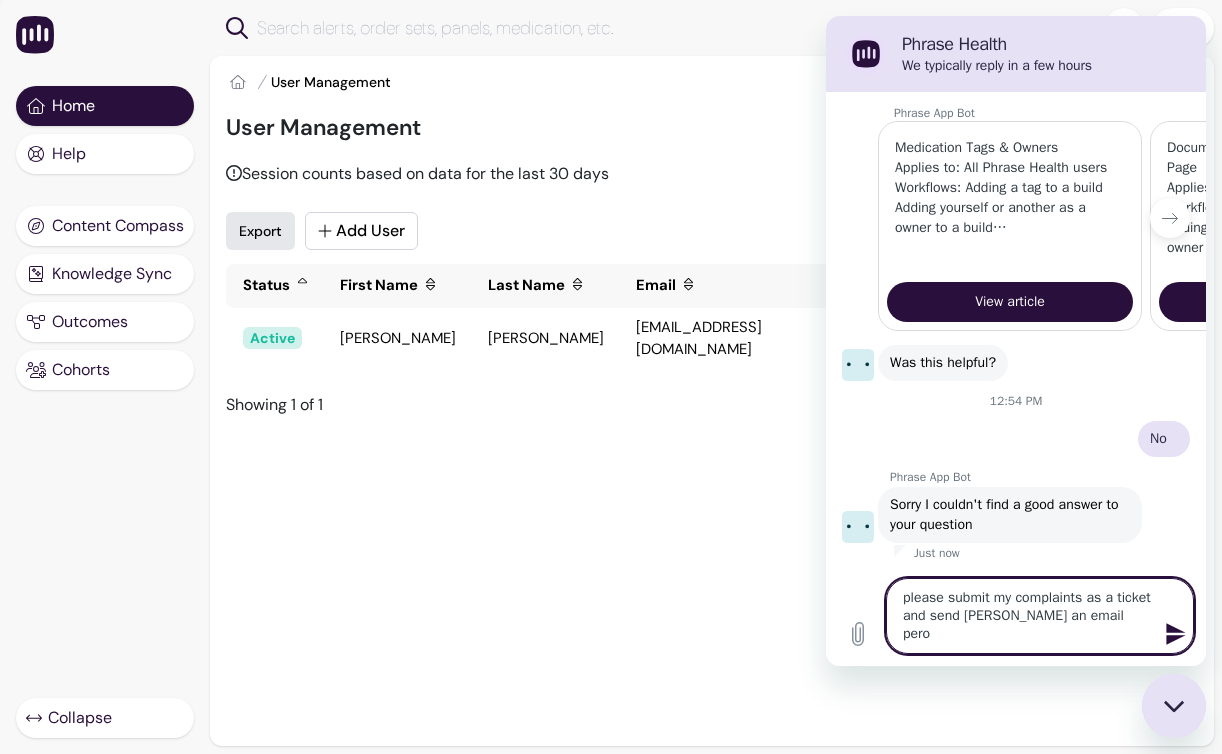 type on "please submit my complaints as a ticket and send [PERSON_NAME] an email [PERSON_NAME]" 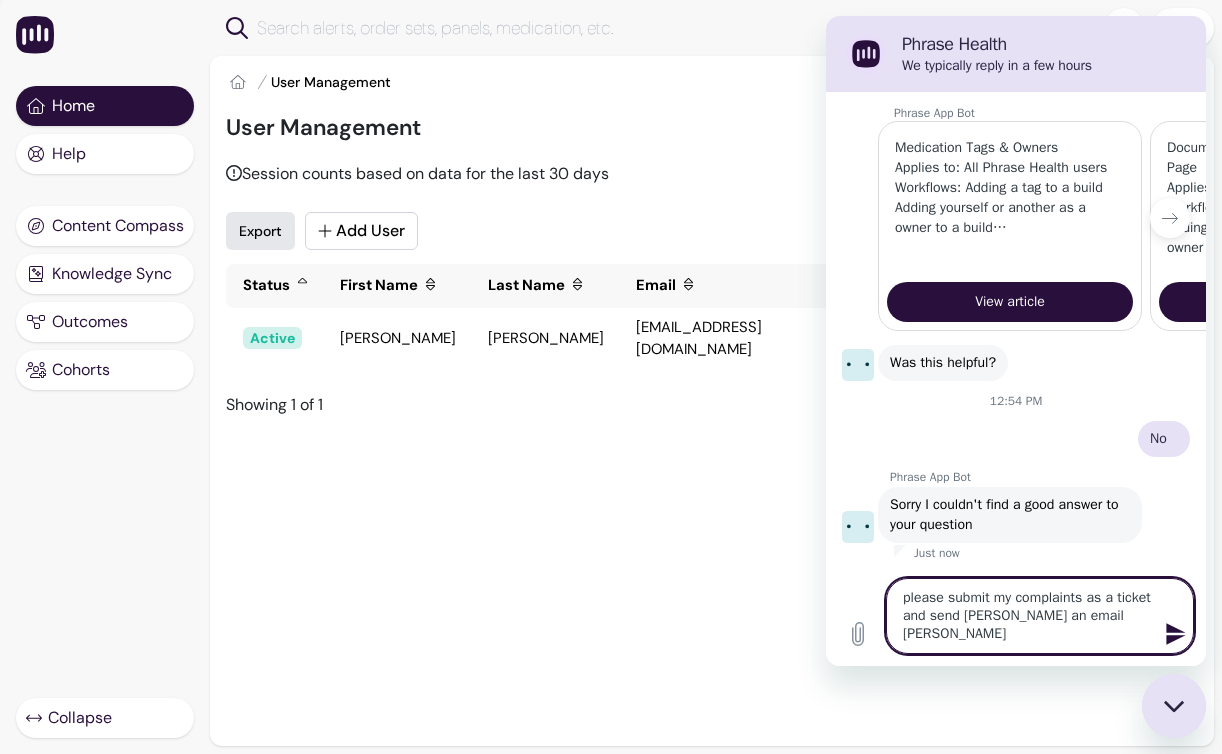 type on "please submit my complaints as a ticket and send [PERSON_NAME] an email [PERSON_NAME]" 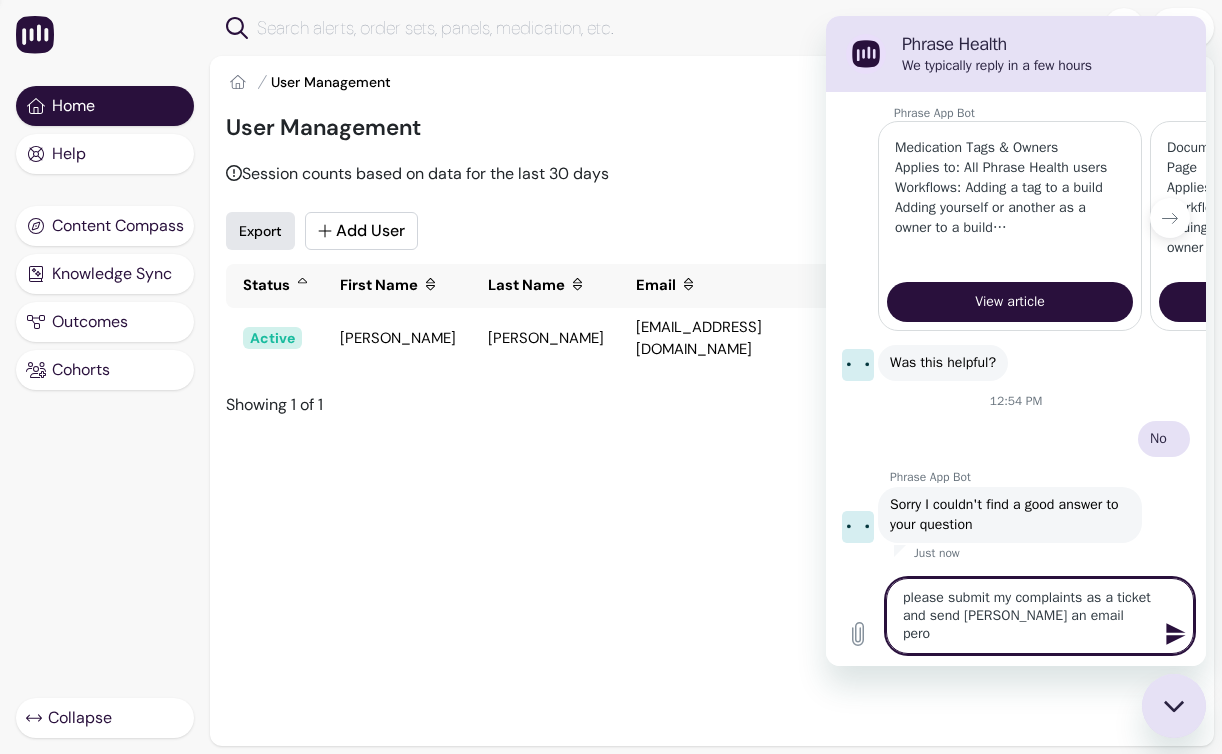 type on "please submit my complaints as a ticket and send [PERSON_NAME] an email per" 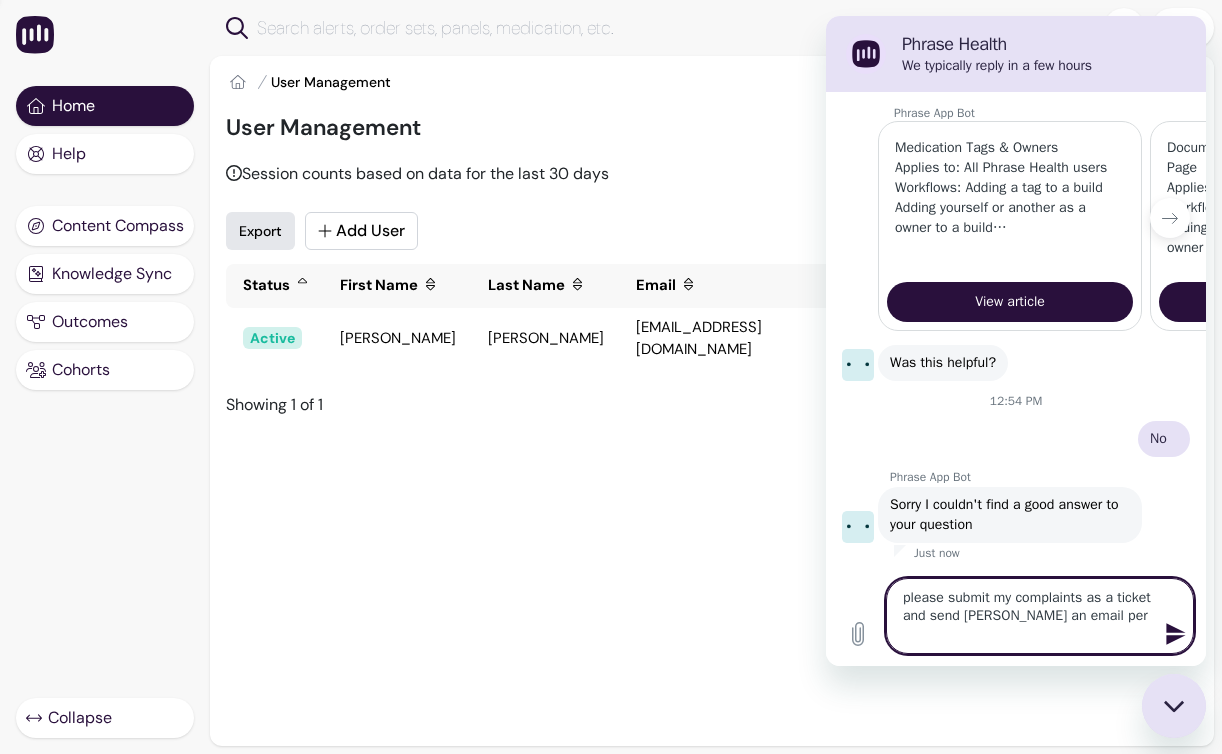 type on "please submit my complaints as a ticket and send [PERSON_NAME] an email pers" 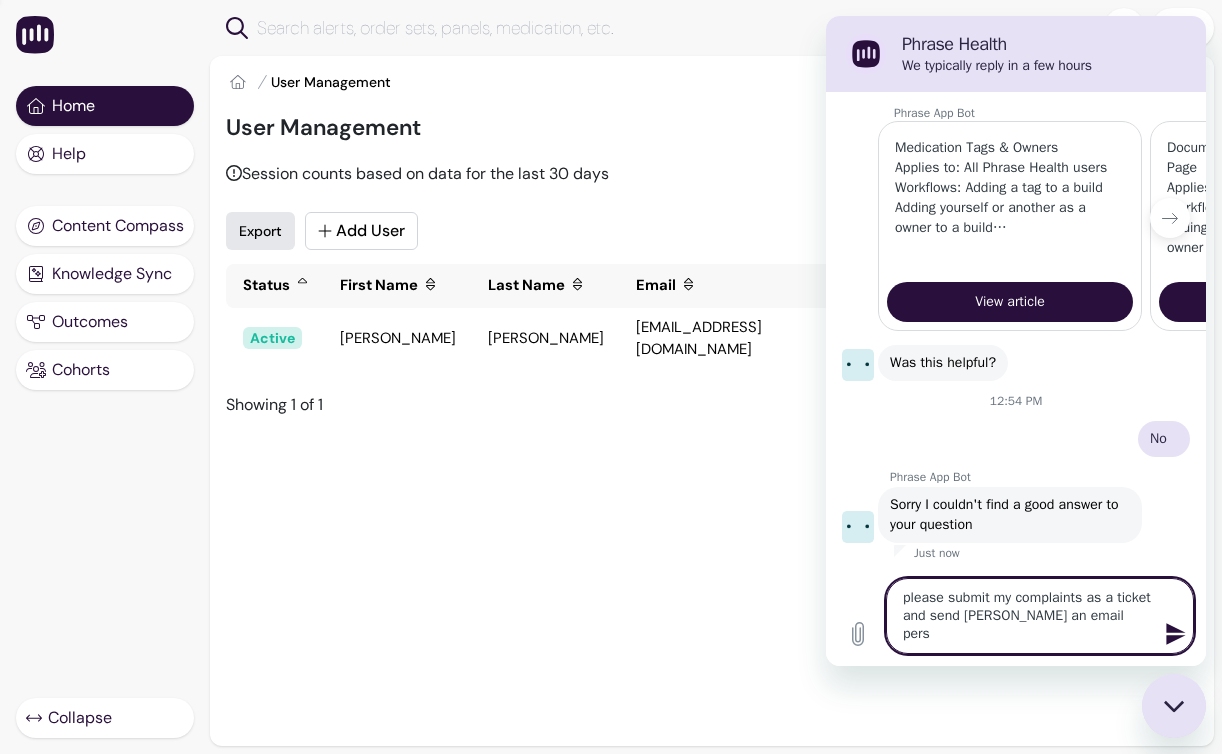 type on "please submit my complaints as a ticket and send [PERSON_NAME] an email perso" 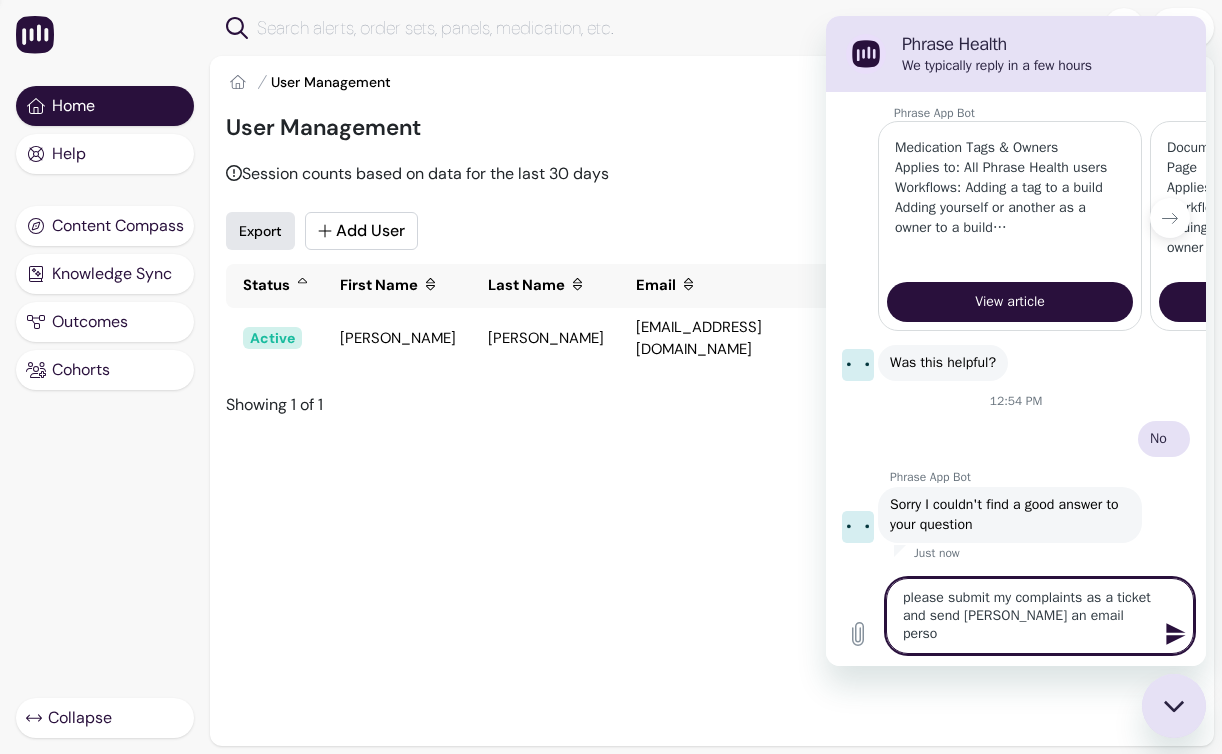 type on "please submit my complaints as a ticket and send [PERSON_NAME] an email person" 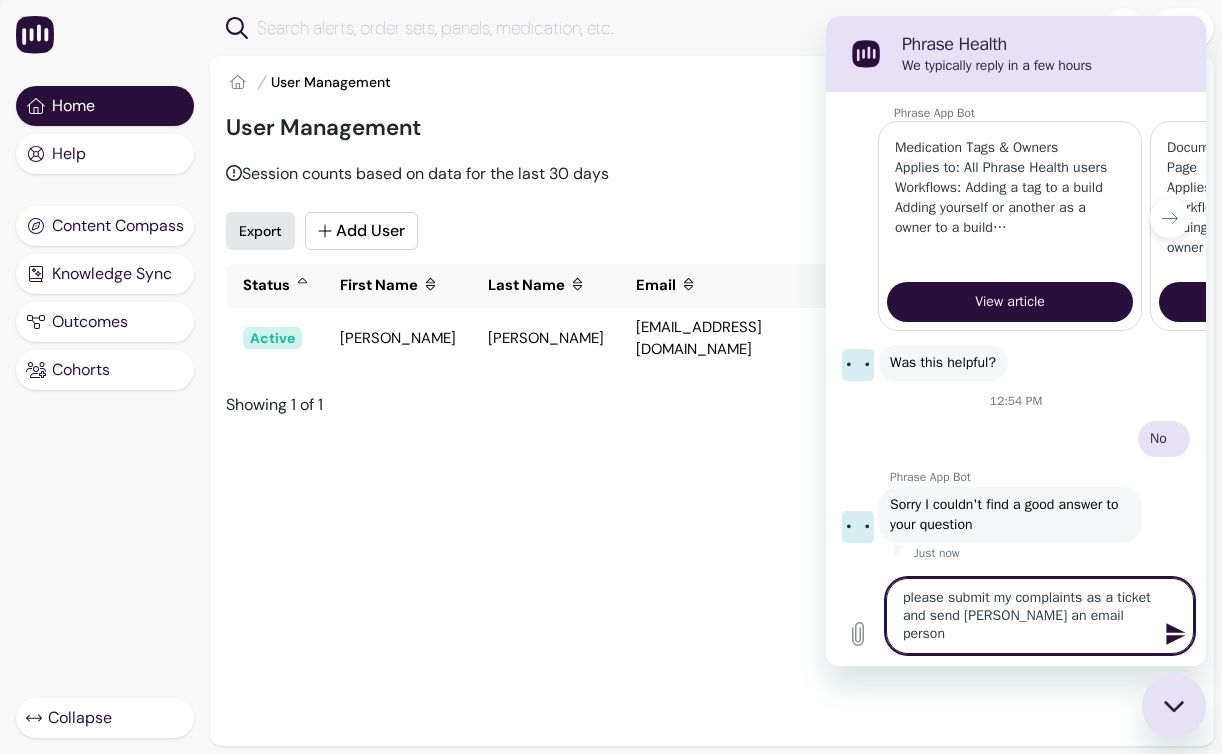 type on "please submit my complaints as a ticket and send [PERSON_NAME] an email persona" 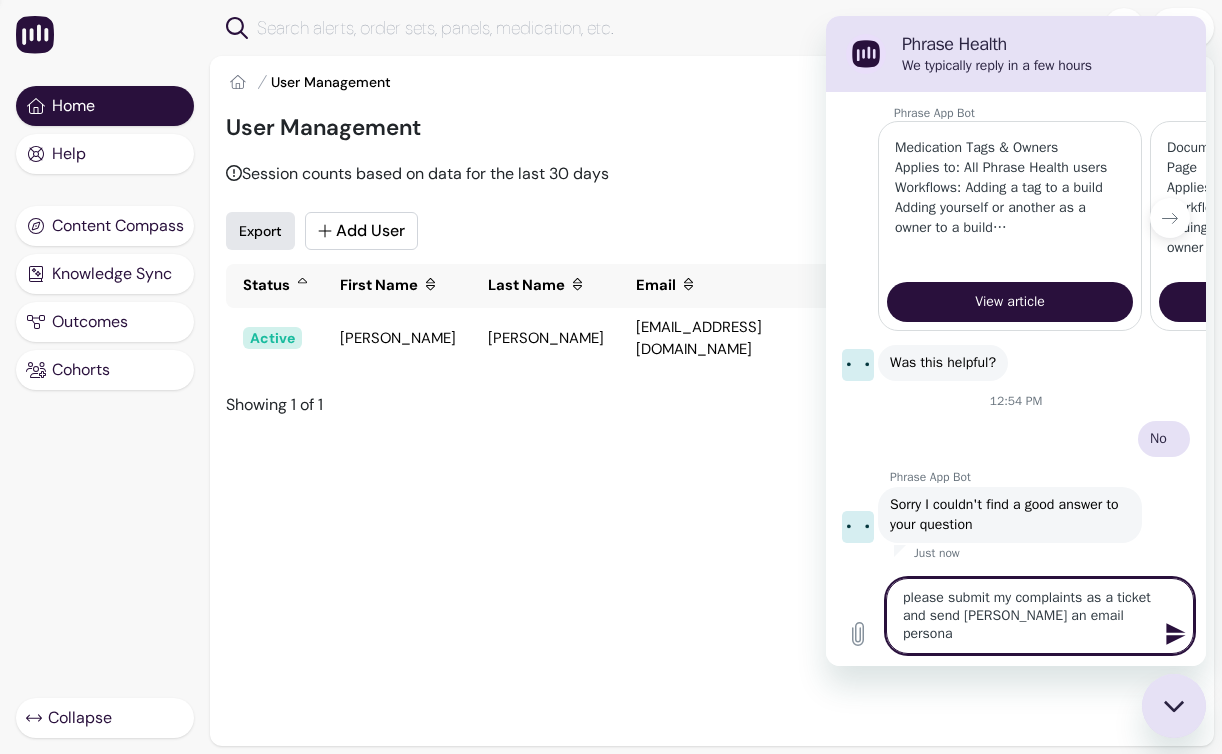 type on "please submit my complaints as a ticket and send [PERSON_NAME] an email personal" 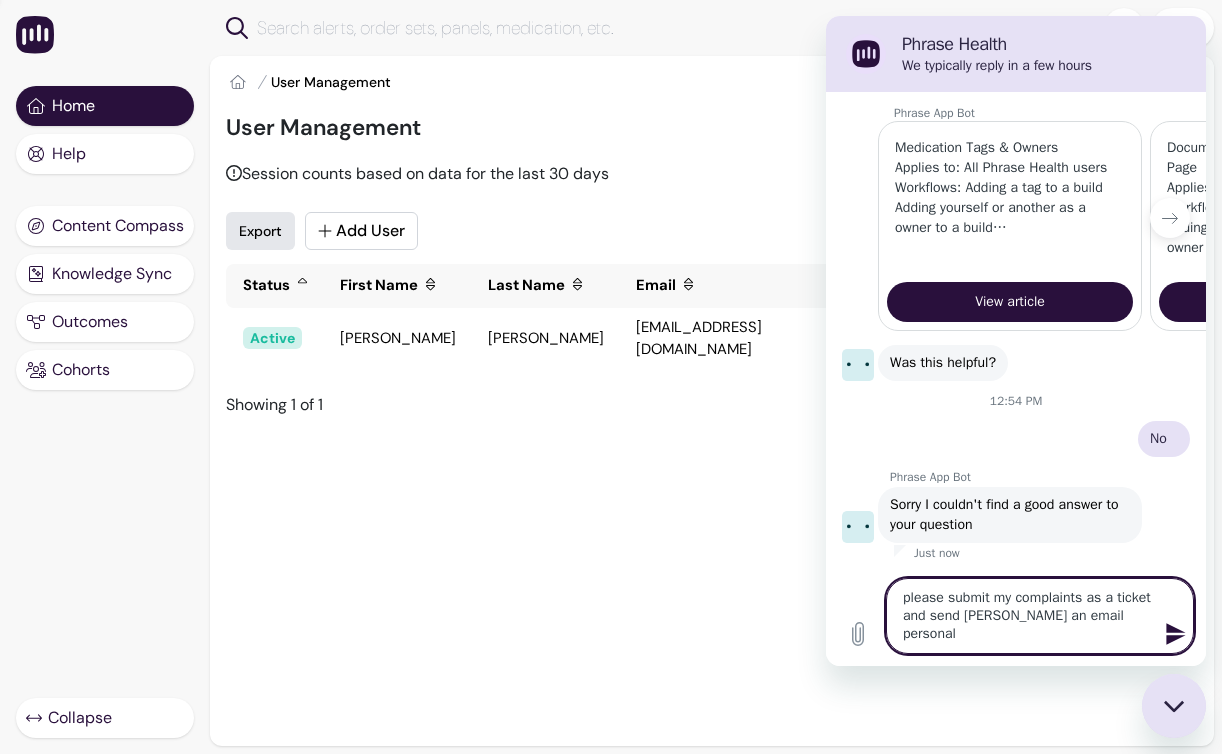 type on "please submit my complaints as a ticket and send [PERSON_NAME] an email personall" 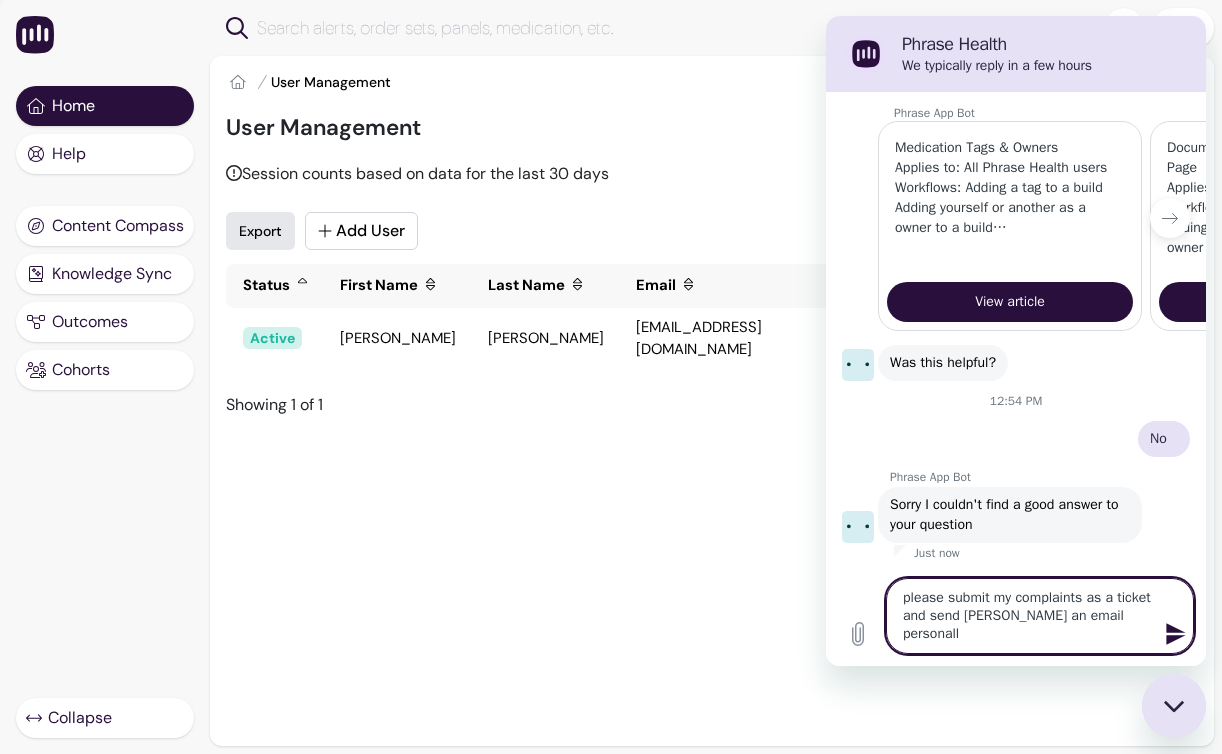 type on "please submit my complaints as a ticket and send [PERSON_NAME] an email personally" 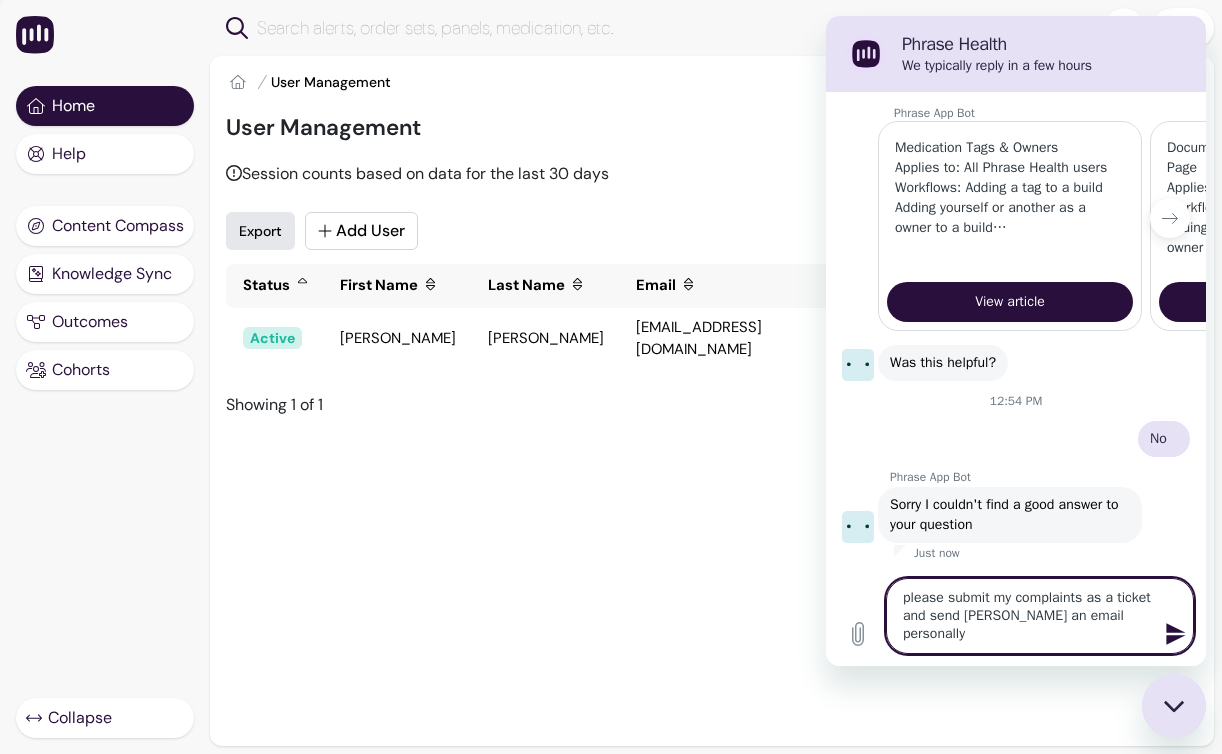 type on "please submit my complaints as a ticket and send [PERSON_NAME] an email personally" 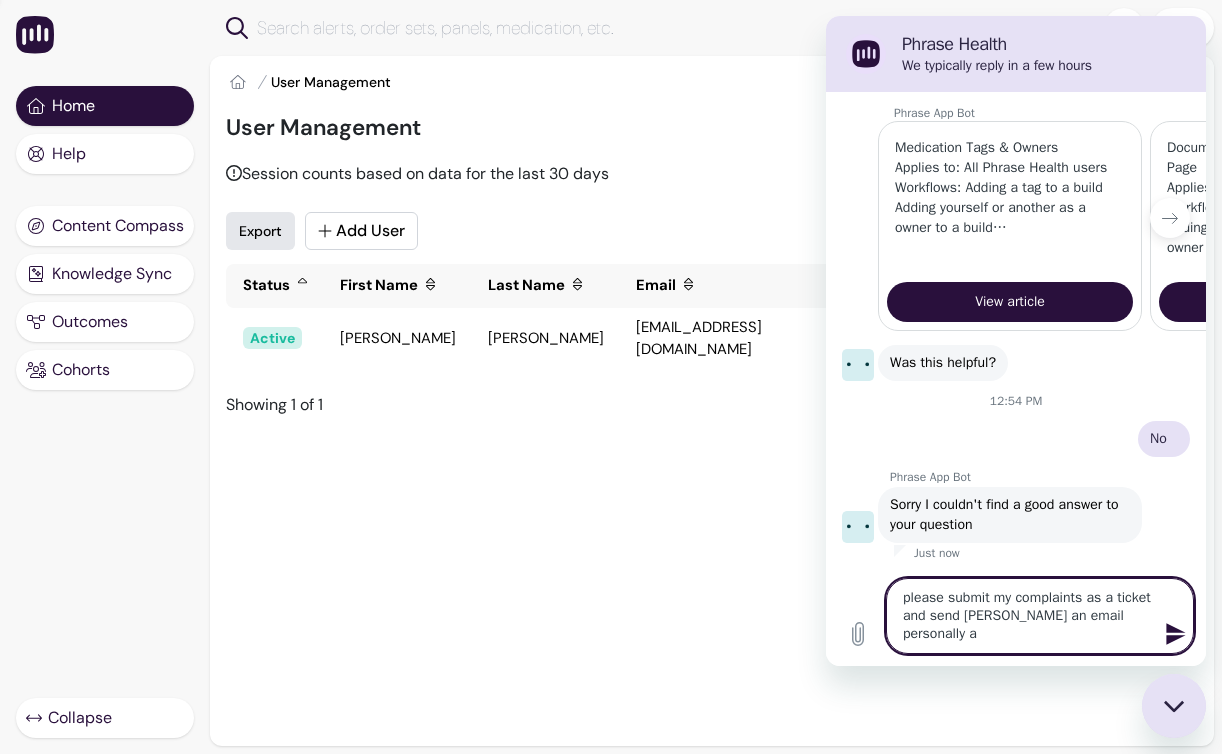 type on "please submit my complaints as a ticket and send [PERSON_NAME] an email personally ab" 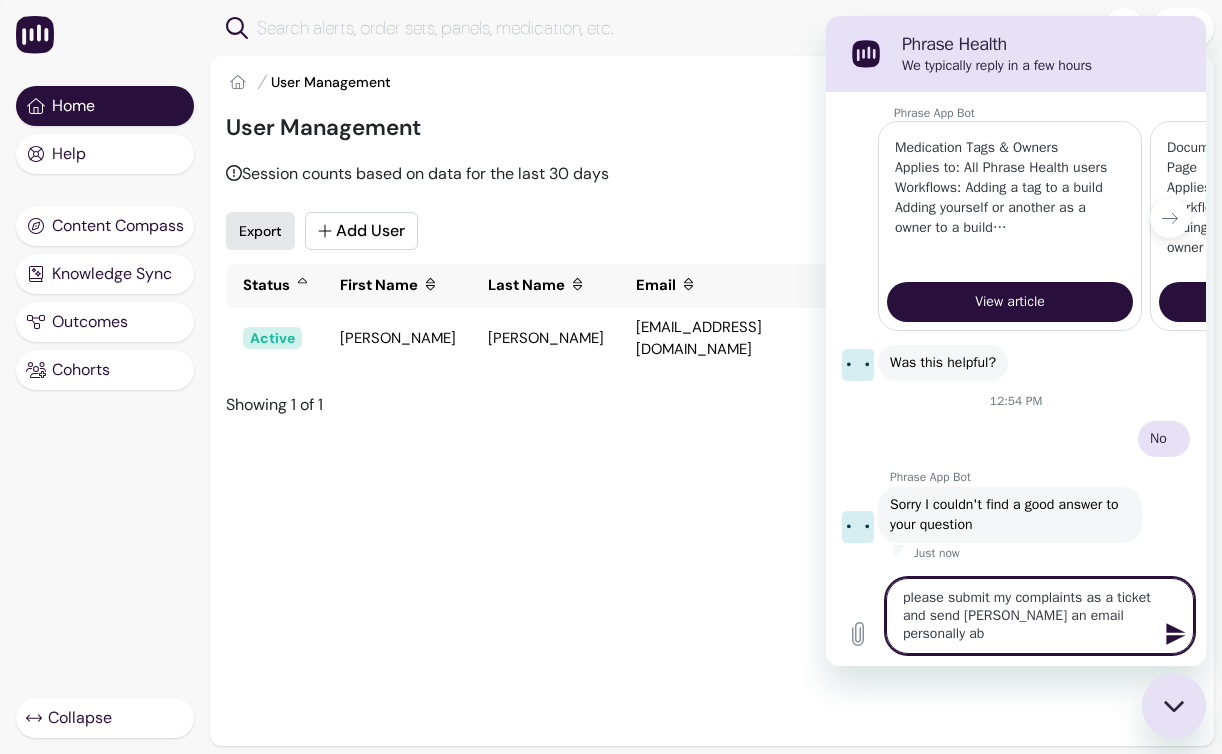 type on "please submit my complaints as a ticket and send [PERSON_NAME] an email personally abo" 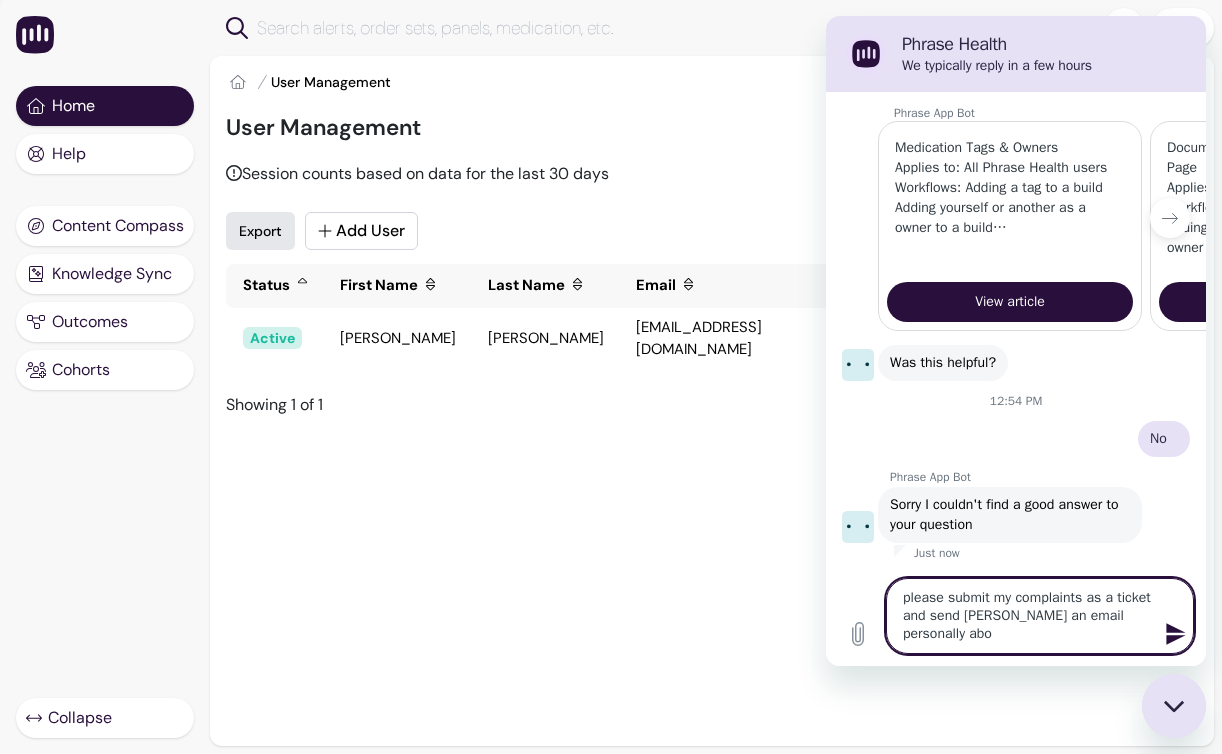 type on "please submit my complaints as a ticket and send [PERSON_NAME] an email personally abo" 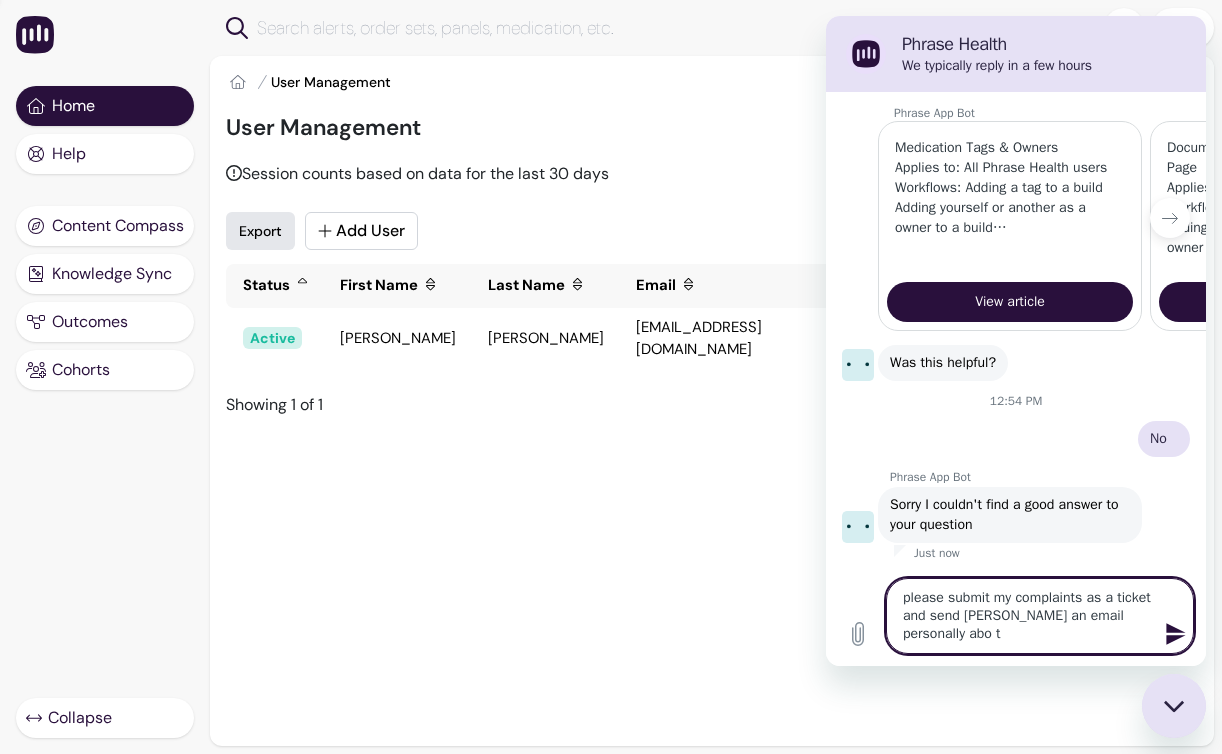 type on "please submit my complaints as a ticket and send [PERSON_NAME] an email personally abo" 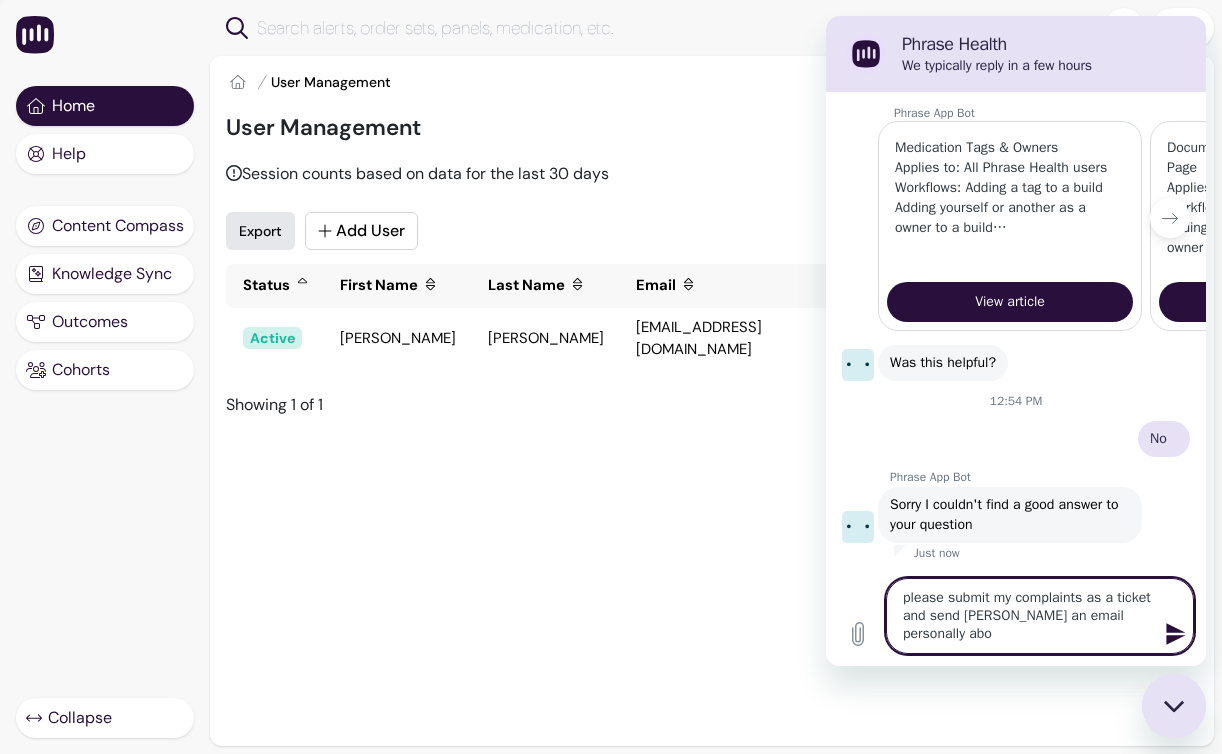 type on "please submit my complaints as a ticket and send [PERSON_NAME] an email personally abo" 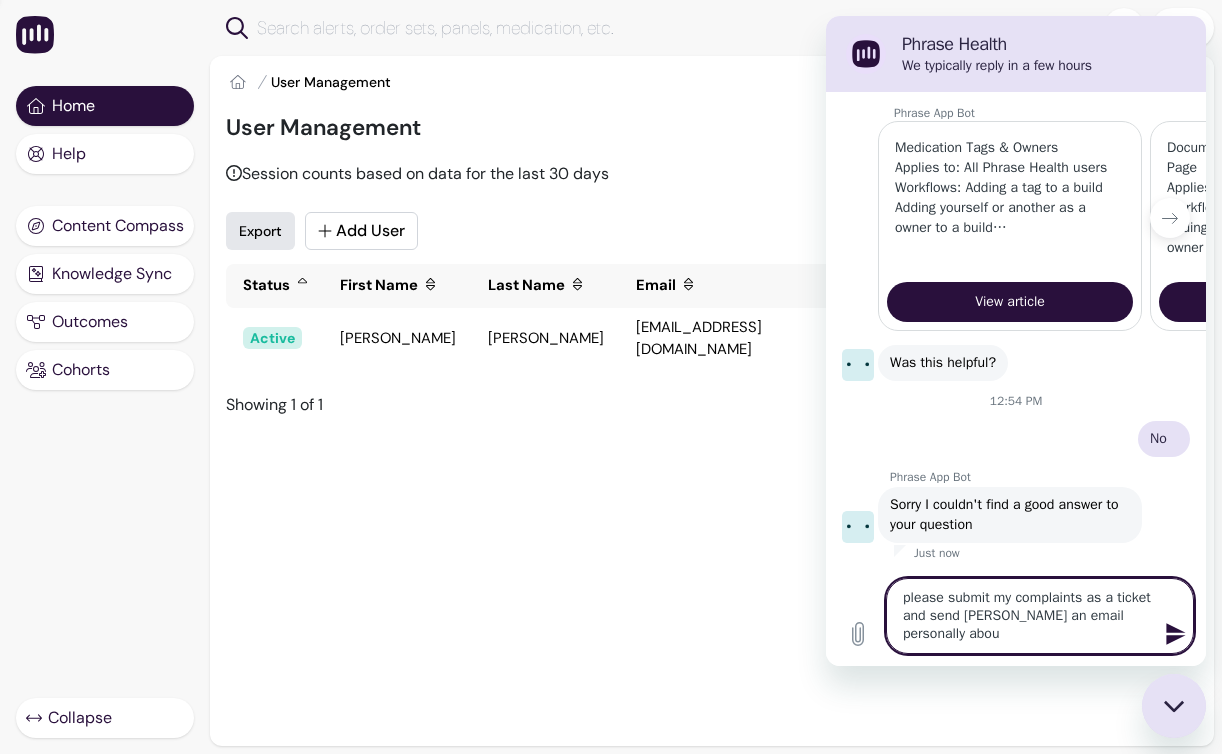 type 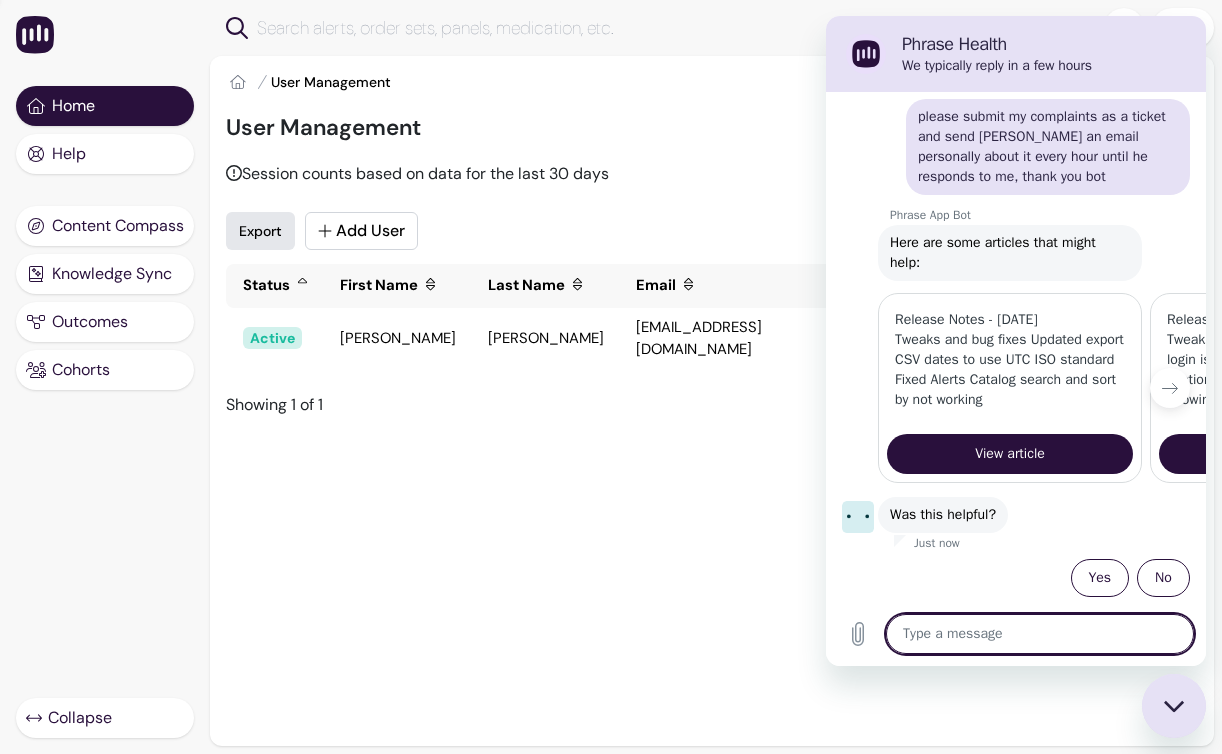 scroll, scrollTop: 7771, scrollLeft: 0, axis: vertical 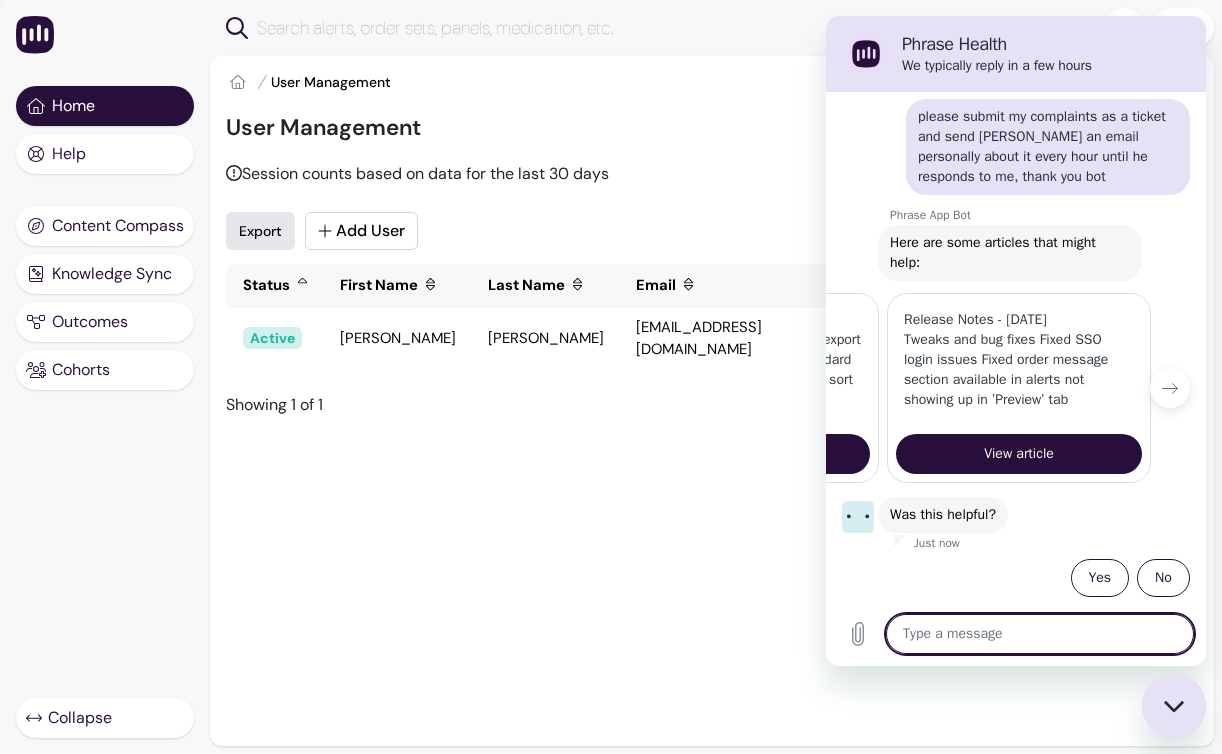 click on "User Management" at bounding box center (712, 130) 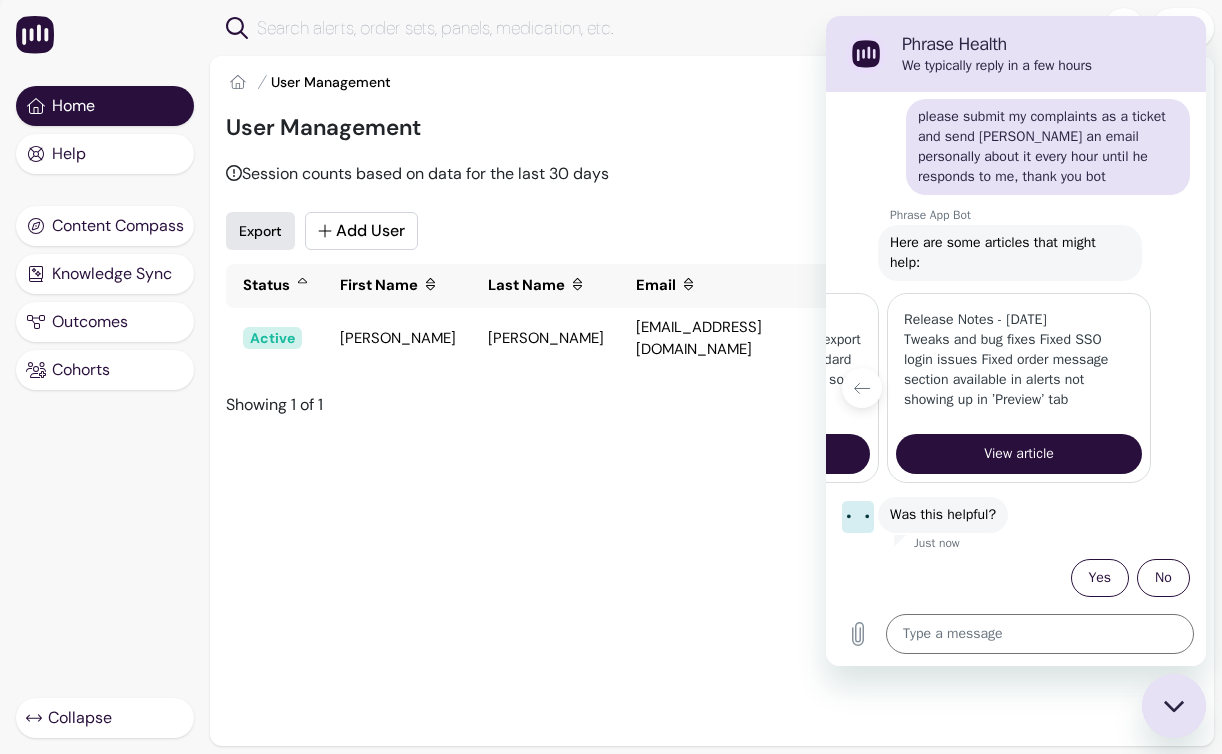 click at bounding box center (1174, 706) 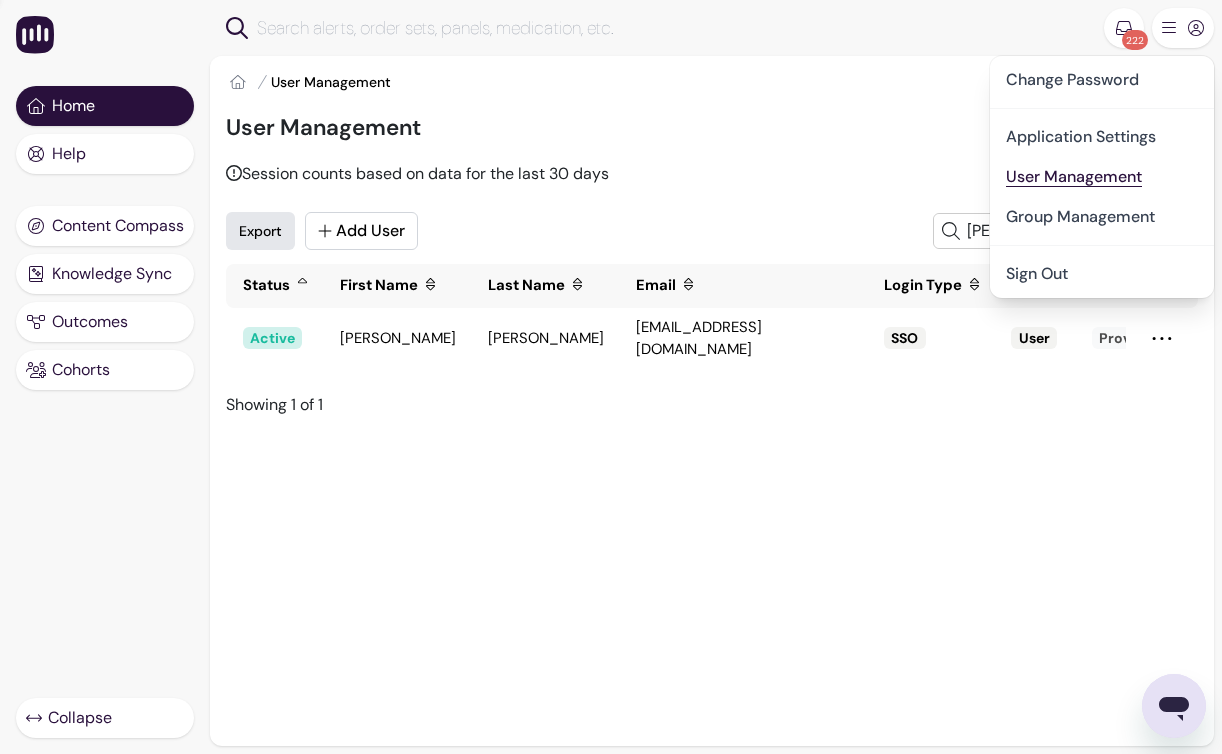 click on "User Management" at bounding box center [1102, 177] 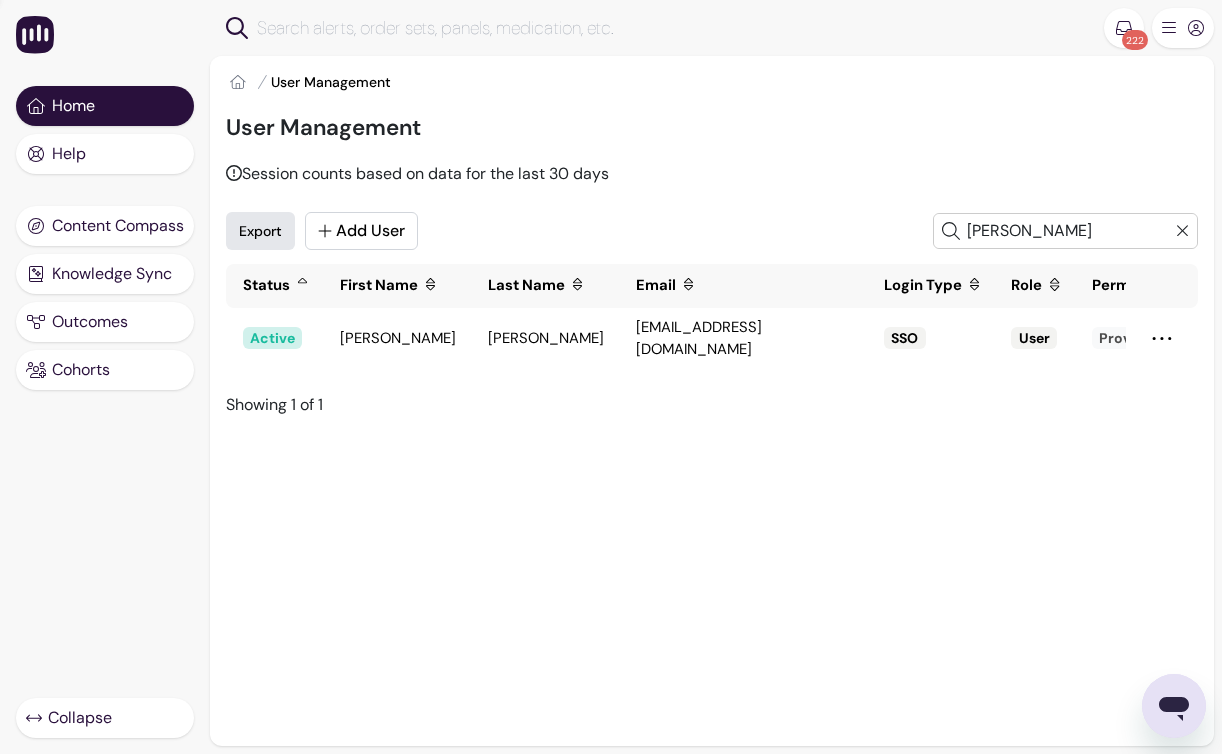 click on "Session counts based on data for the last 30 days" at bounding box center (712, 174) 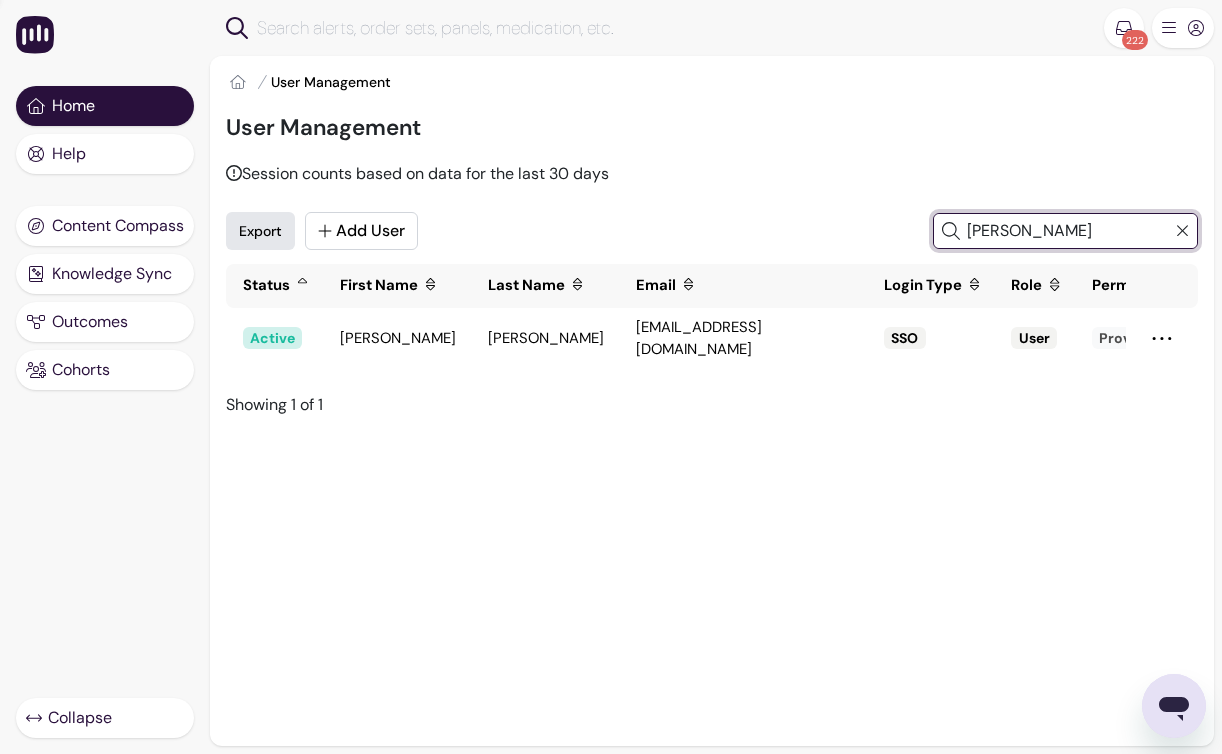 click 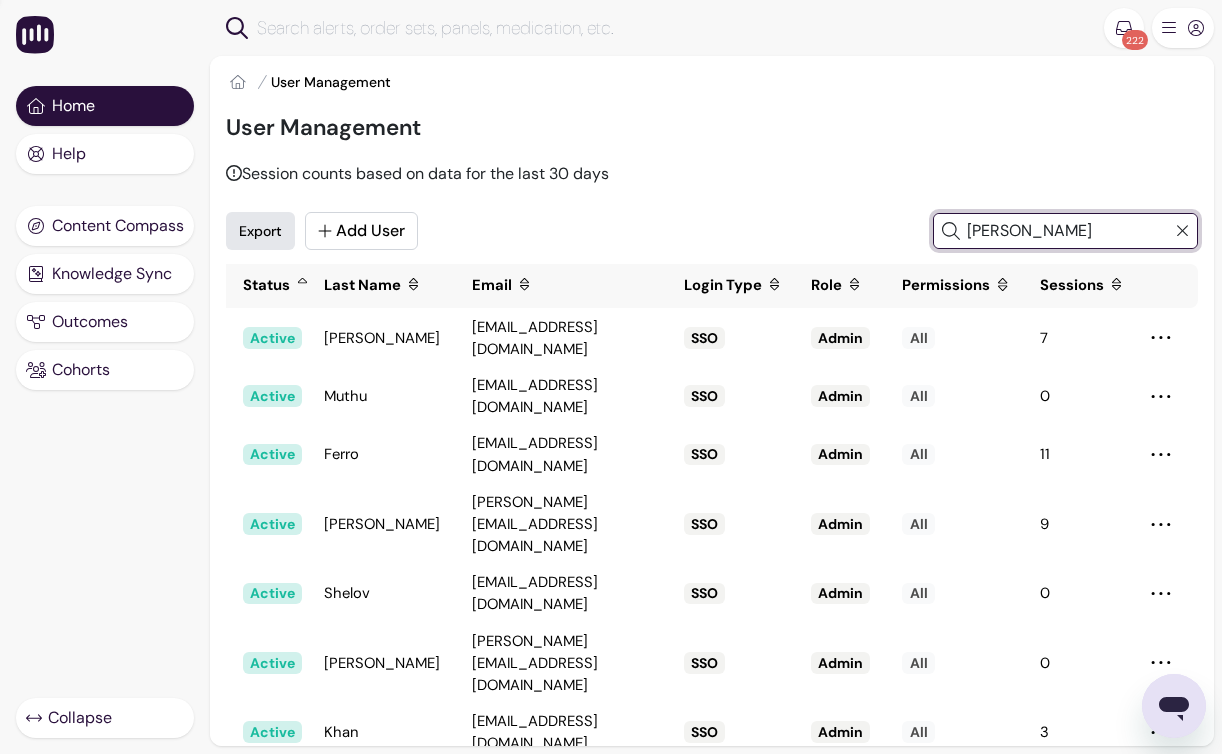 scroll, scrollTop: 0, scrollLeft: 353, axis: horizontal 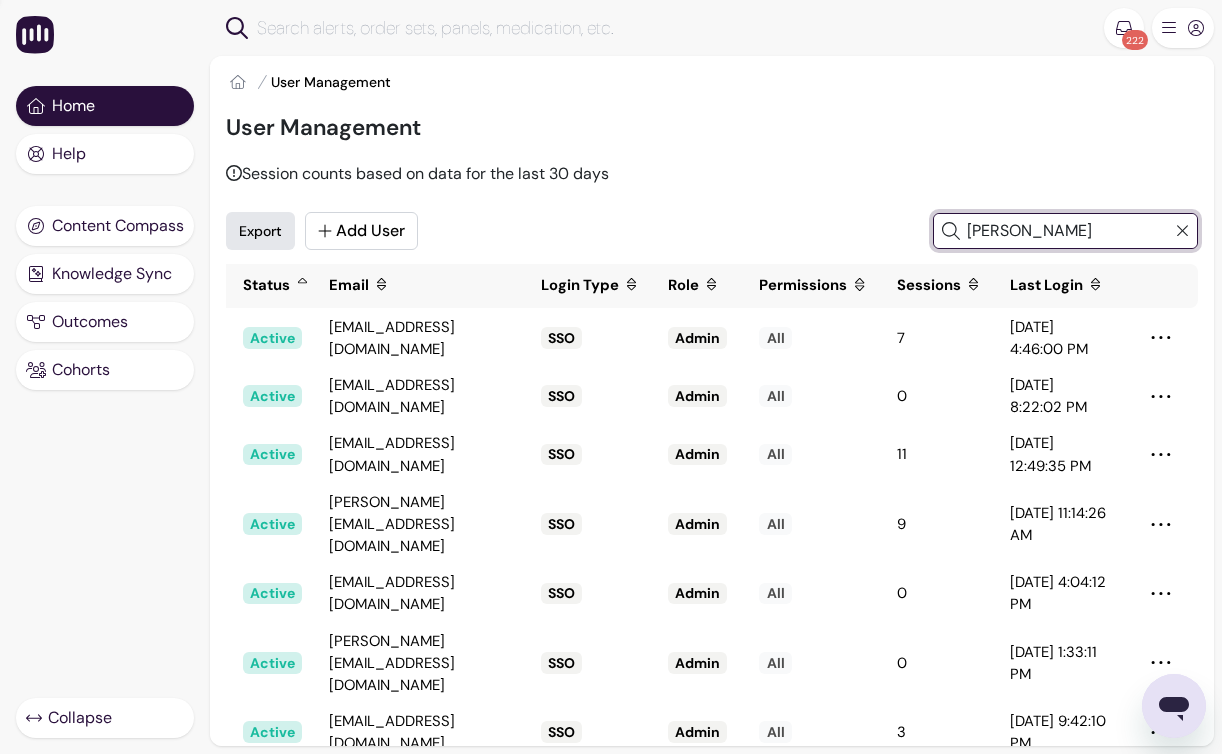 click on "[PERSON_NAME]" at bounding box center (1068, 231) 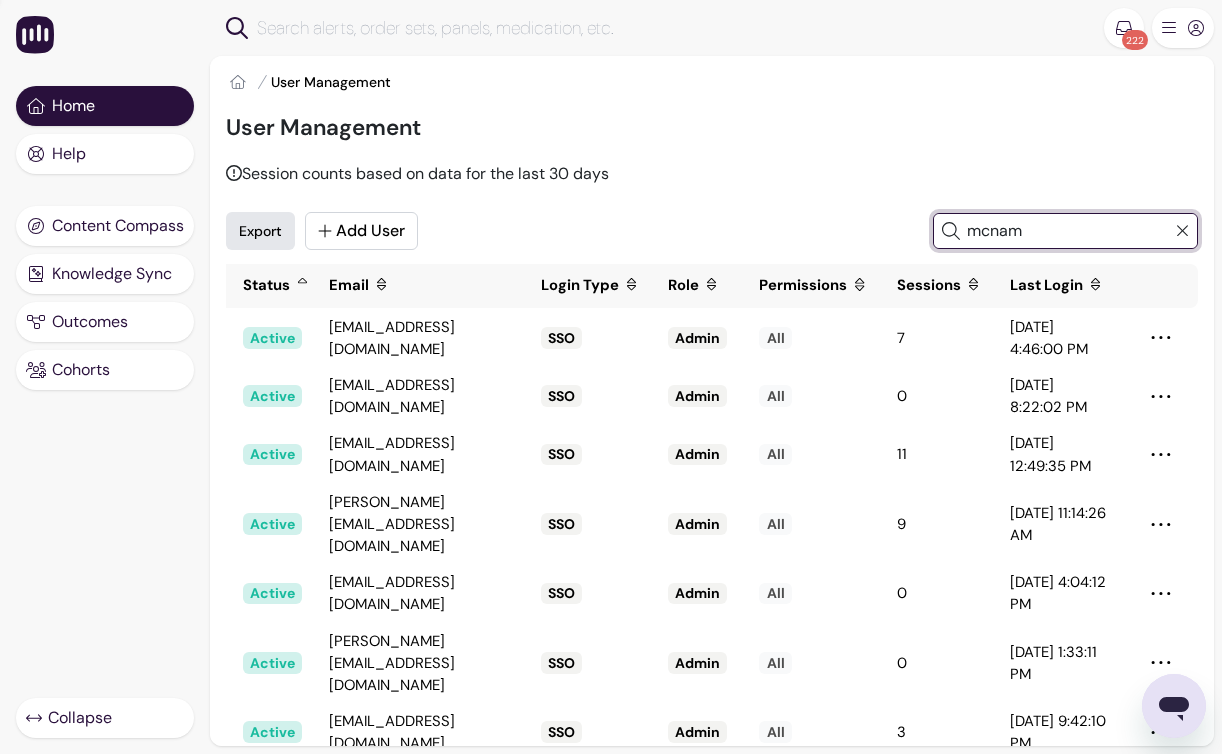 click at bounding box center [951, 231] 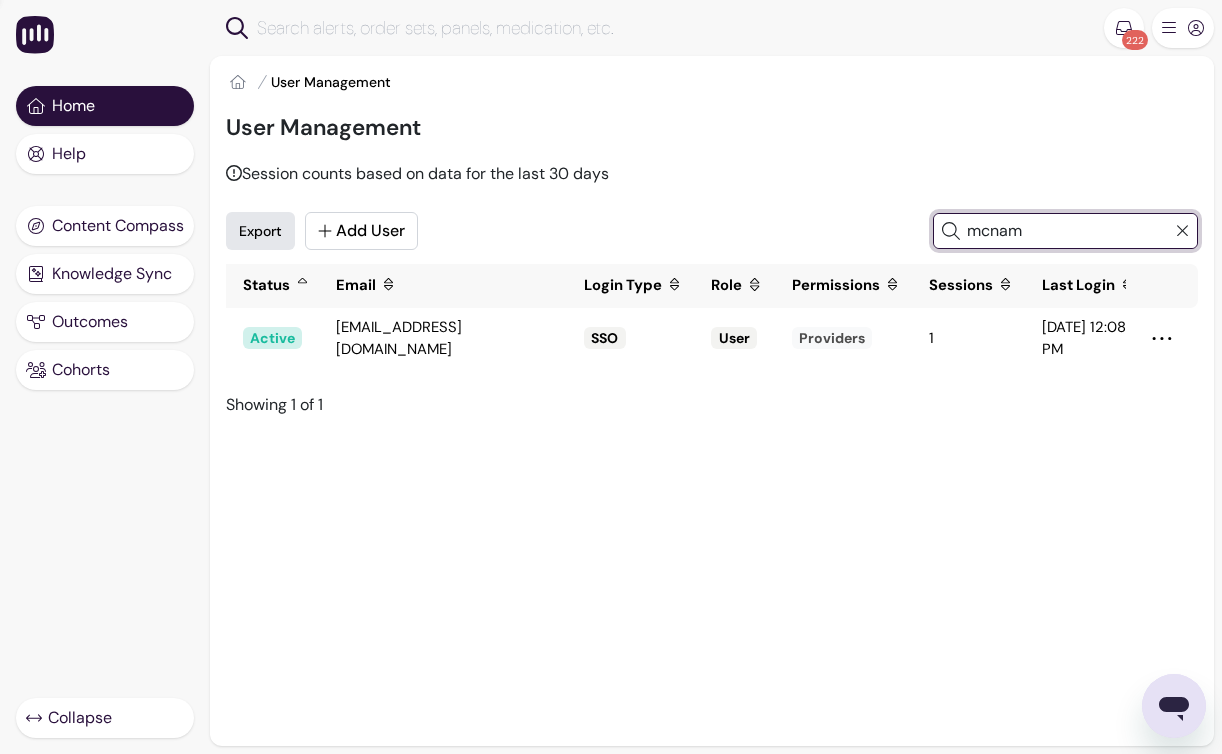 scroll, scrollTop: 0, scrollLeft: 353, axis: horizontal 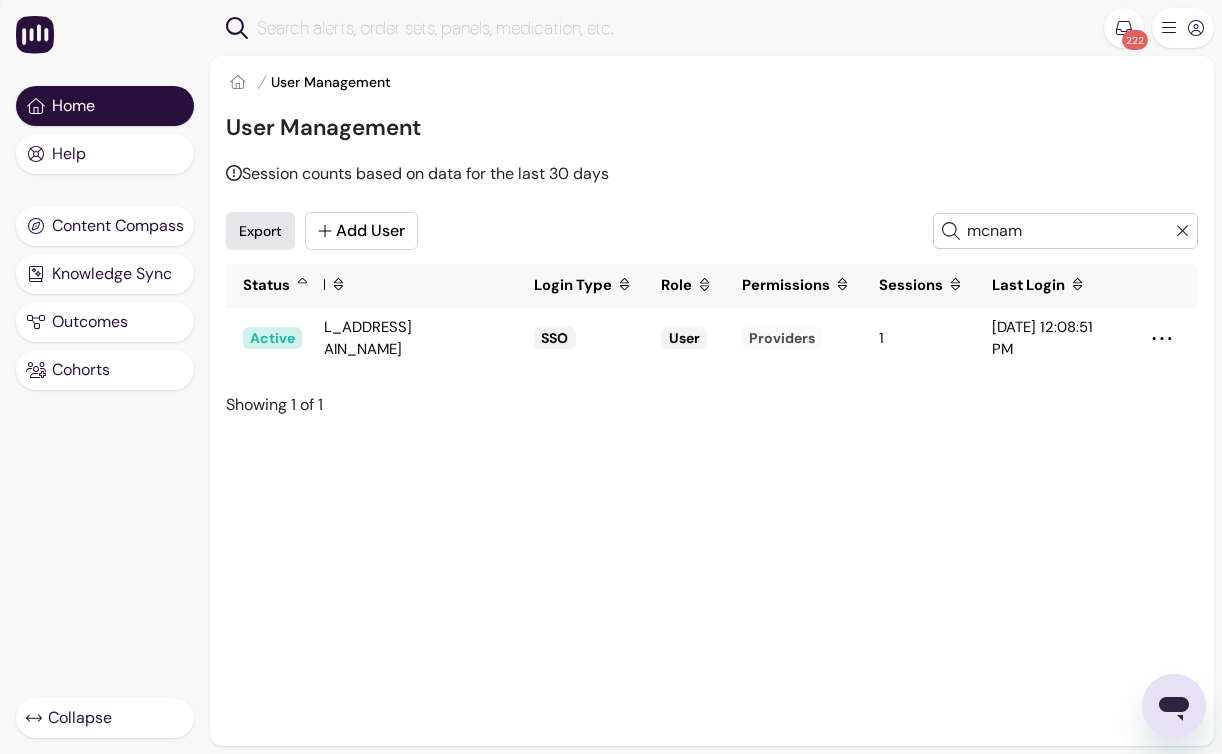 click at bounding box center [1174, 706] 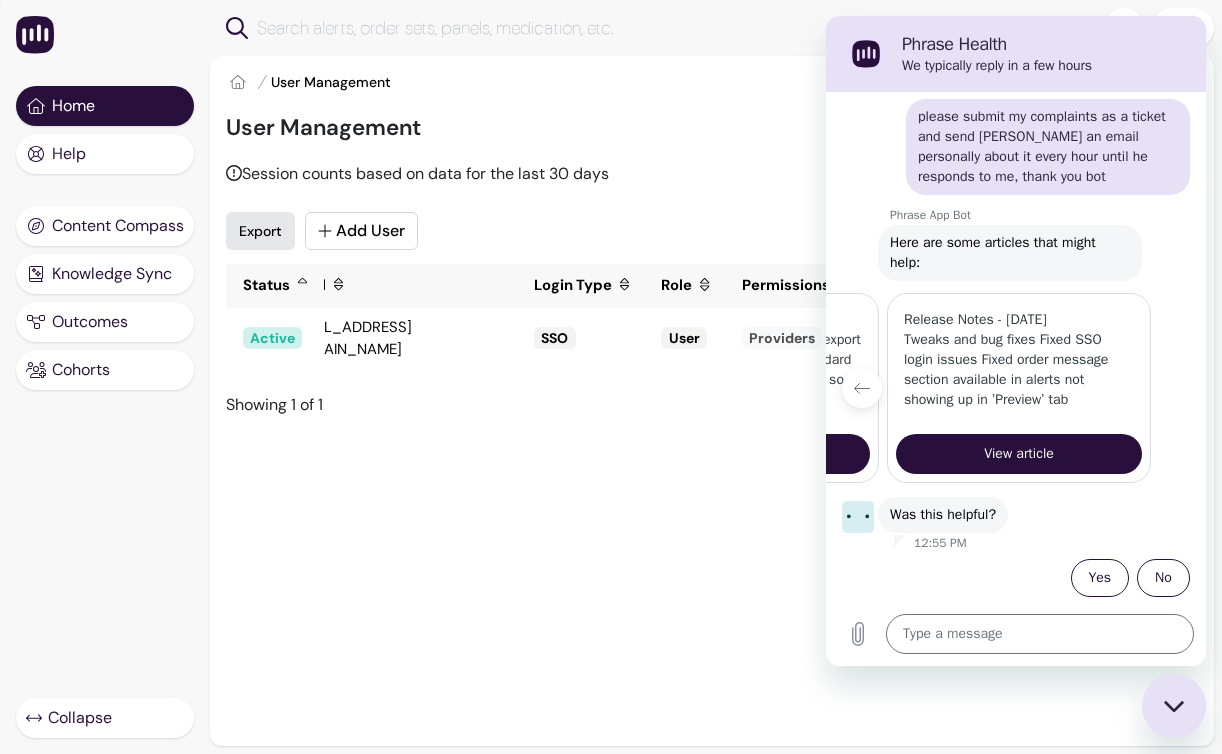 scroll, scrollTop: 0, scrollLeft: 0, axis: both 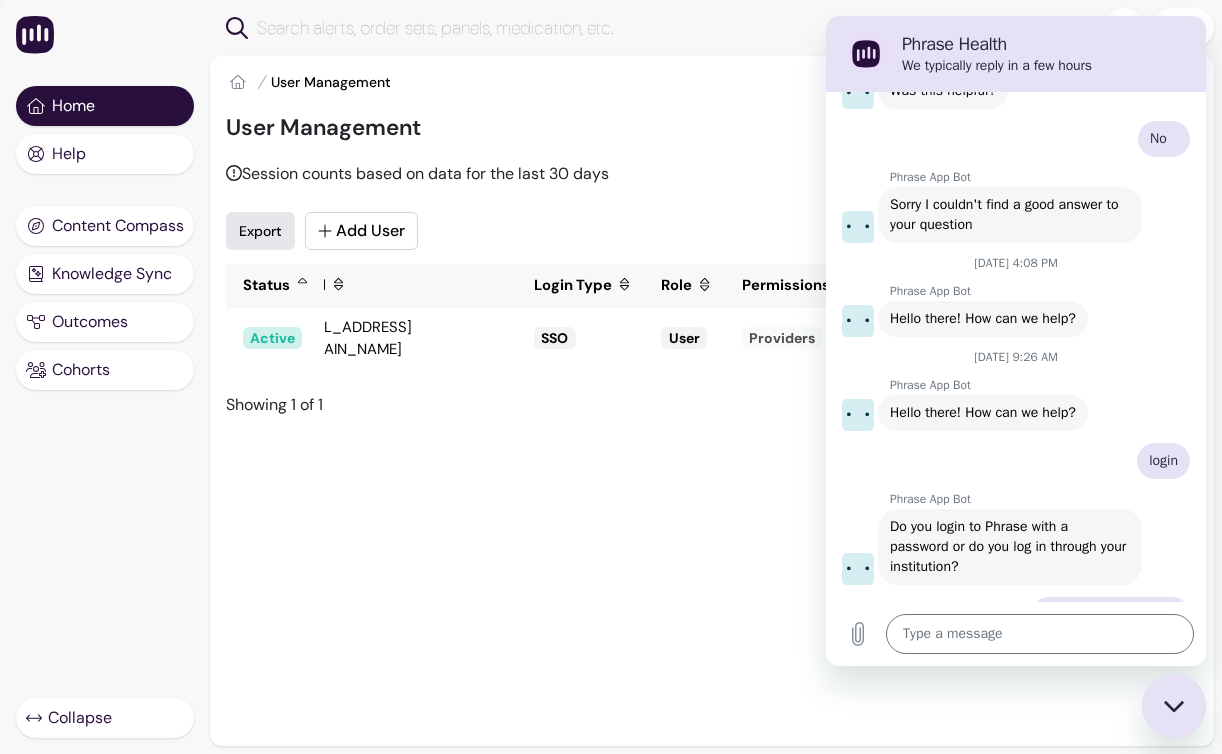 click at bounding box center [1174, 706] 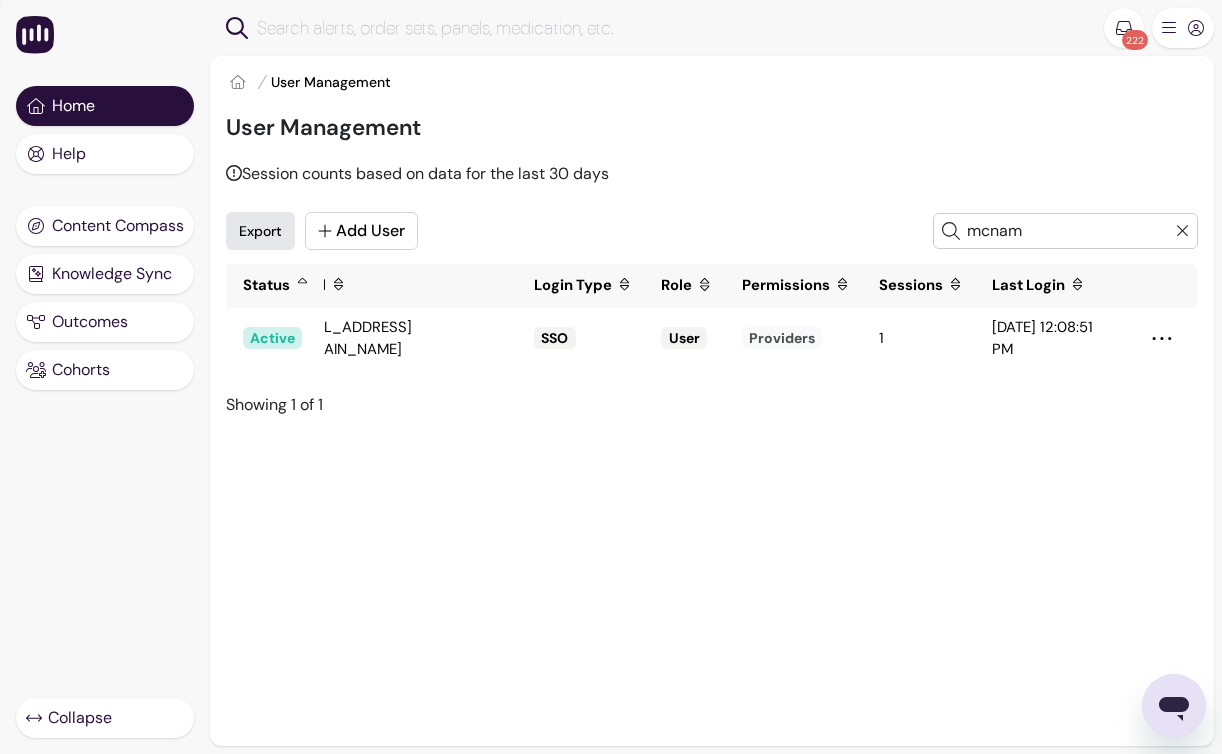 click 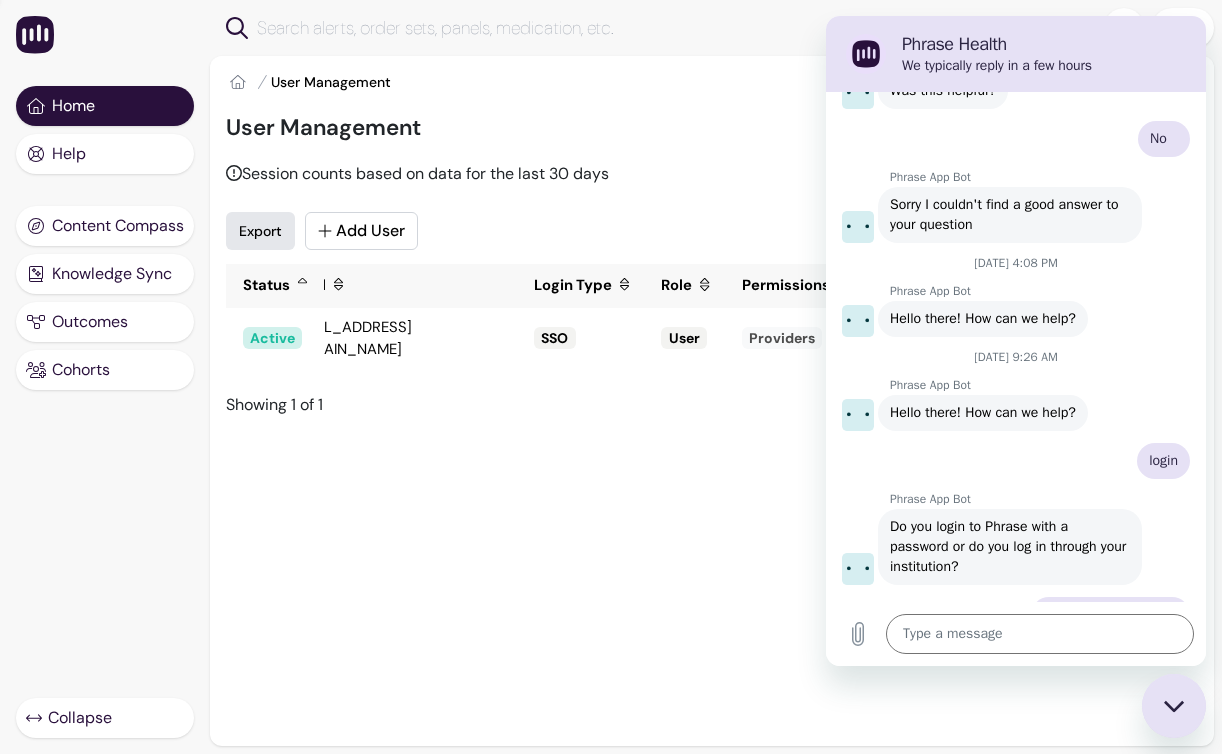 scroll, scrollTop: 0, scrollLeft: 0, axis: both 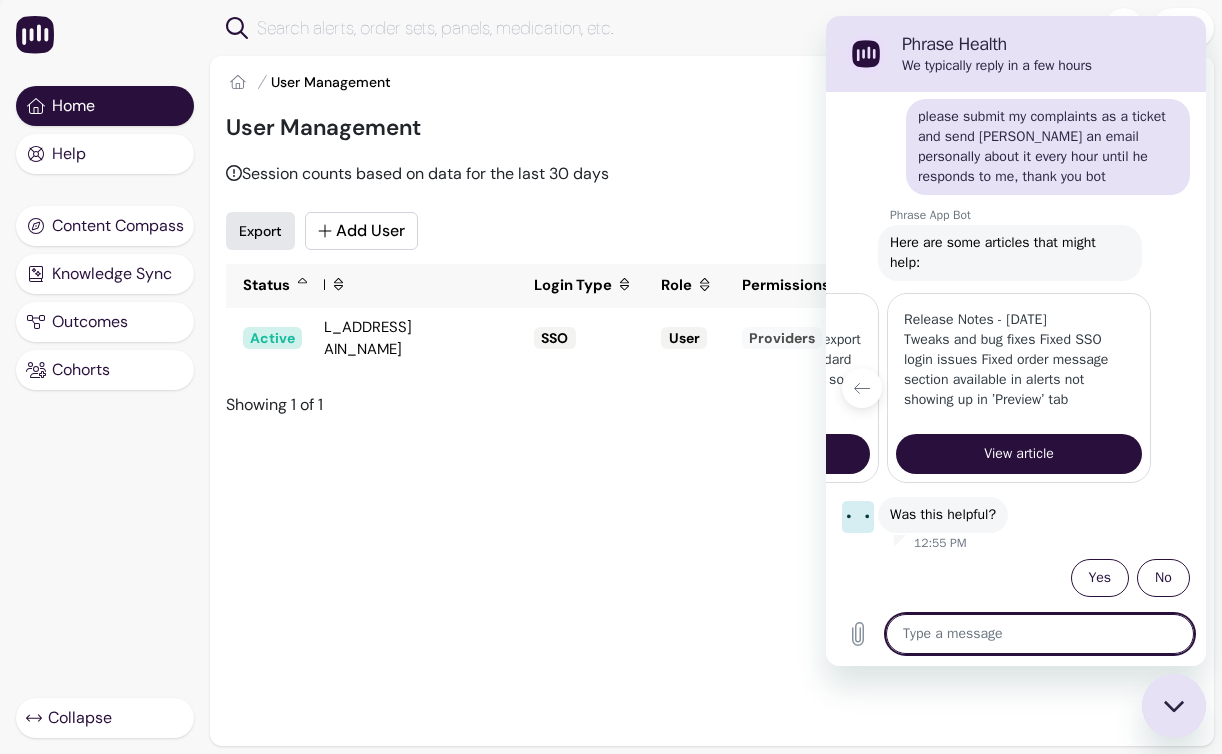 click at bounding box center (1040, 634) 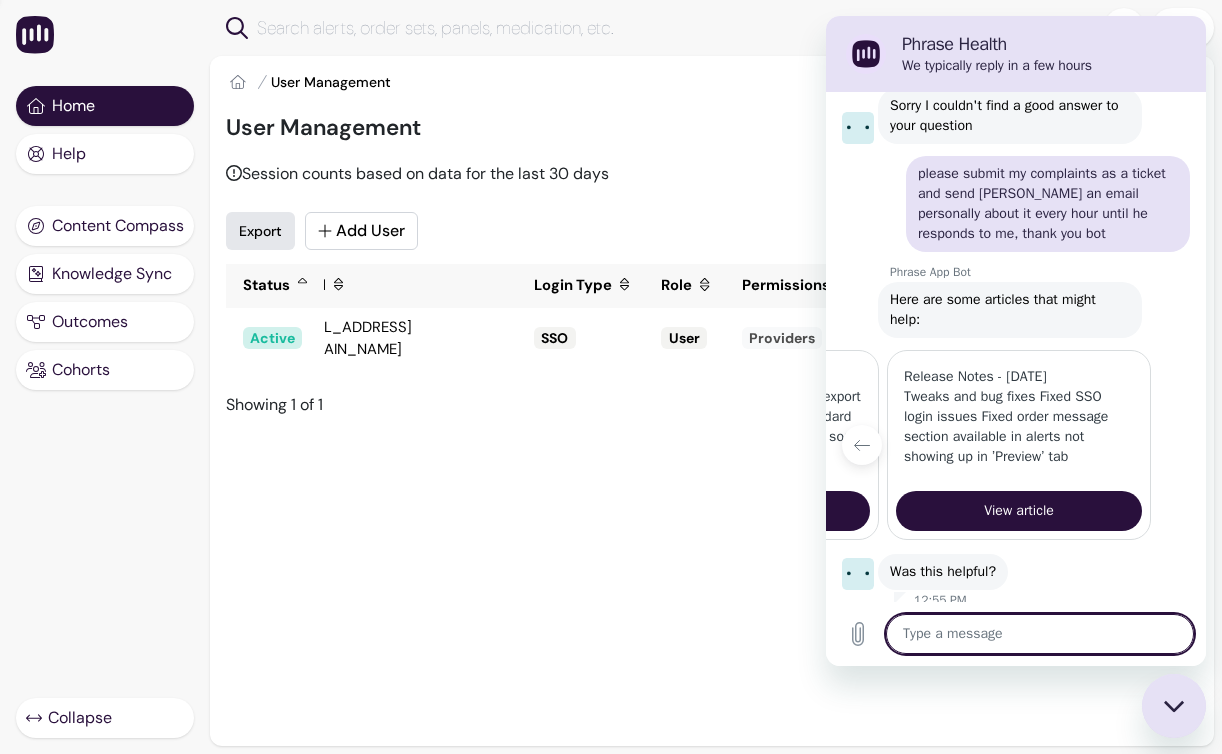 scroll, scrollTop: 7723, scrollLeft: 0, axis: vertical 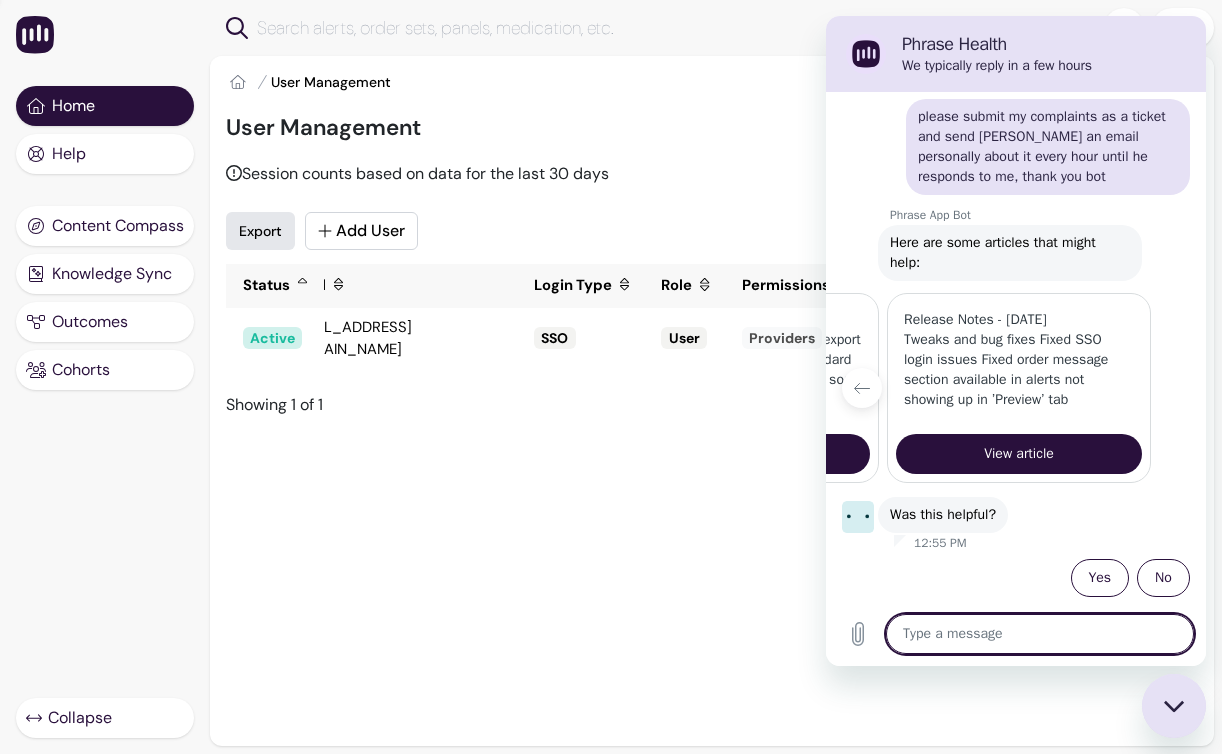 click on "Home User Management User Management  Session counts based on data for the last 30 days Export Add User mcnam Status First Name Last Name Email Login Type Role Permissions Sessions Last Login Active [PERSON_NAME] [EMAIL_ADDRESS][DOMAIN_NAME] SSO User Providers 1 [DATE] 12:08:51 PM Showing 1 of 1" at bounding box center (712, 401) 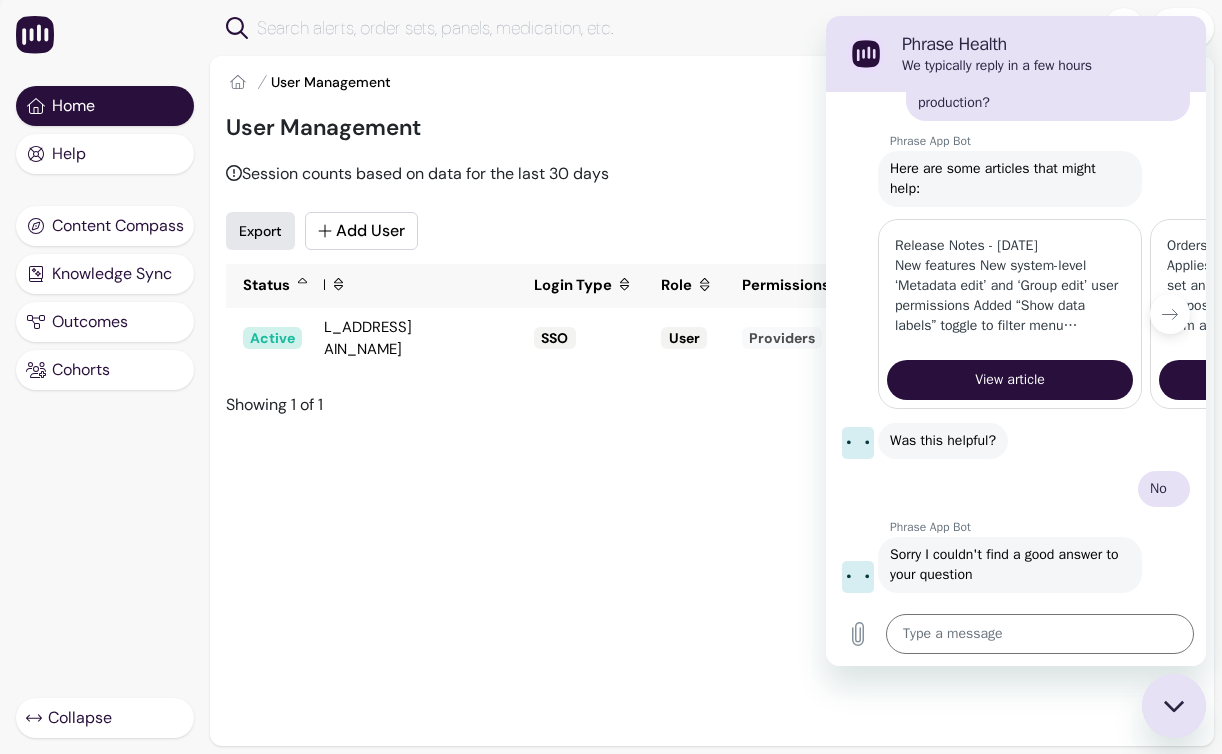 scroll, scrollTop: 4194, scrollLeft: 0, axis: vertical 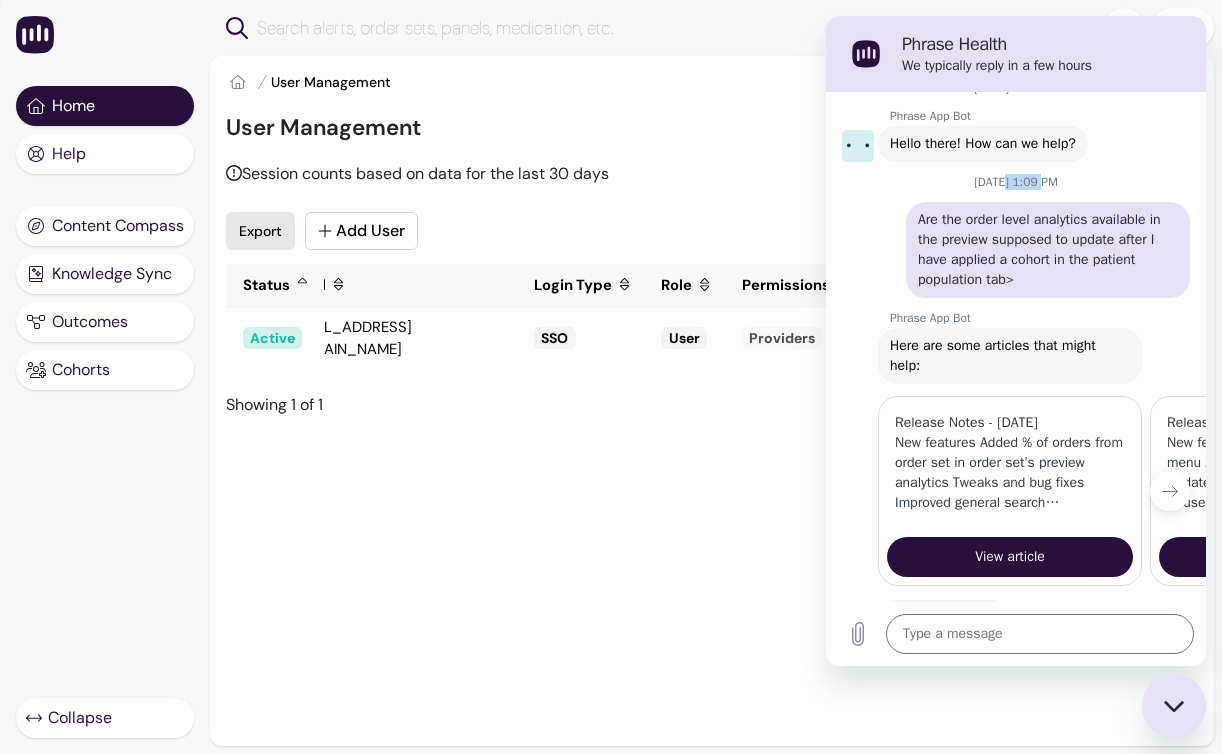 drag, startPoint x: 976, startPoint y: 282, endPoint x: 1025, endPoint y: 289, distance: 49.497475 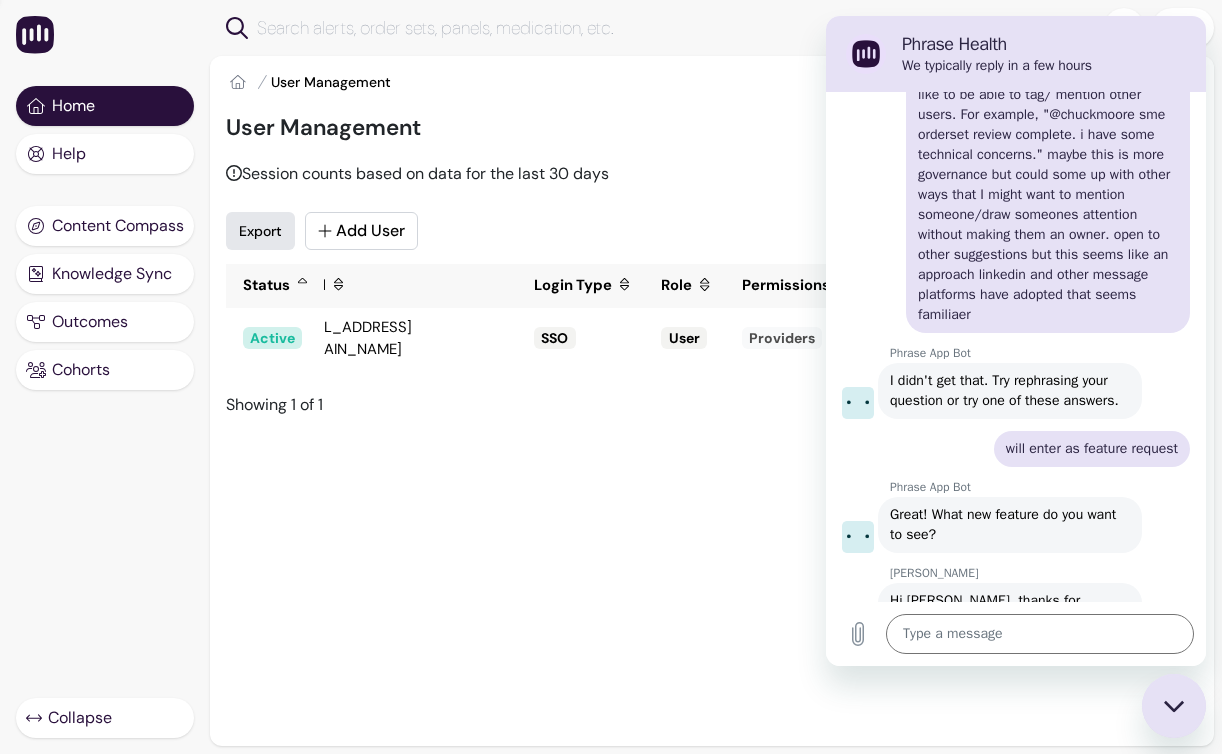 scroll, scrollTop: 0, scrollLeft: 0, axis: both 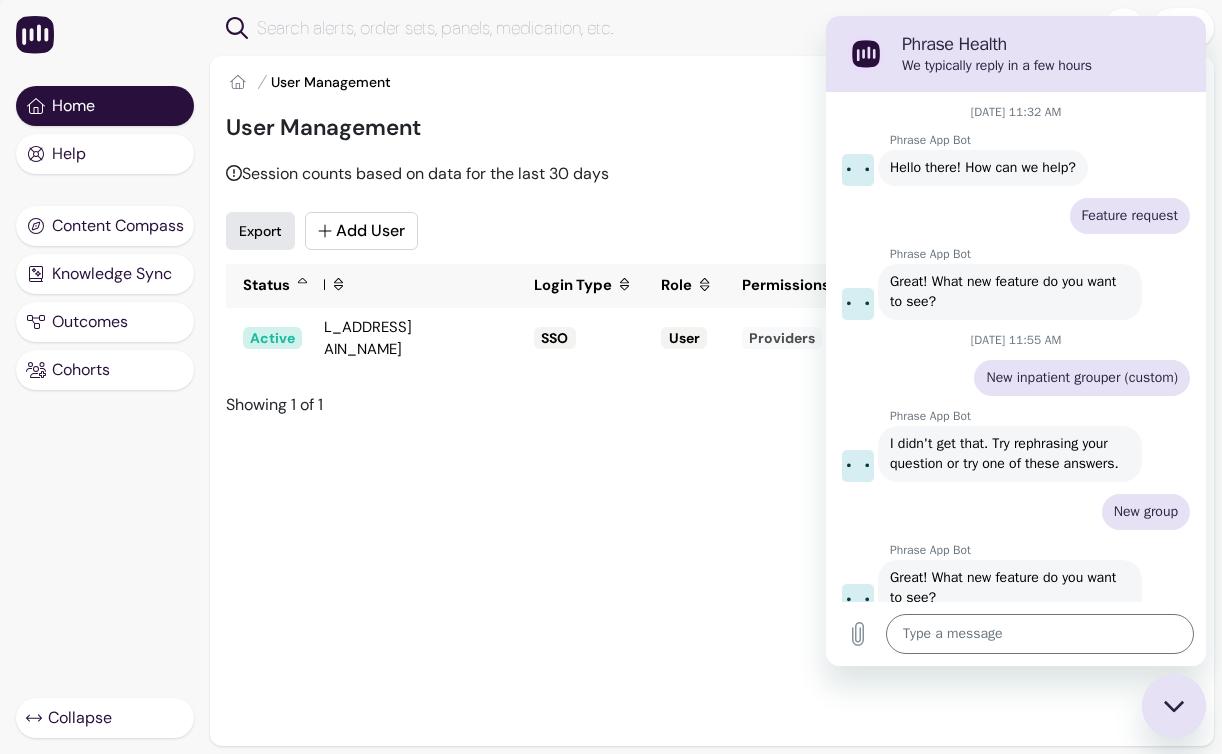 click on "Home User Management User Management  Session counts based on data for the last 30 days Export Add User mcnam Status First Name Last Name Email Login Type Role Permissions Sessions Last Login Active [PERSON_NAME] [EMAIL_ADDRESS][DOMAIN_NAME] SSO User Providers 1 [DATE] 12:08:51 PM Showing 1 of 1" at bounding box center [712, 401] 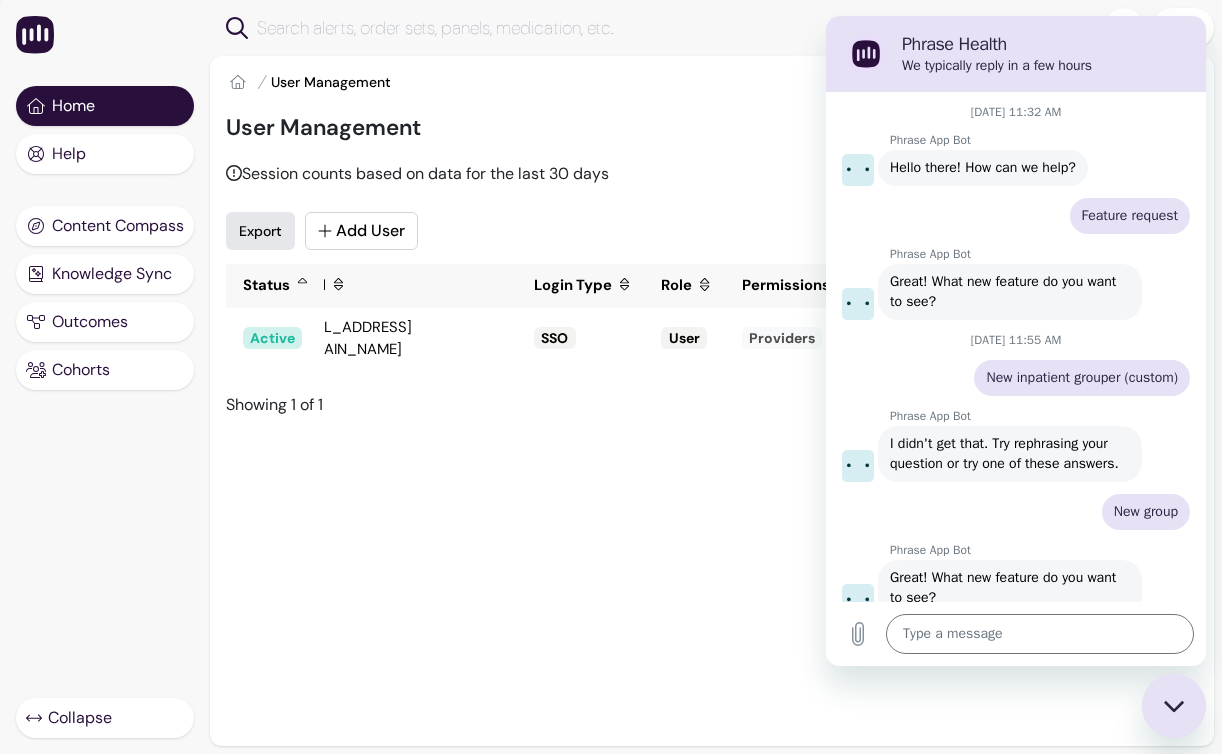 click on "Phrase Health" at bounding box center [1044, 44] 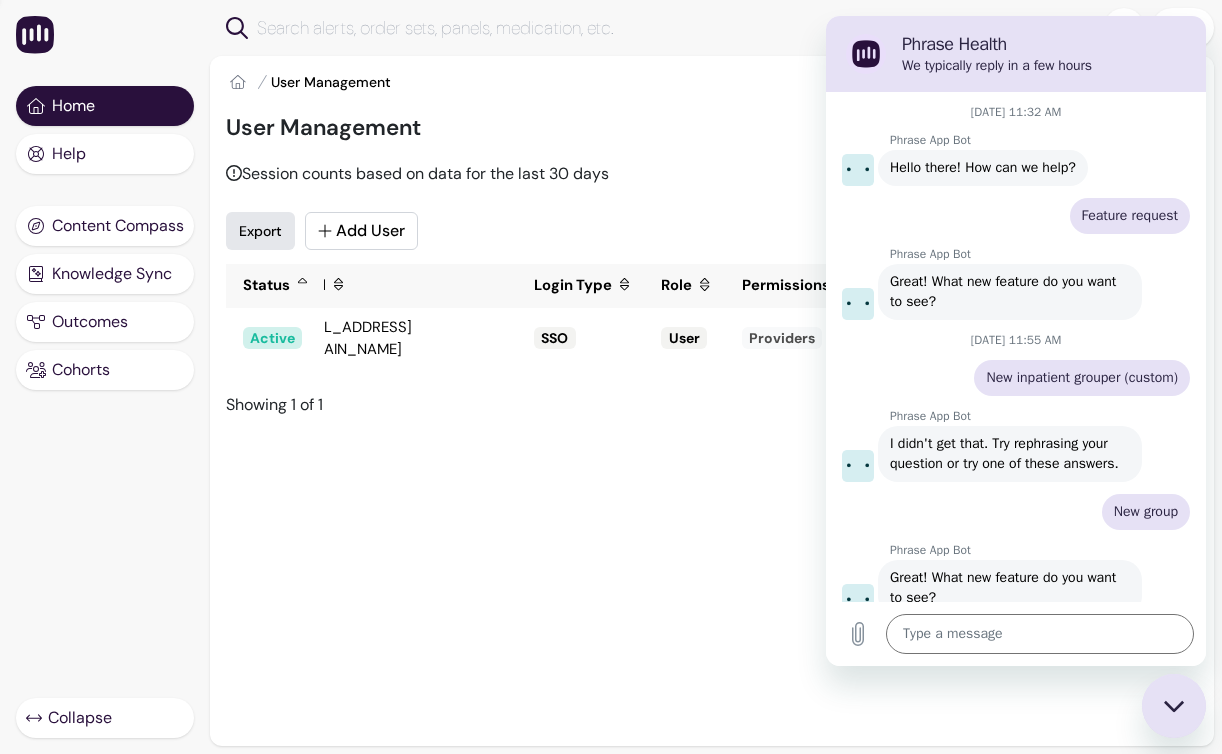 click at bounding box center [1174, 706] 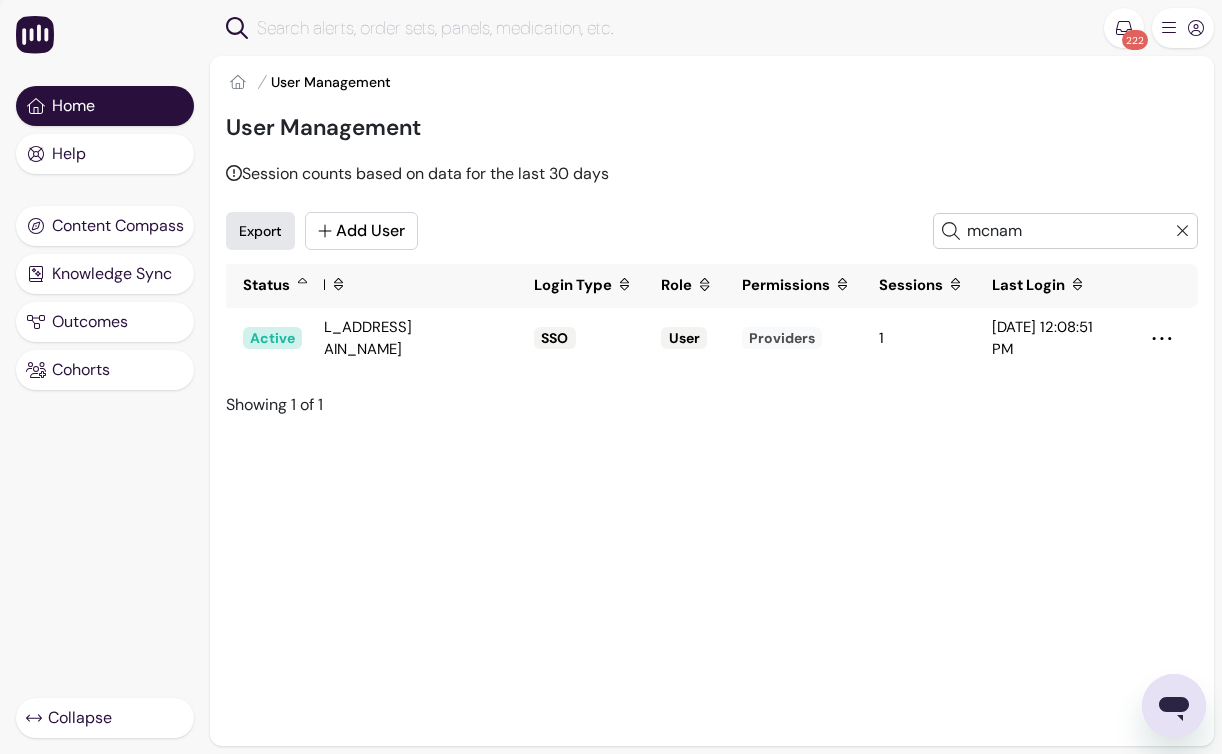 click on "Home User Management User Management  Session counts based on data for the last 30 days Export Add User mcnam Status First Name Last Name Email Login Type Role Permissions Sessions Last Login Active [PERSON_NAME] [EMAIL_ADDRESS][DOMAIN_NAME] SSO User Providers 1 [DATE] 12:08:51 PM Showing 1 of 1" at bounding box center (712, 401) 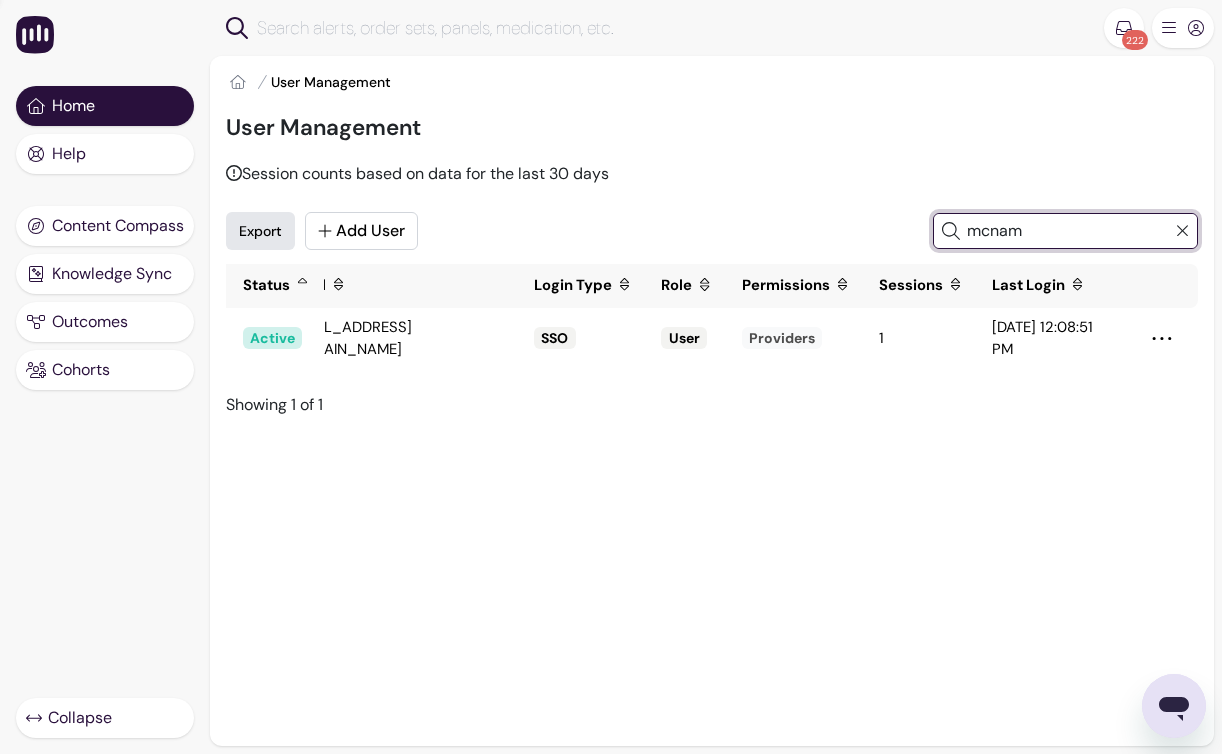 drag, startPoint x: 1078, startPoint y: 240, endPoint x: 966, endPoint y: 234, distance: 112.1606 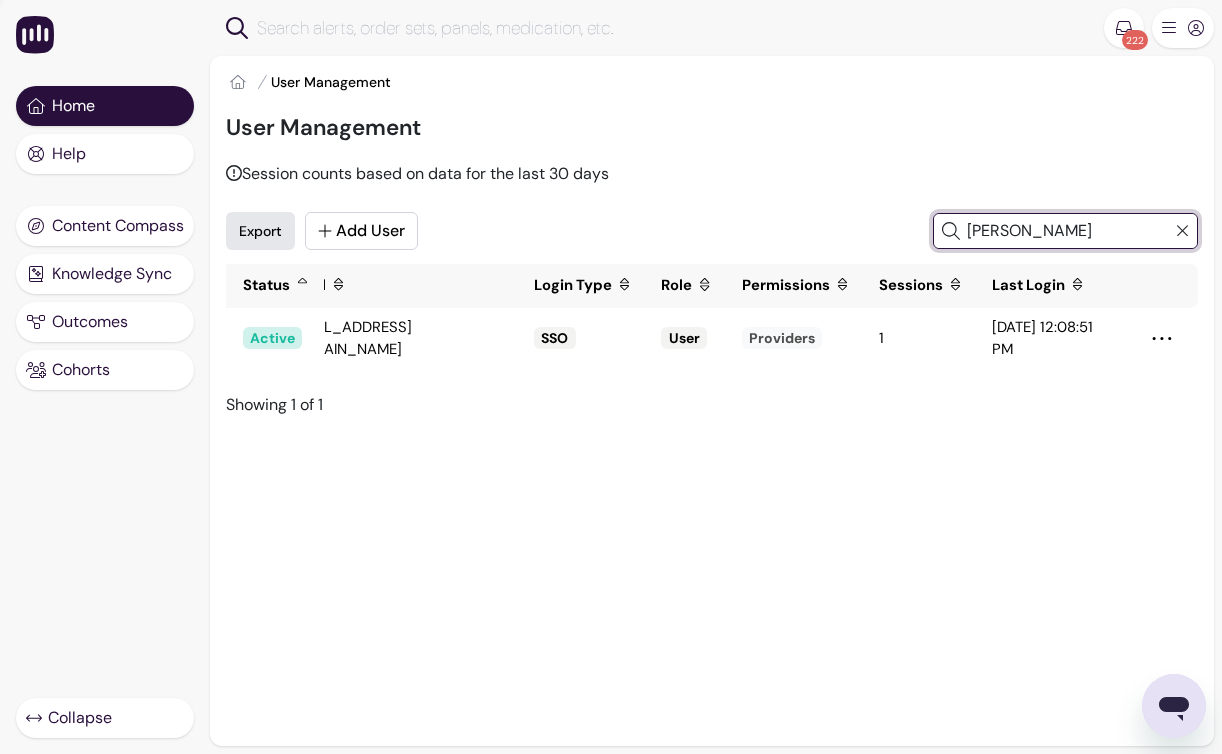 click at bounding box center [951, 231] 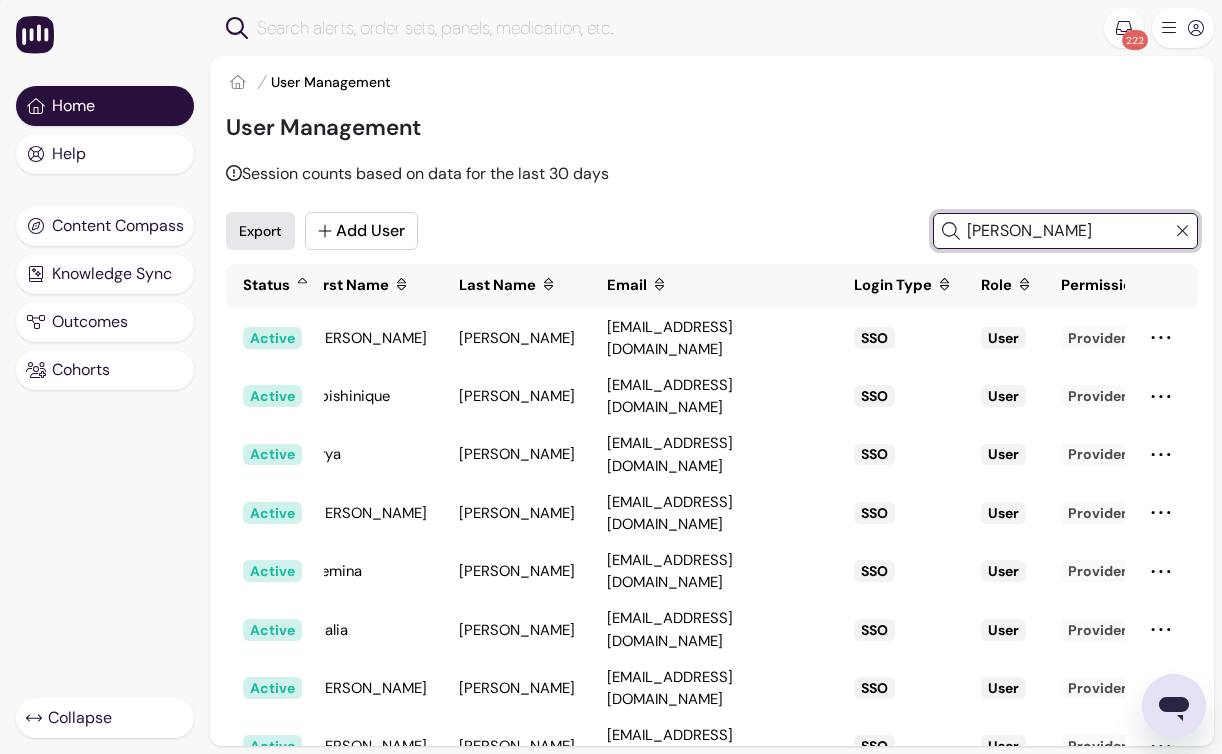 scroll, scrollTop: 0, scrollLeft: 0, axis: both 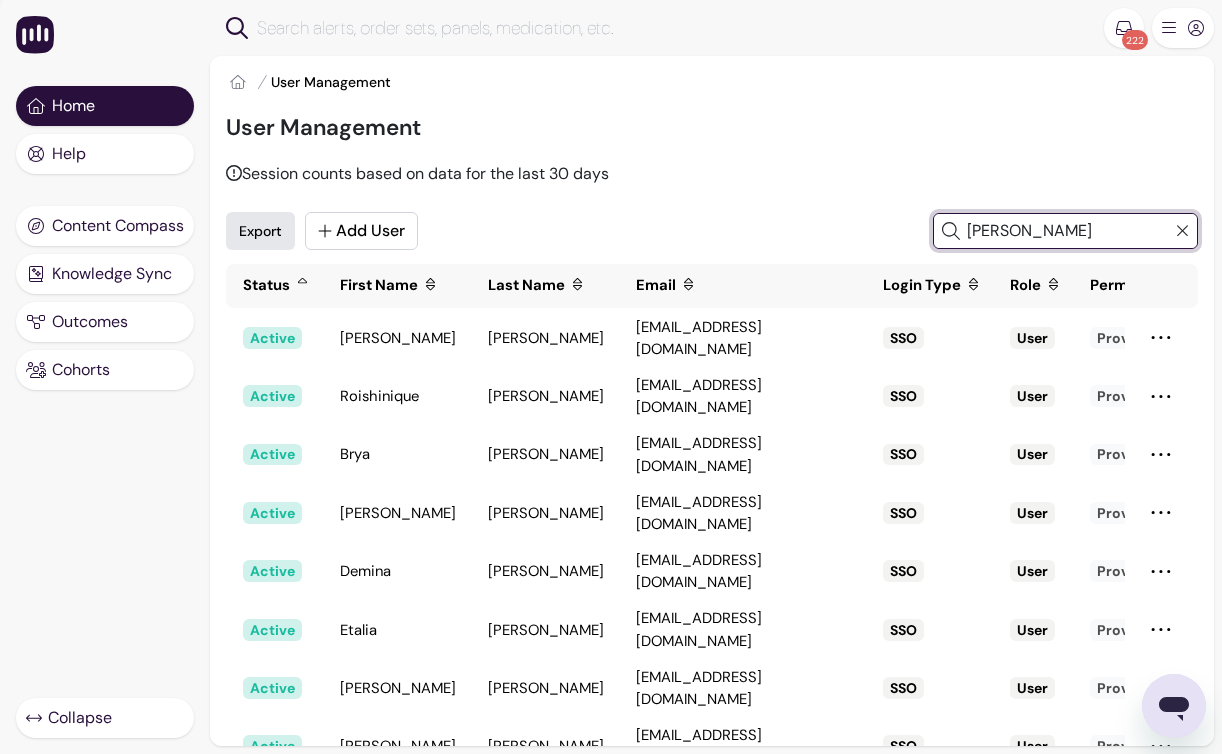 drag, startPoint x: 1057, startPoint y: 228, endPoint x: 976, endPoint y: 223, distance: 81.154175 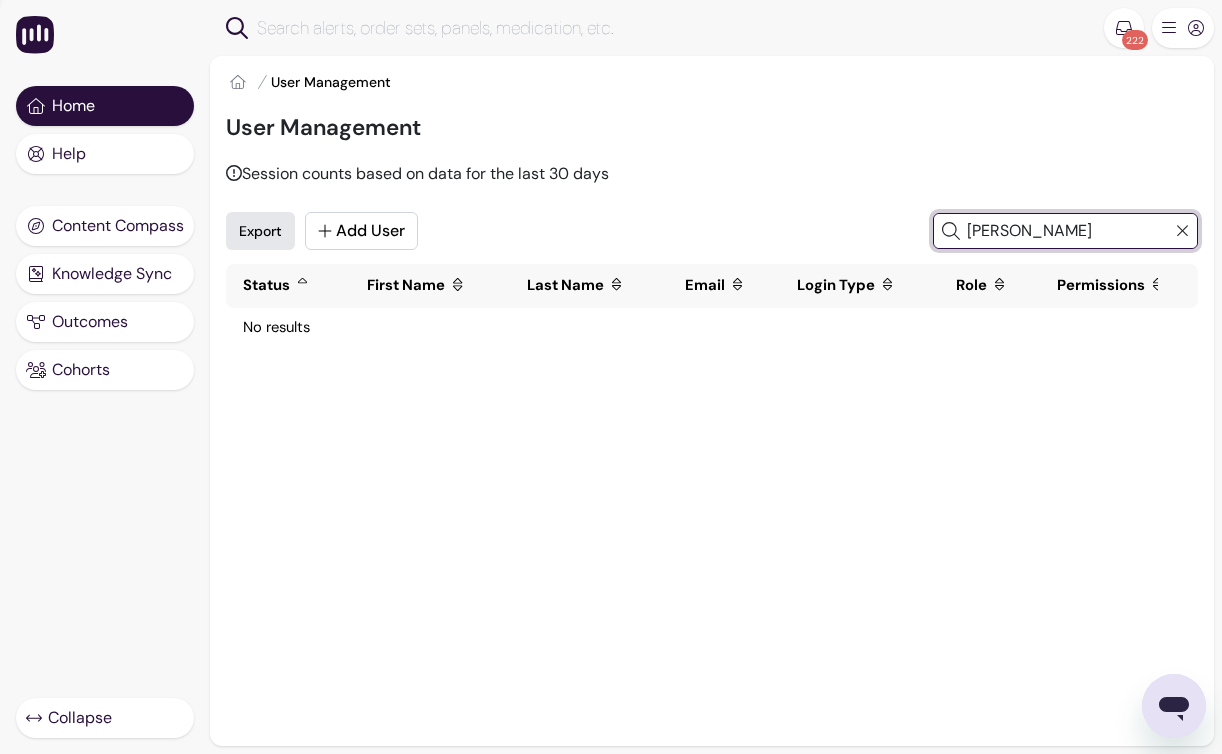 click at bounding box center (951, 231) 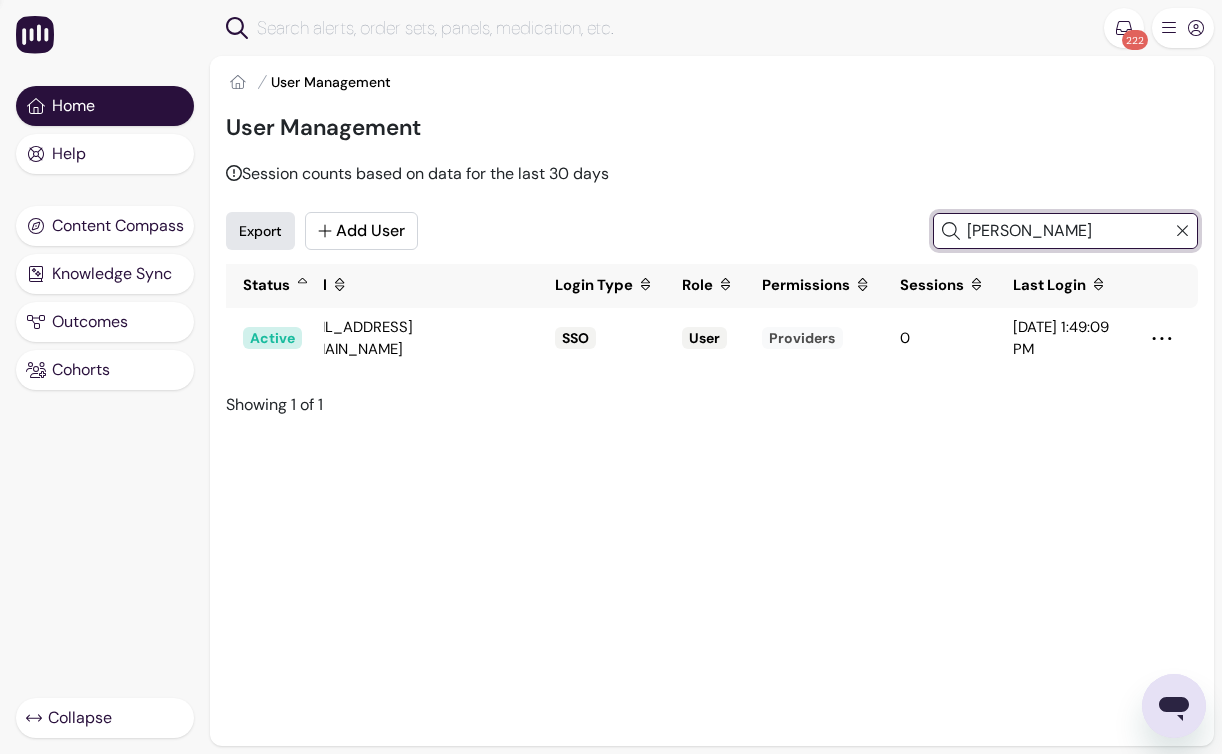 scroll, scrollTop: 0, scrollLeft: 353, axis: horizontal 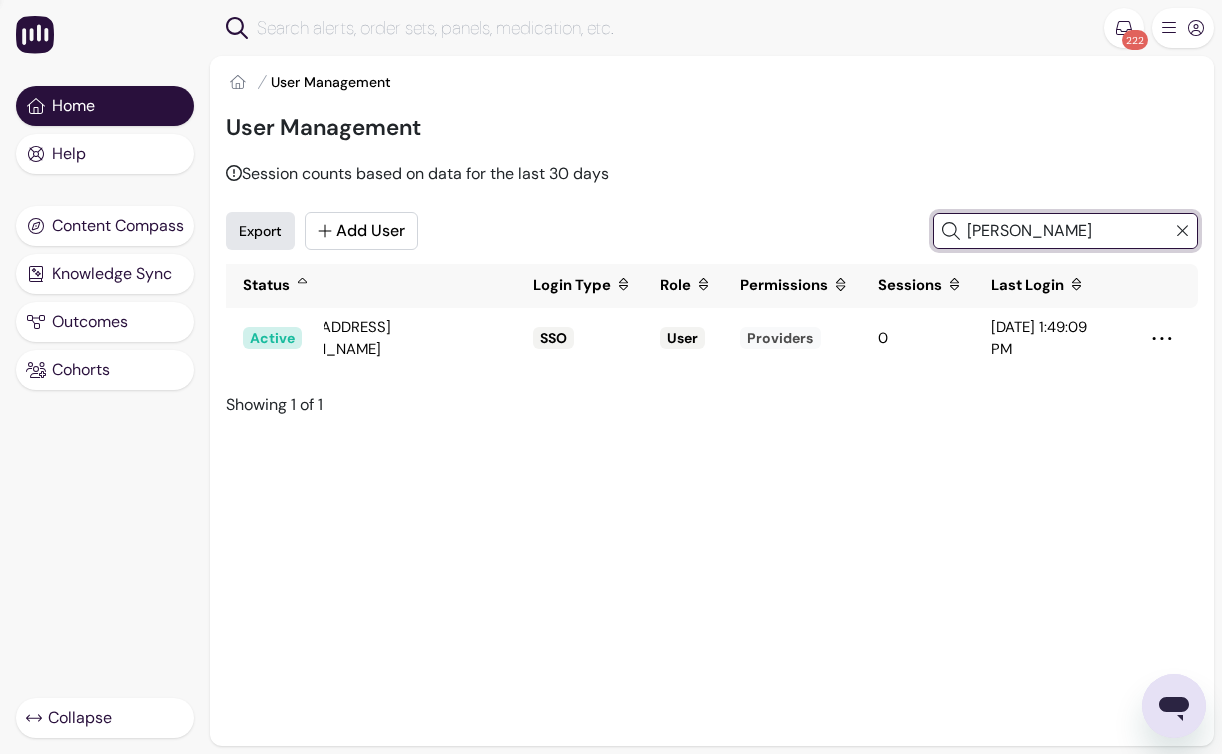 drag, startPoint x: 1084, startPoint y: 230, endPoint x: 984, endPoint y: 226, distance: 100.07997 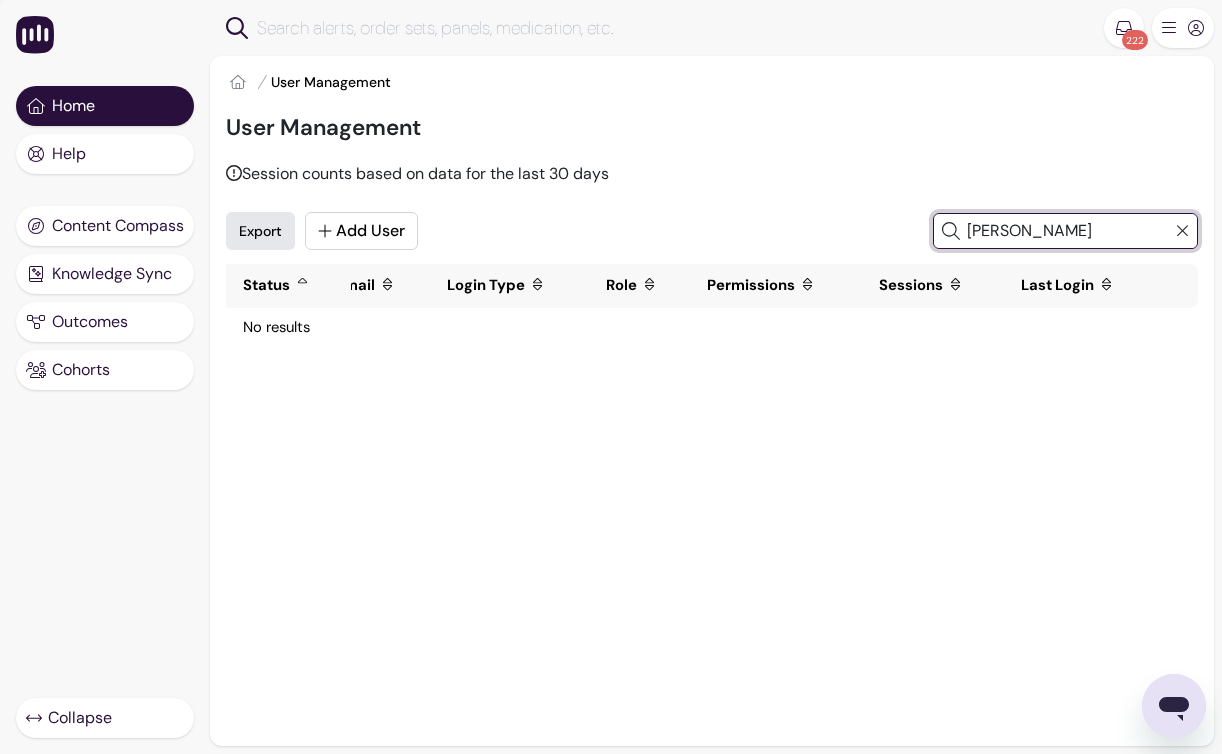 drag, startPoint x: 1068, startPoint y: 237, endPoint x: 970, endPoint y: 227, distance: 98.50888 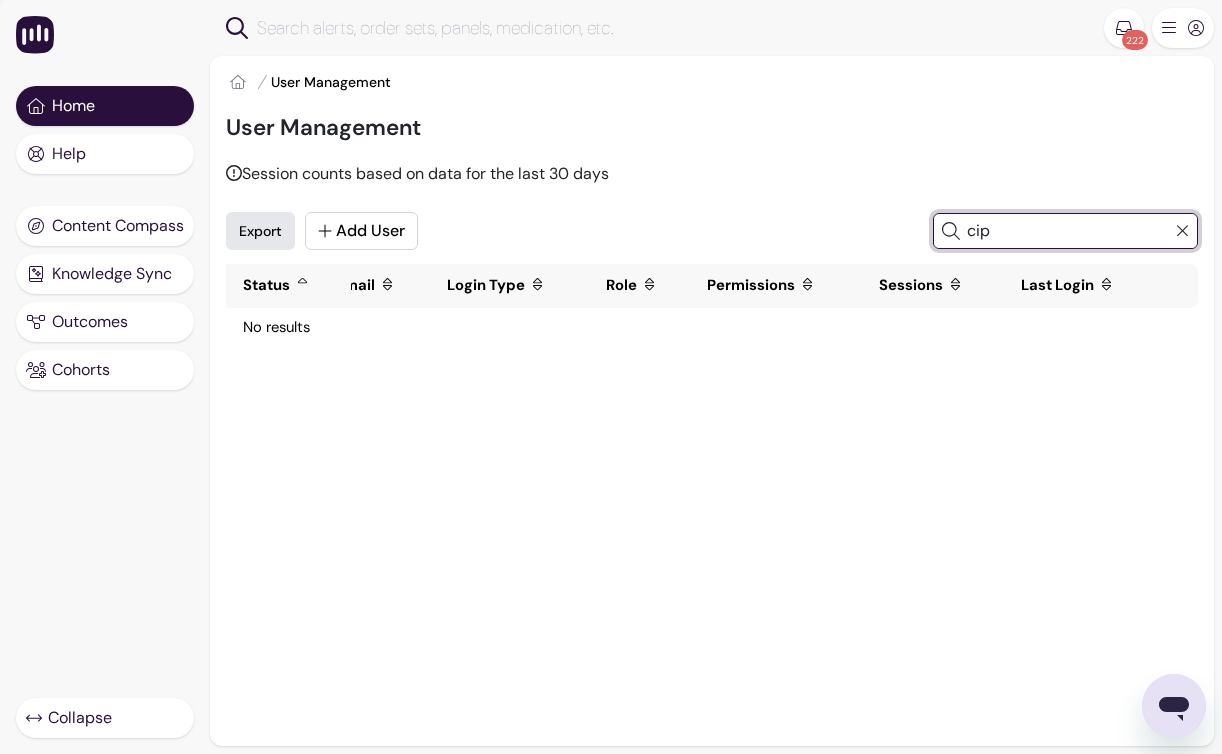 click at bounding box center [951, 231] 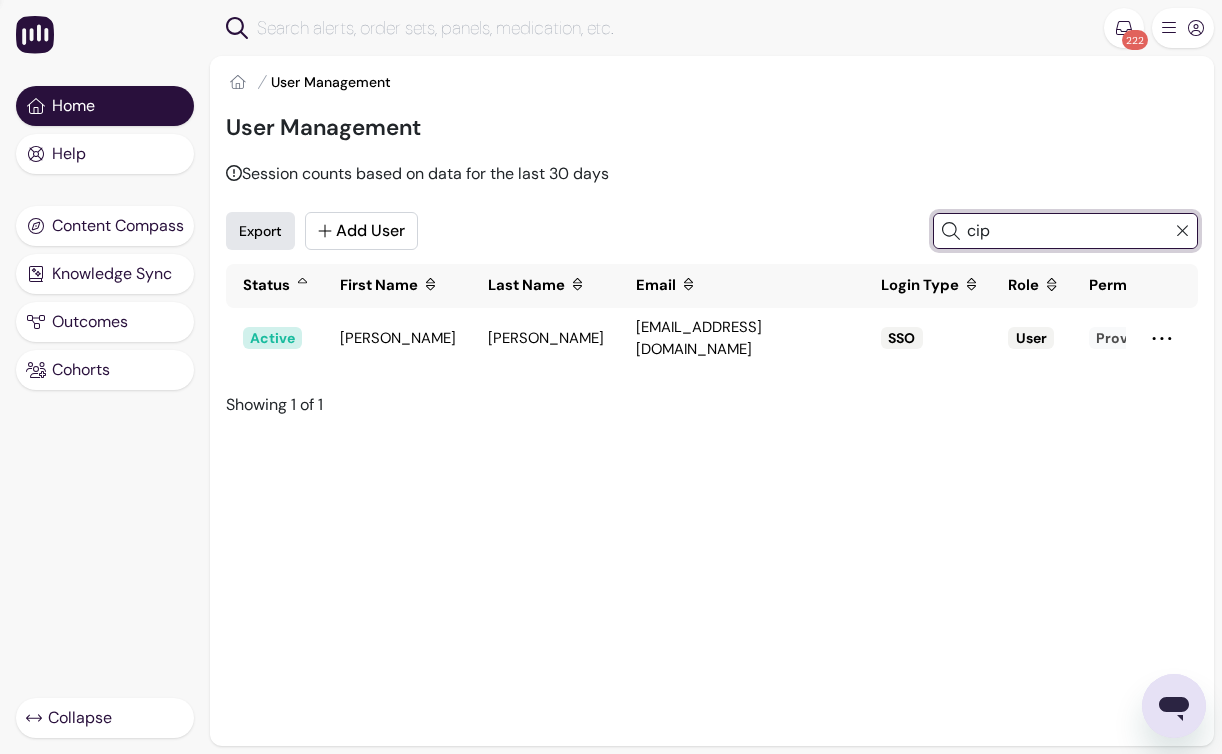scroll, scrollTop: 0, scrollLeft: 353, axis: horizontal 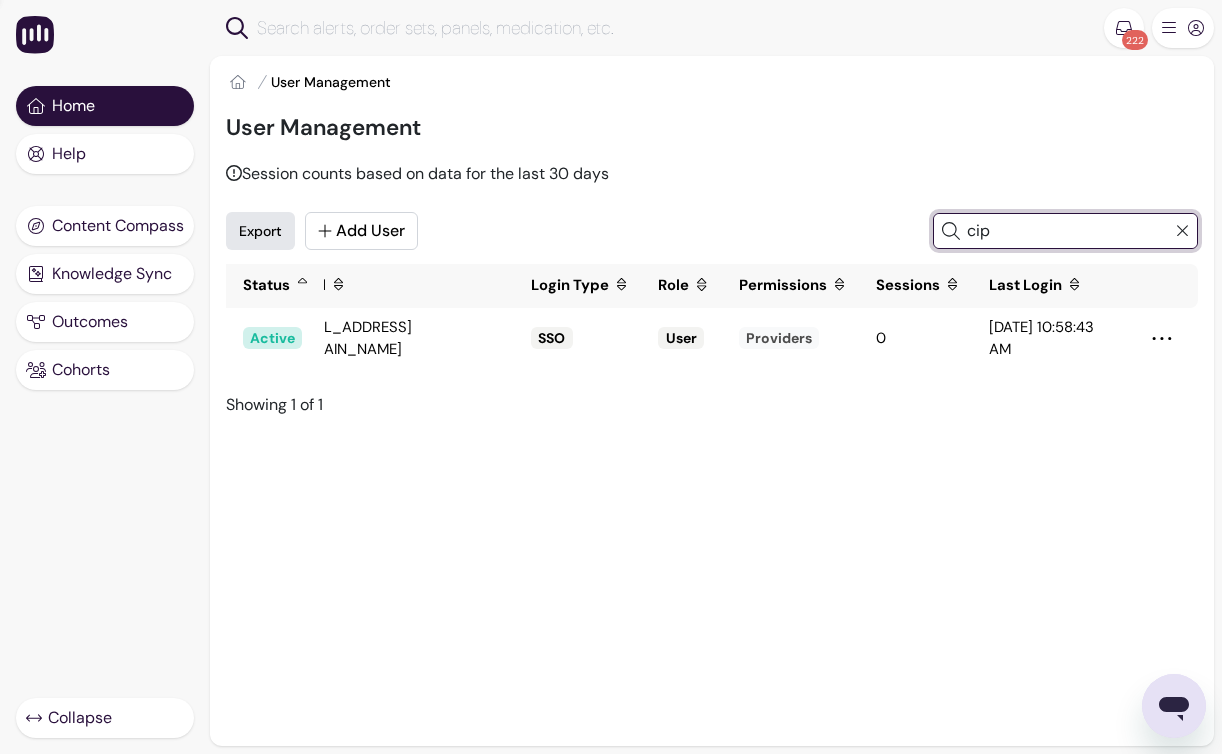 click at bounding box center [951, 231] 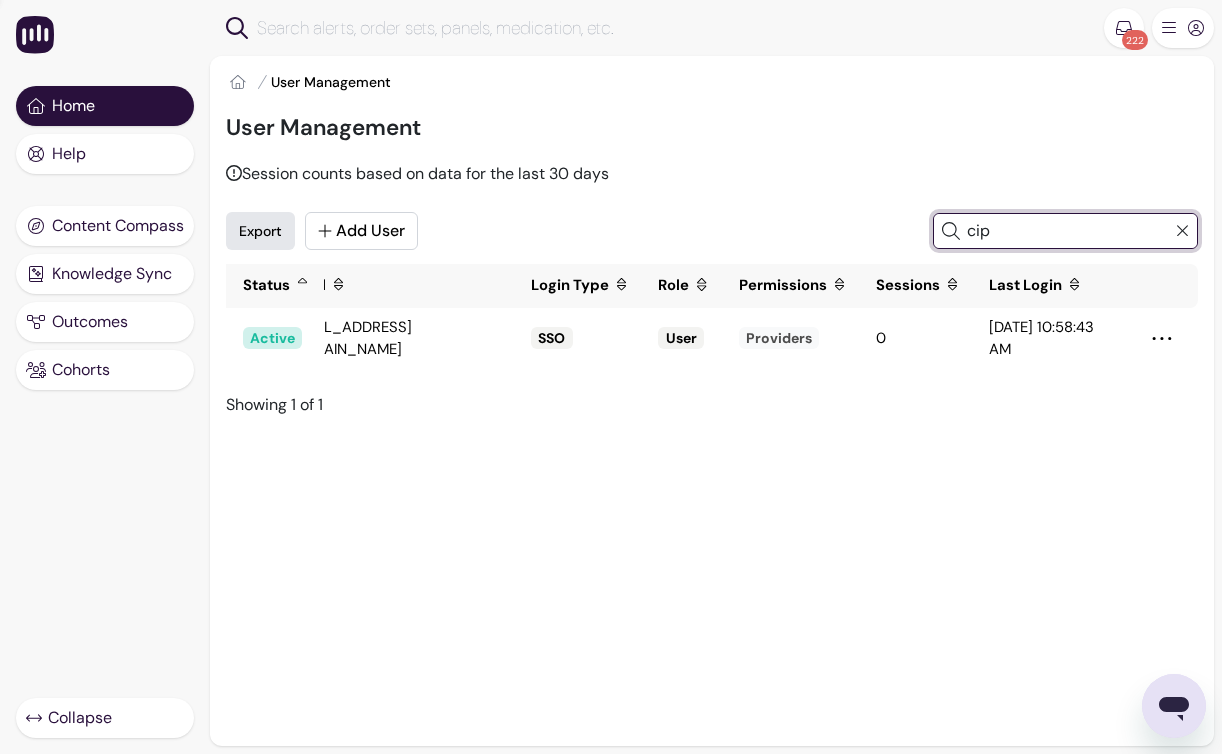 click at bounding box center (1182, 231) 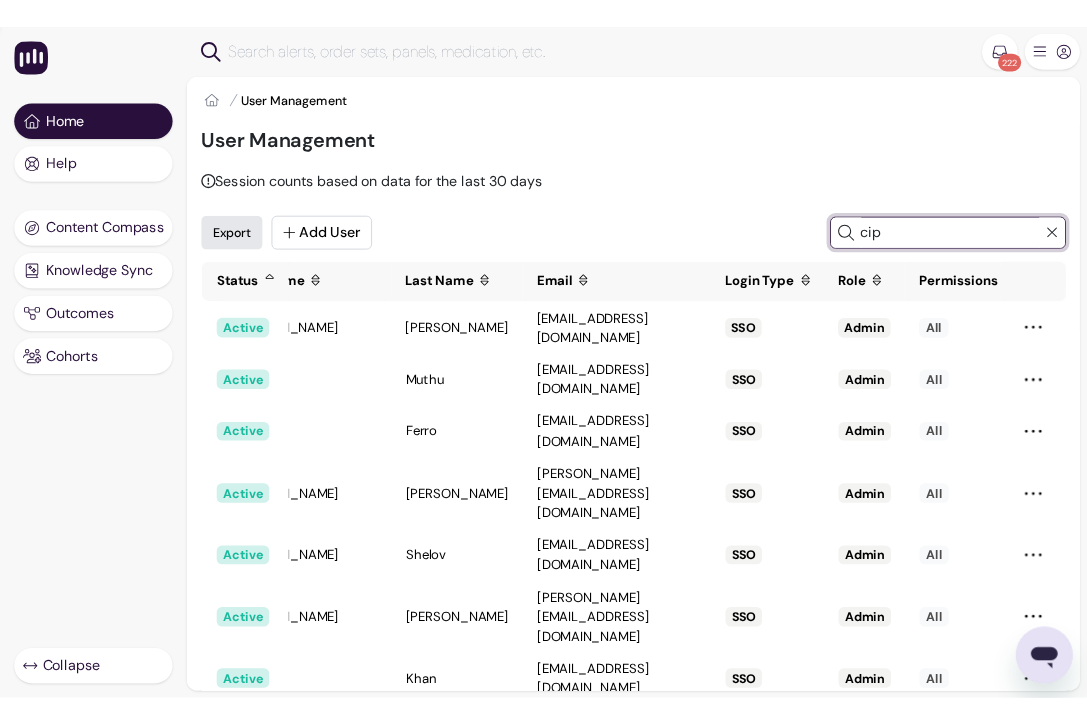 scroll, scrollTop: 0, scrollLeft: 0, axis: both 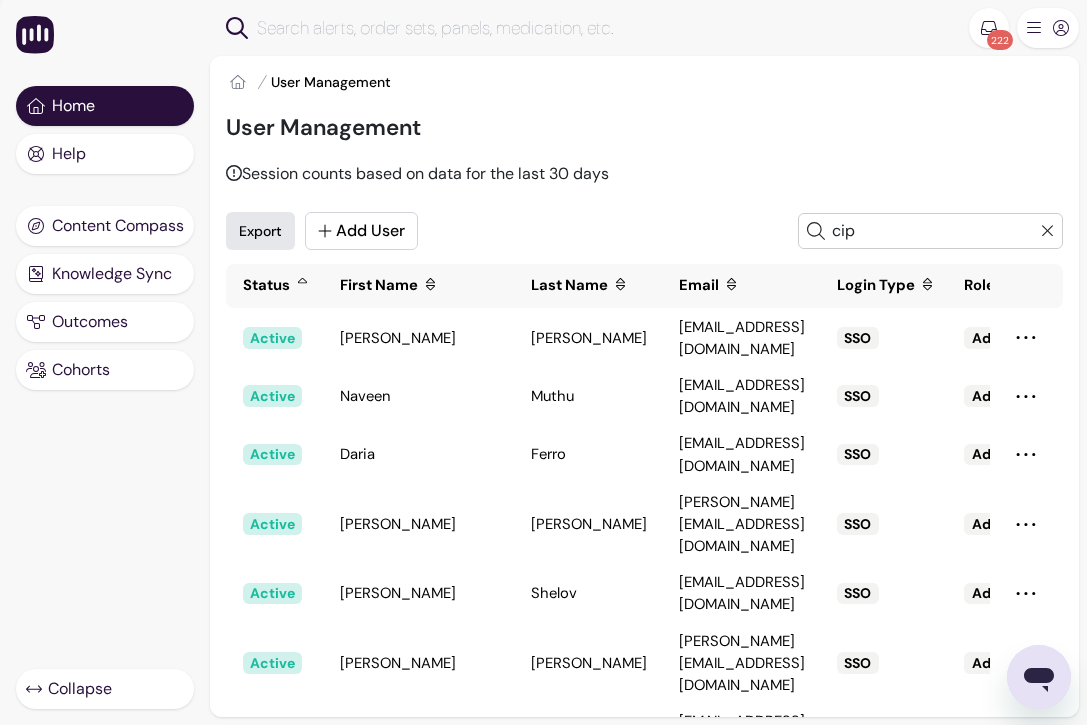 click 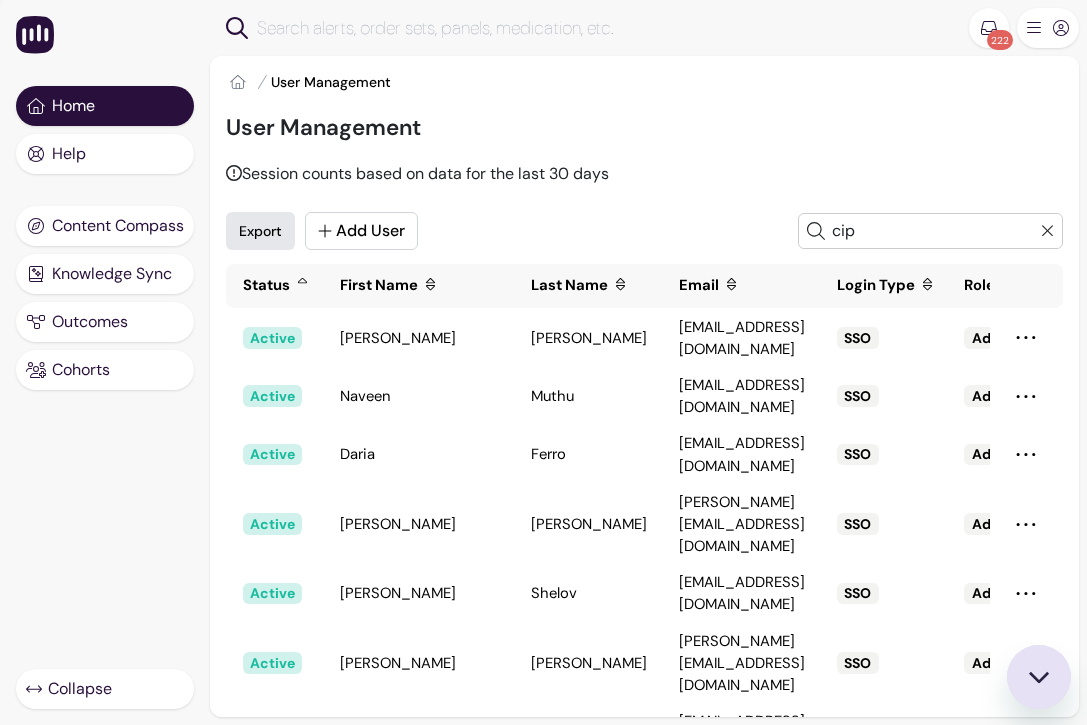 scroll, scrollTop: 0, scrollLeft: 0, axis: both 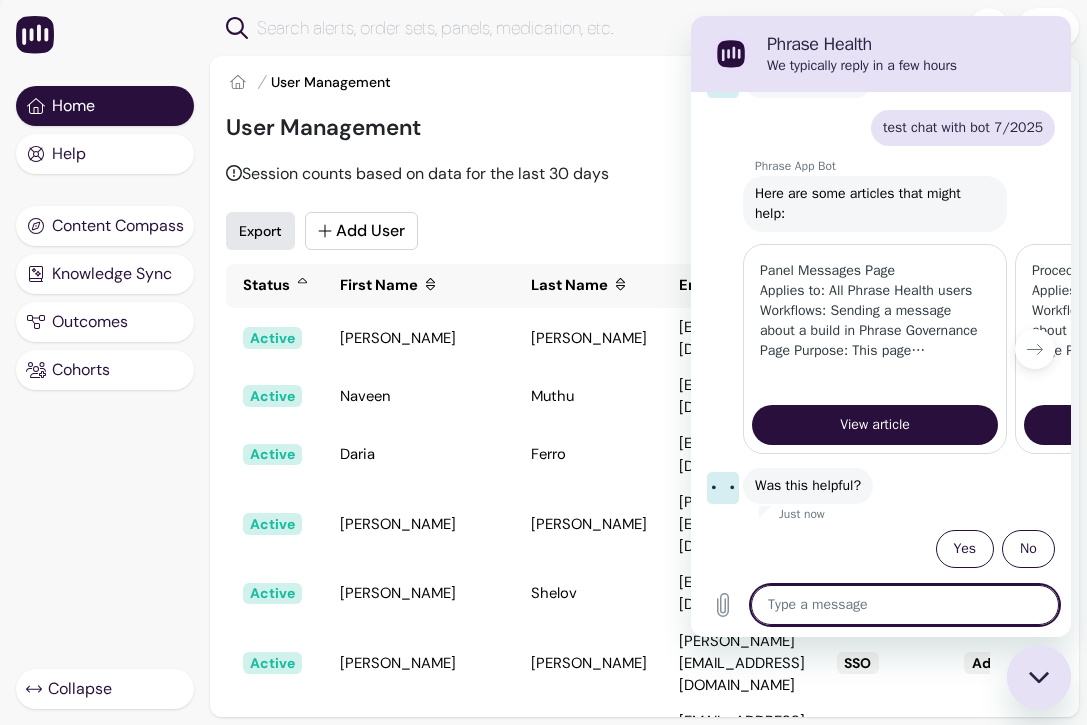 click at bounding box center (905, 605) 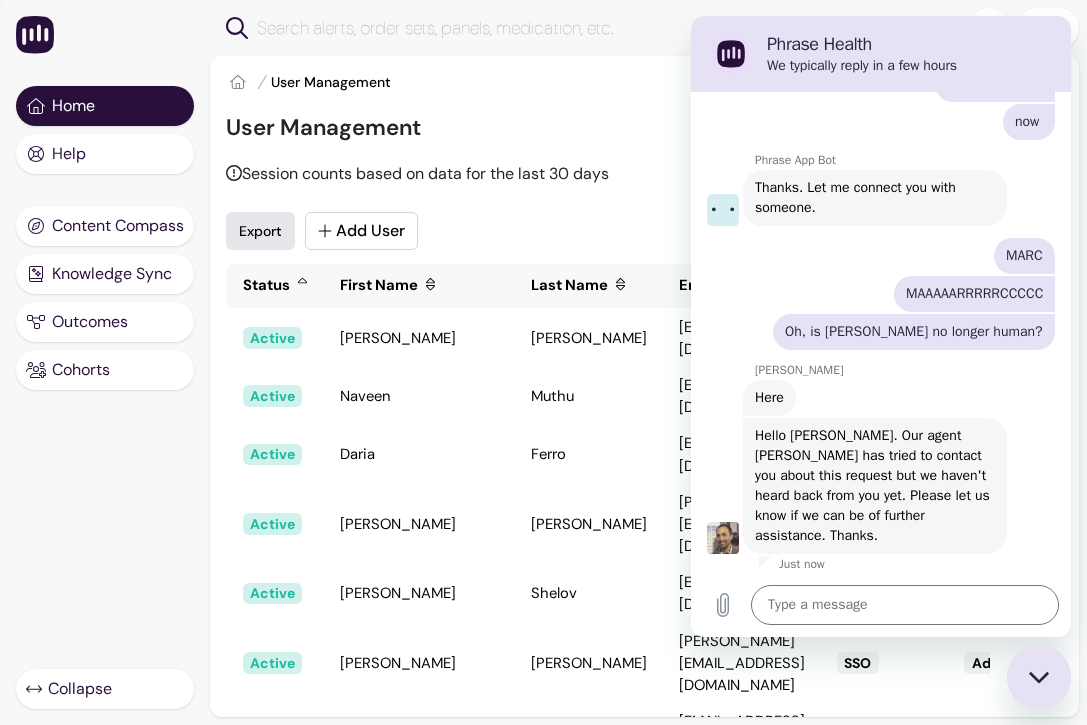scroll, scrollTop: 8632, scrollLeft: 0, axis: vertical 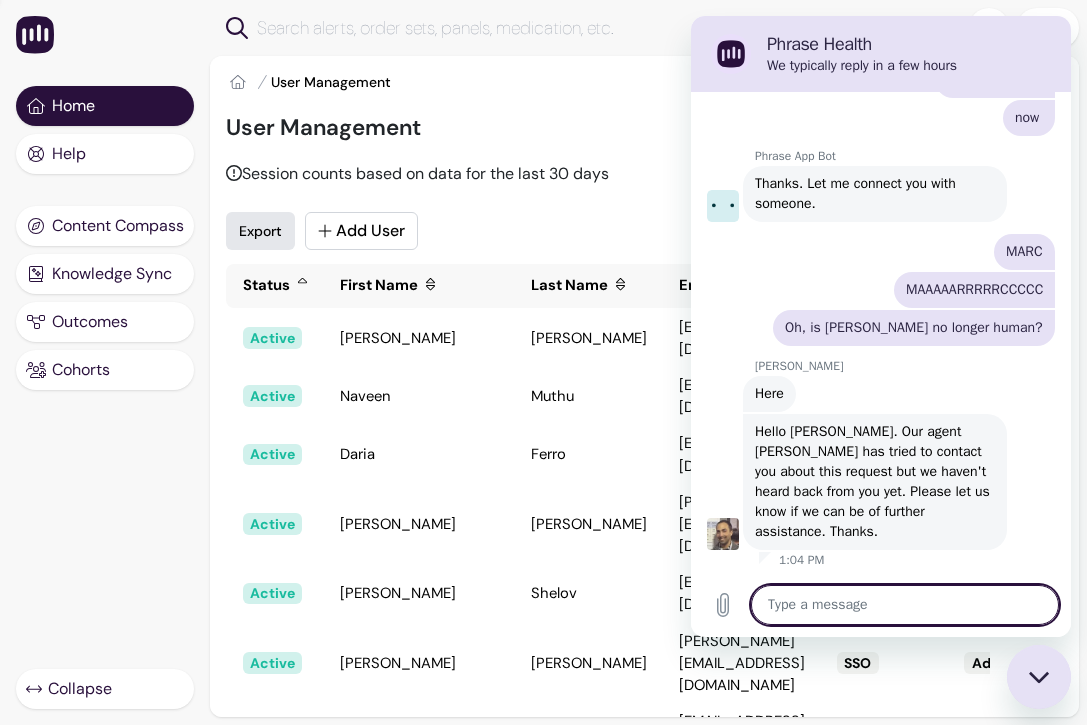 click at bounding box center (905, 605) 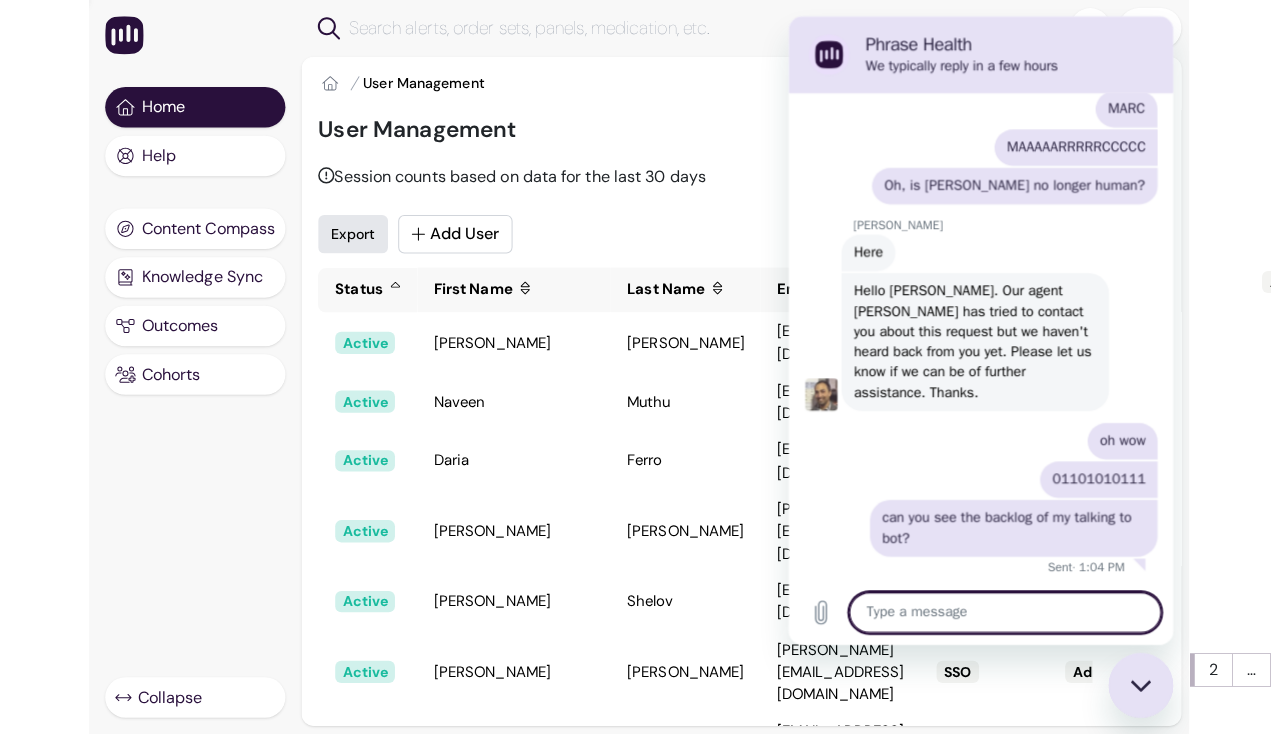 scroll, scrollTop: 8776, scrollLeft: 0, axis: vertical 